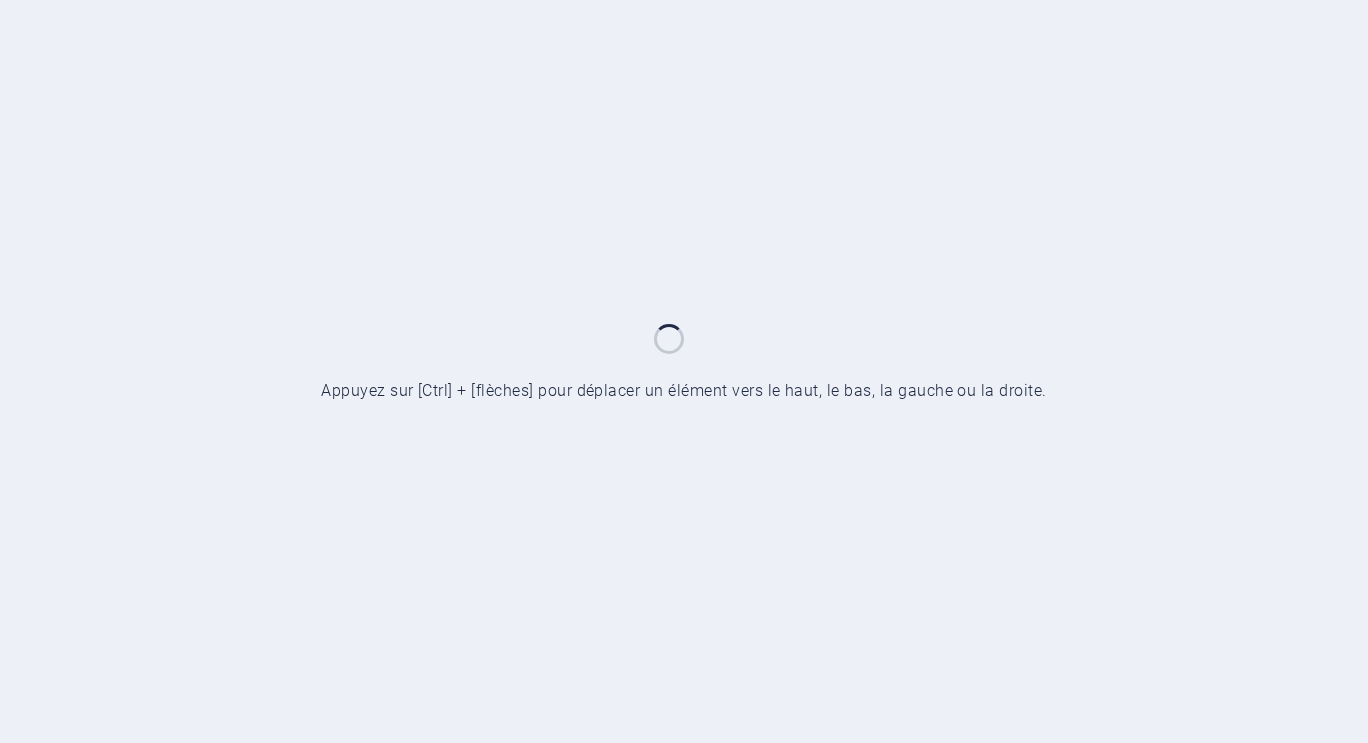 scroll, scrollTop: 0, scrollLeft: 0, axis: both 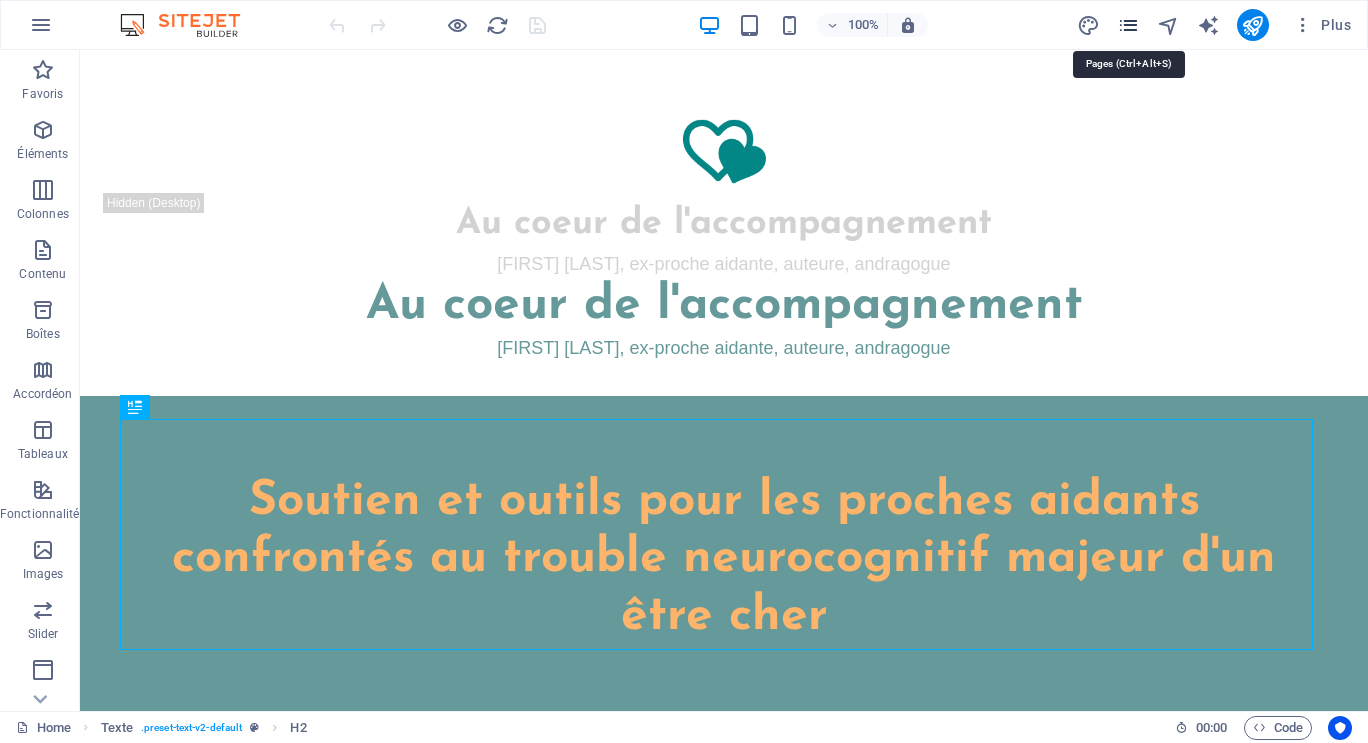 click at bounding box center [1128, 25] 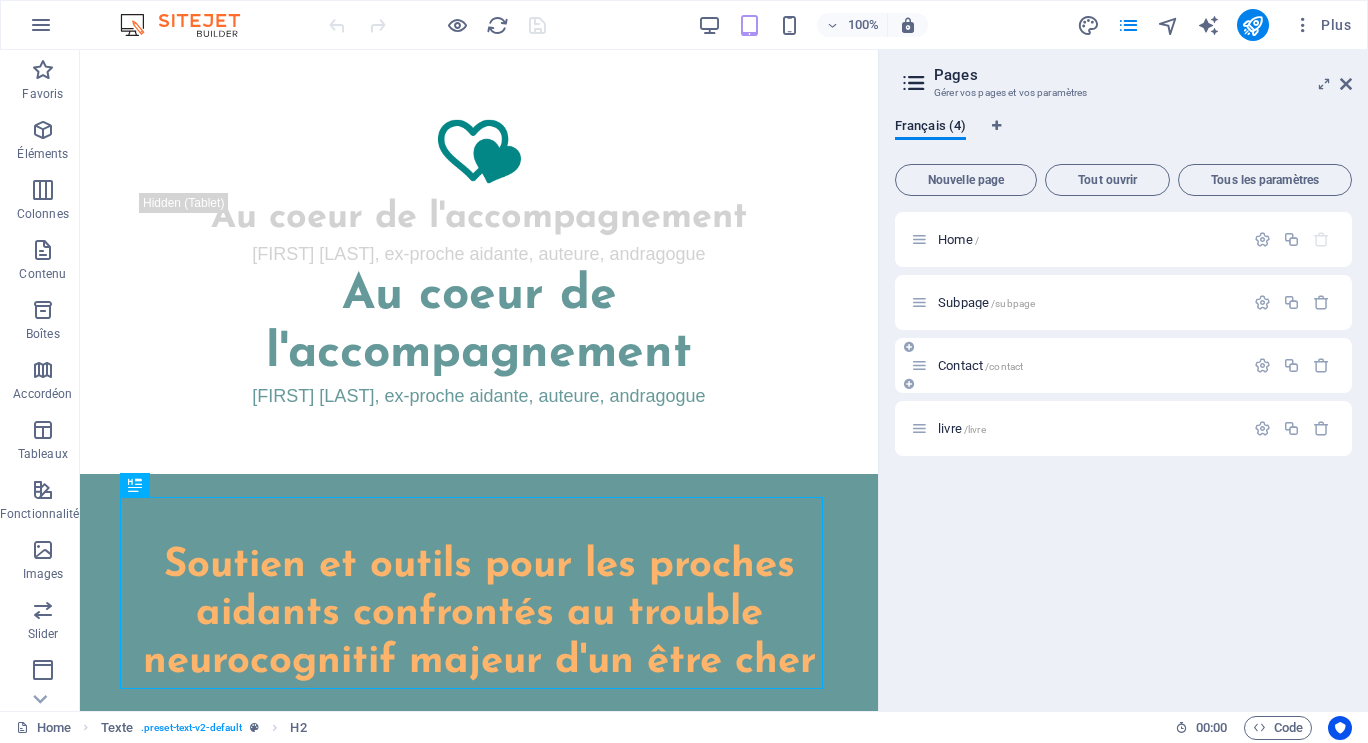 click on "Contact /contact" at bounding box center [980, 365] 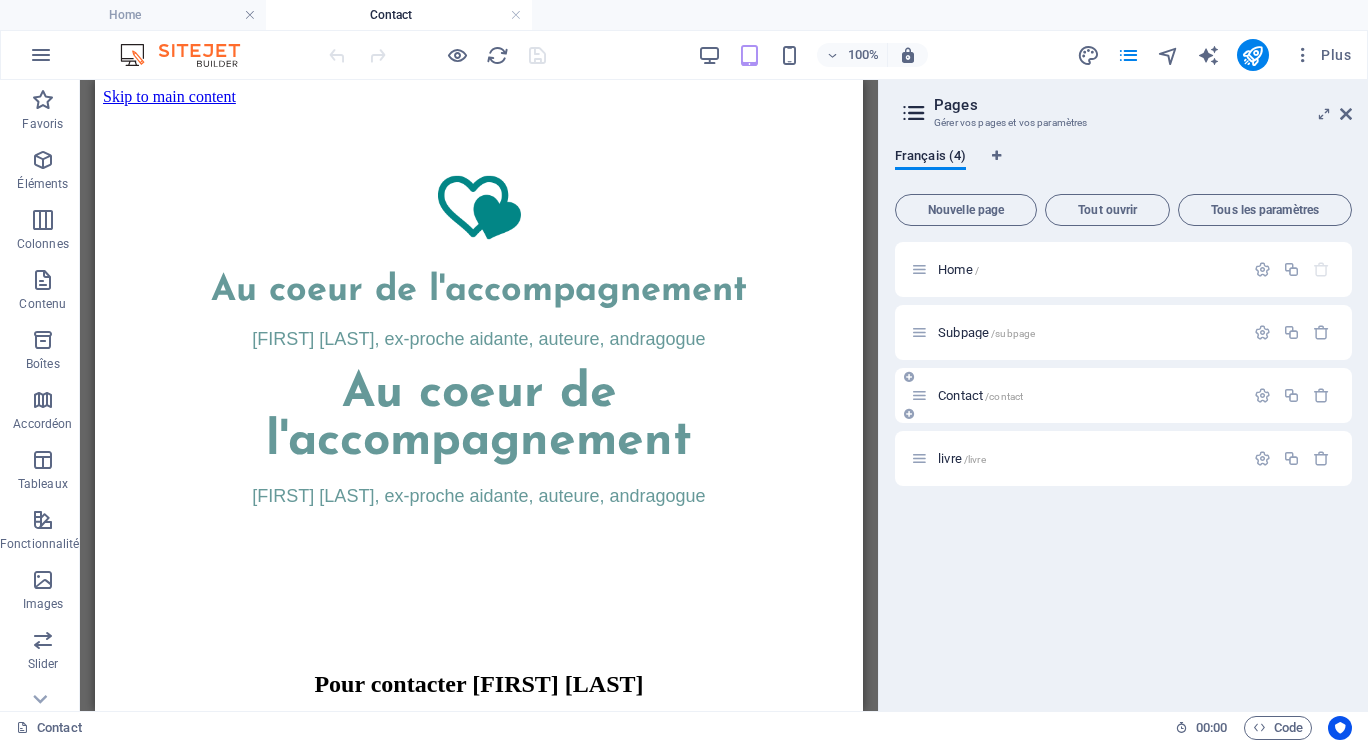 scroll, scrollTop: 0, scrollLeft: 0, axis: both 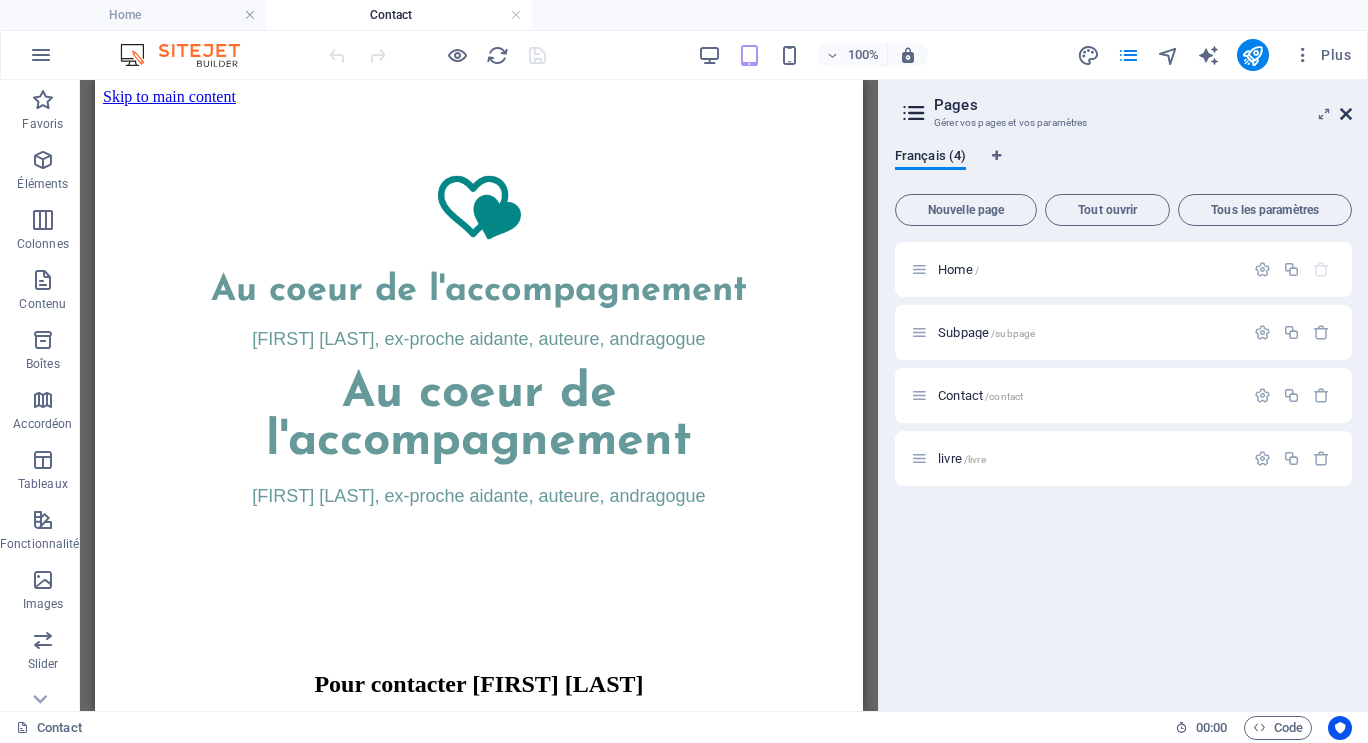 click at bounding box center [1346, 114] 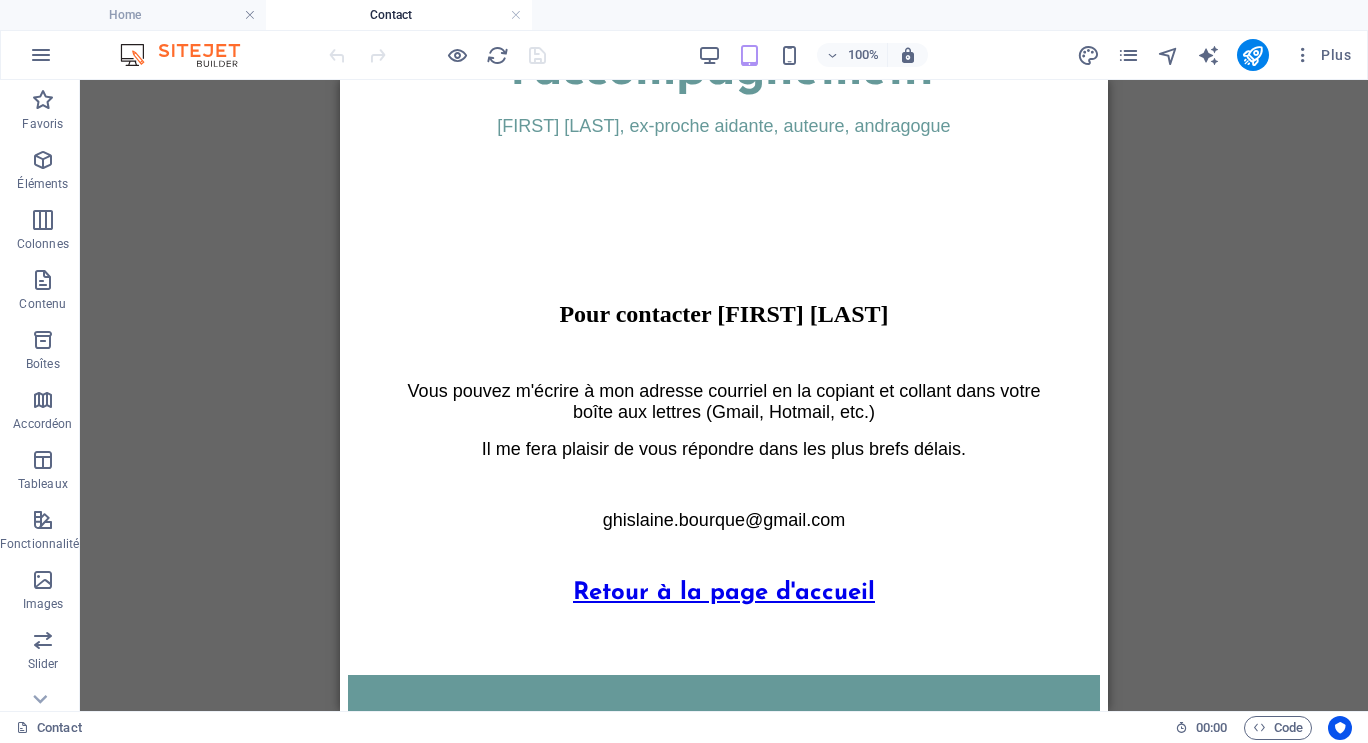 scroll, scrollTop: 378, scrollLeft: 0, axis: vertical 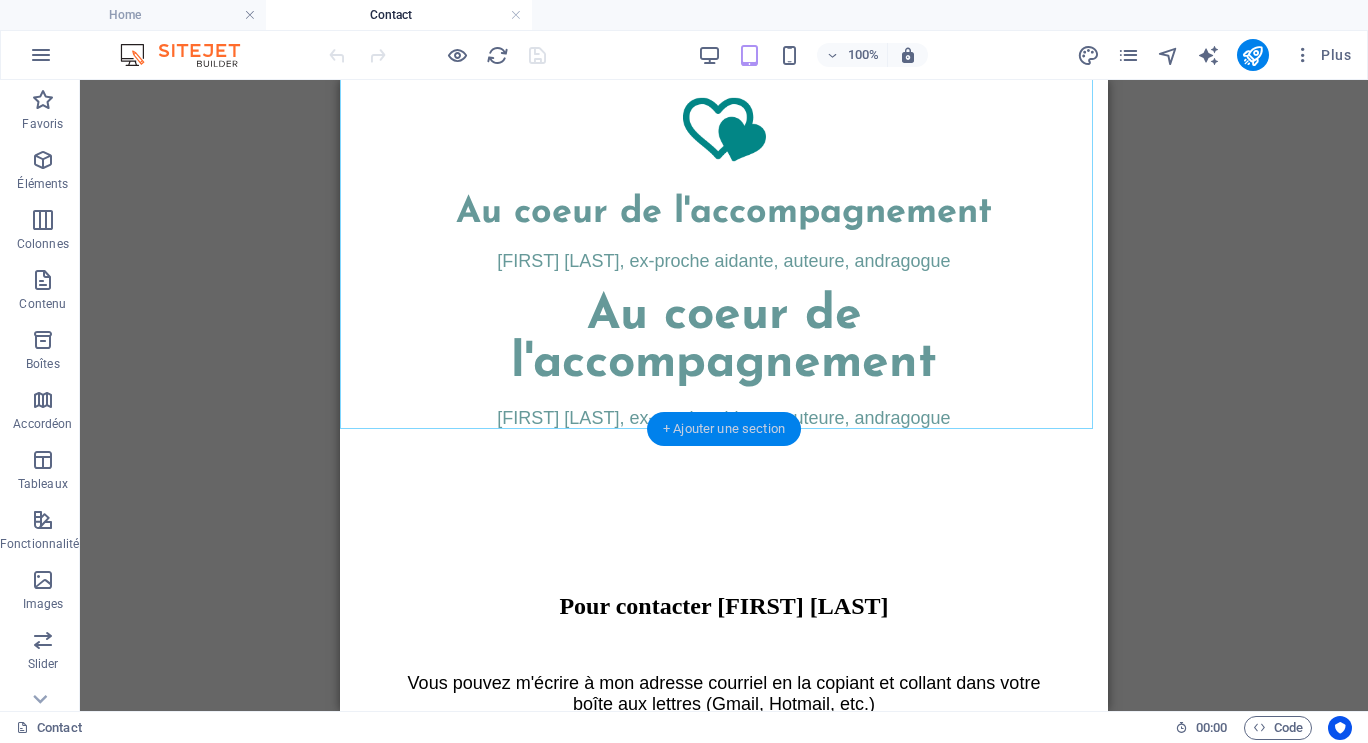 click on "+ Ajouter une section" at bounding box center (724, 429) 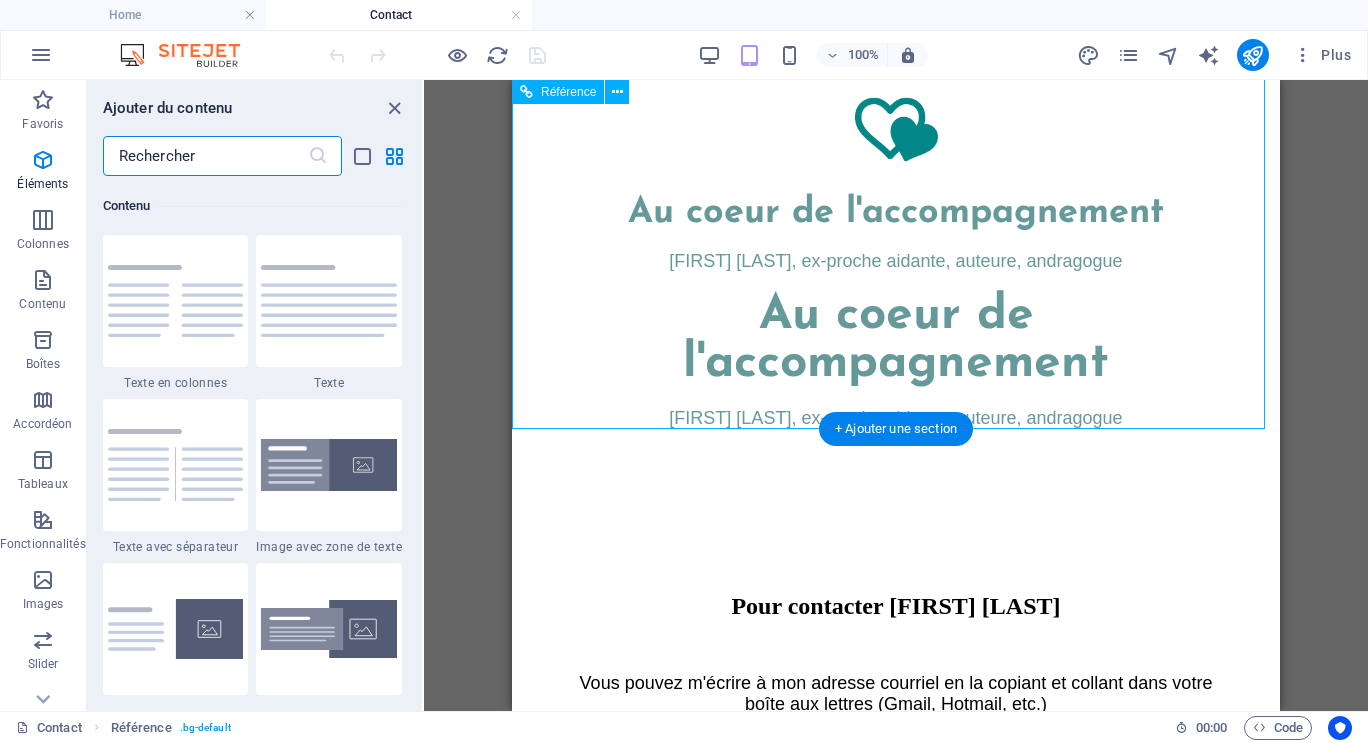 scroll, scrollTop: 3499, scrollLeft: 0, axis: vertical 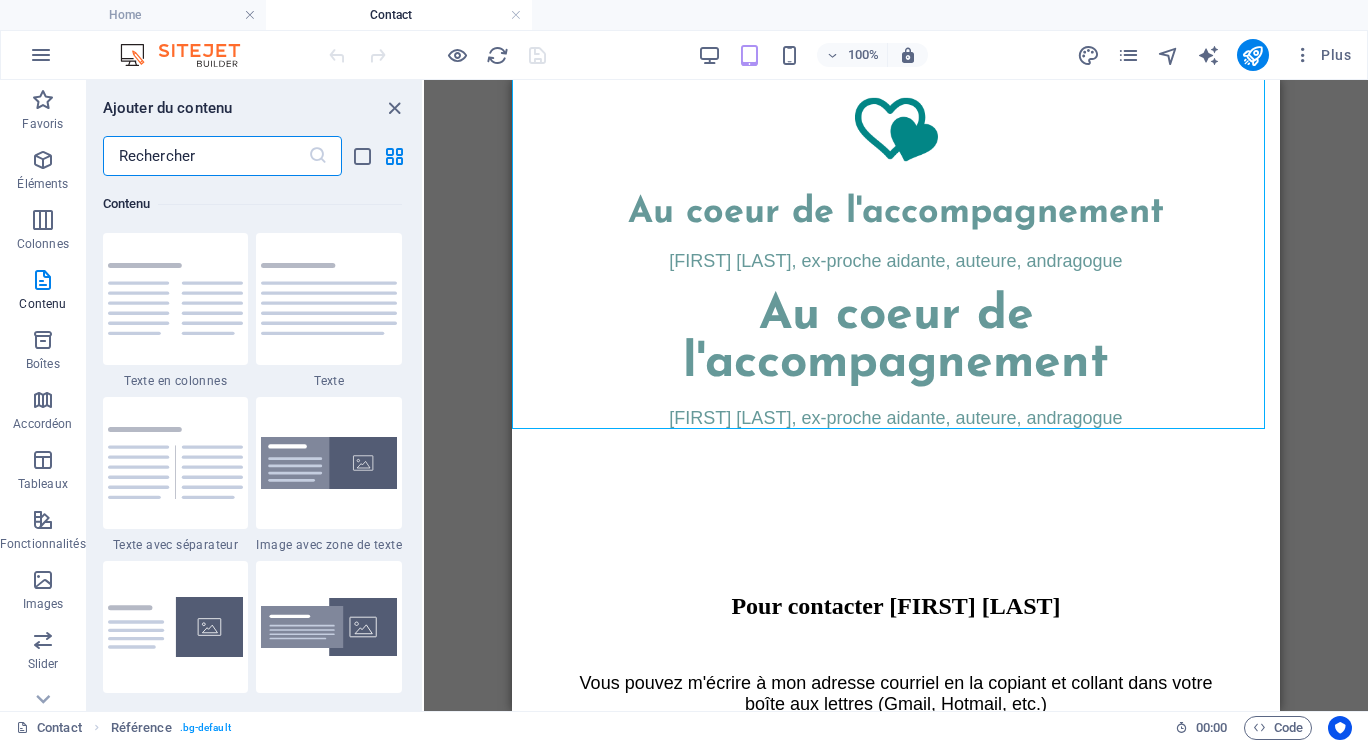 click at bounding box center [205, 156] 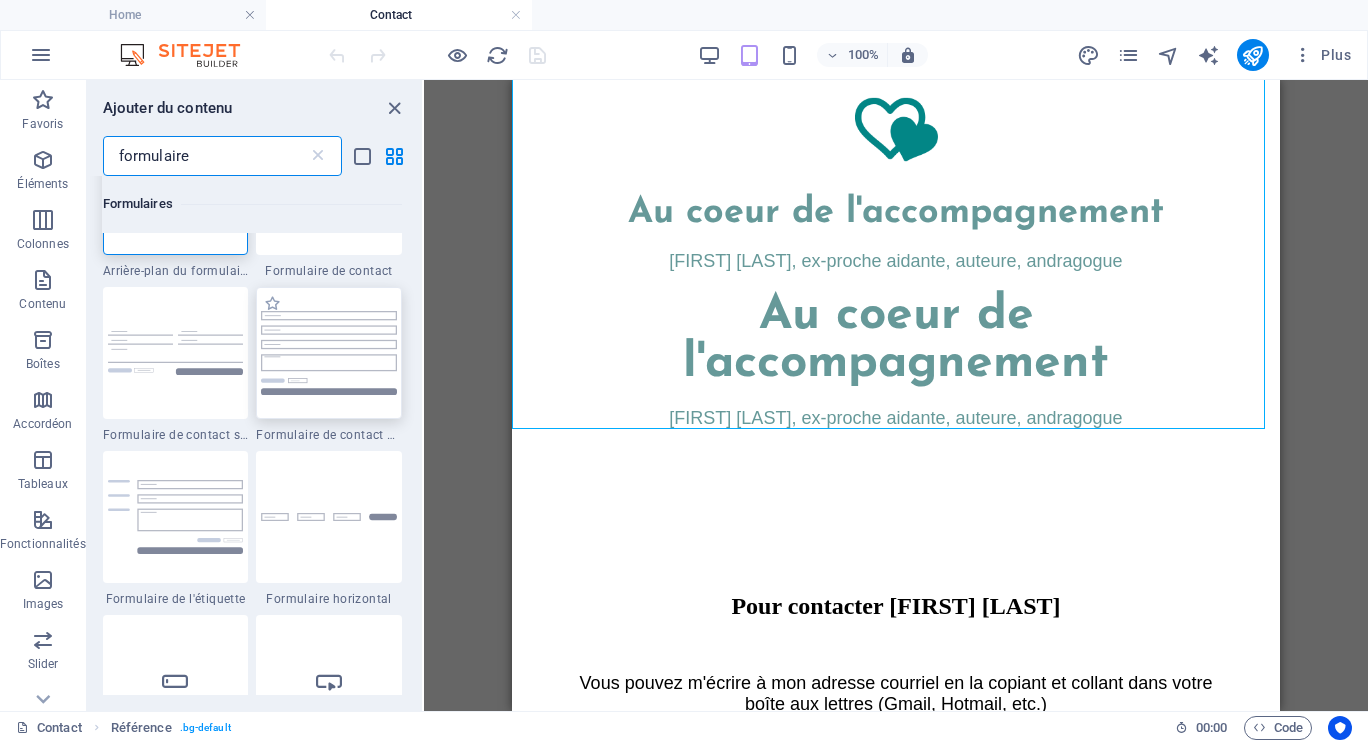 scroll, scrollTop: 200, scrollLeft: 0, axis: vertical 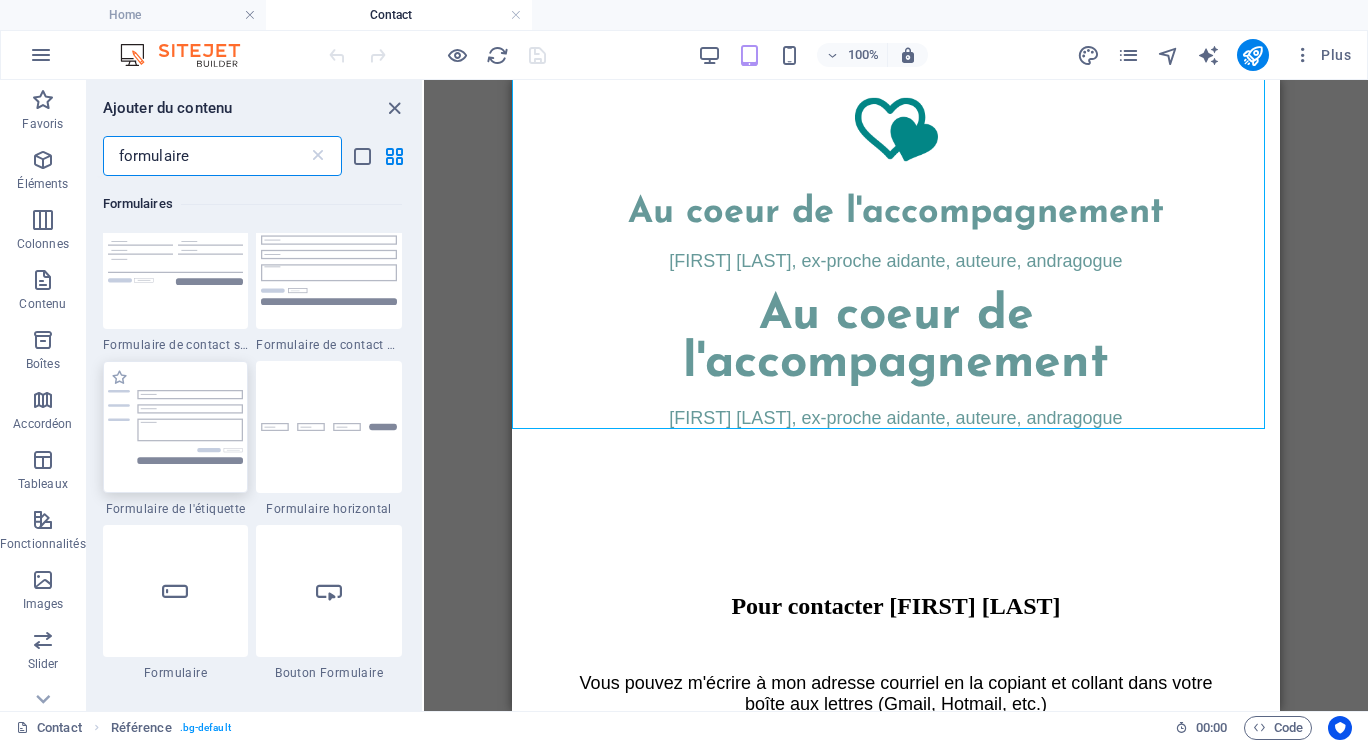 type on "formulaire" 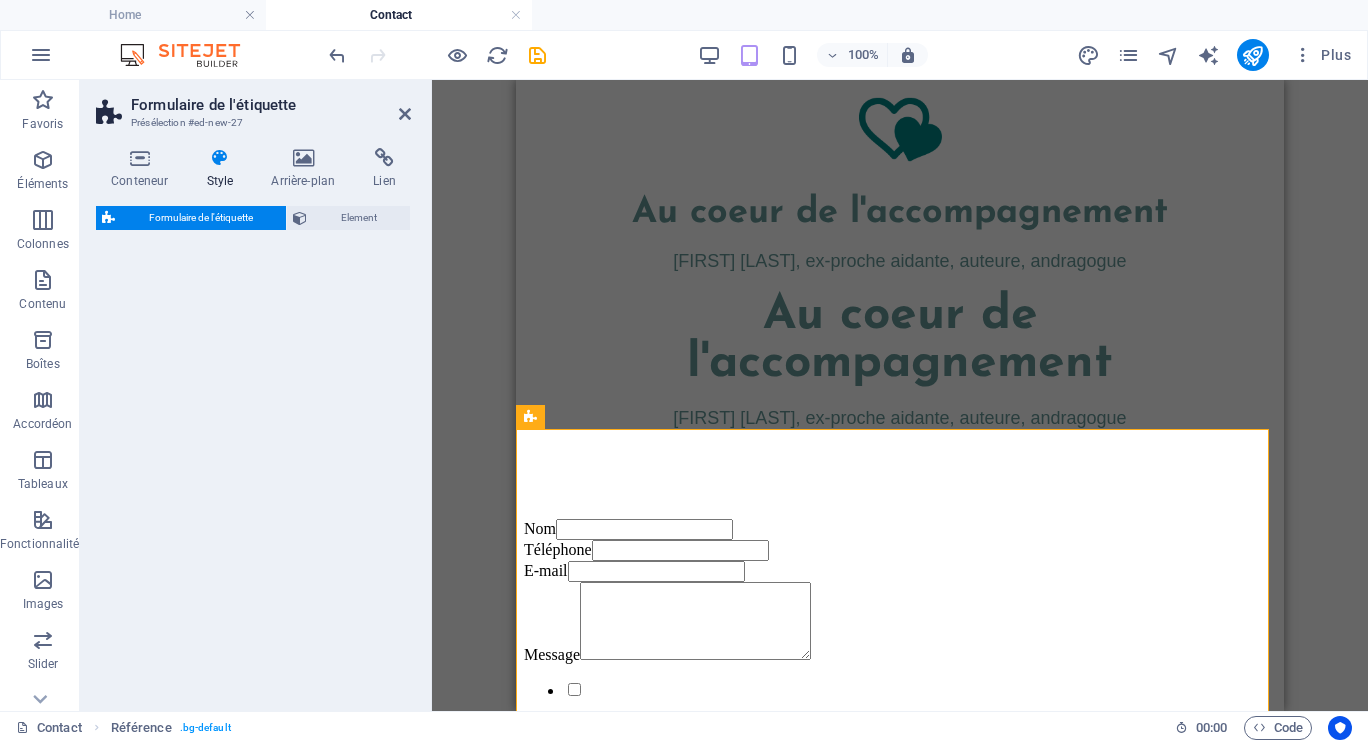 select on "rem" 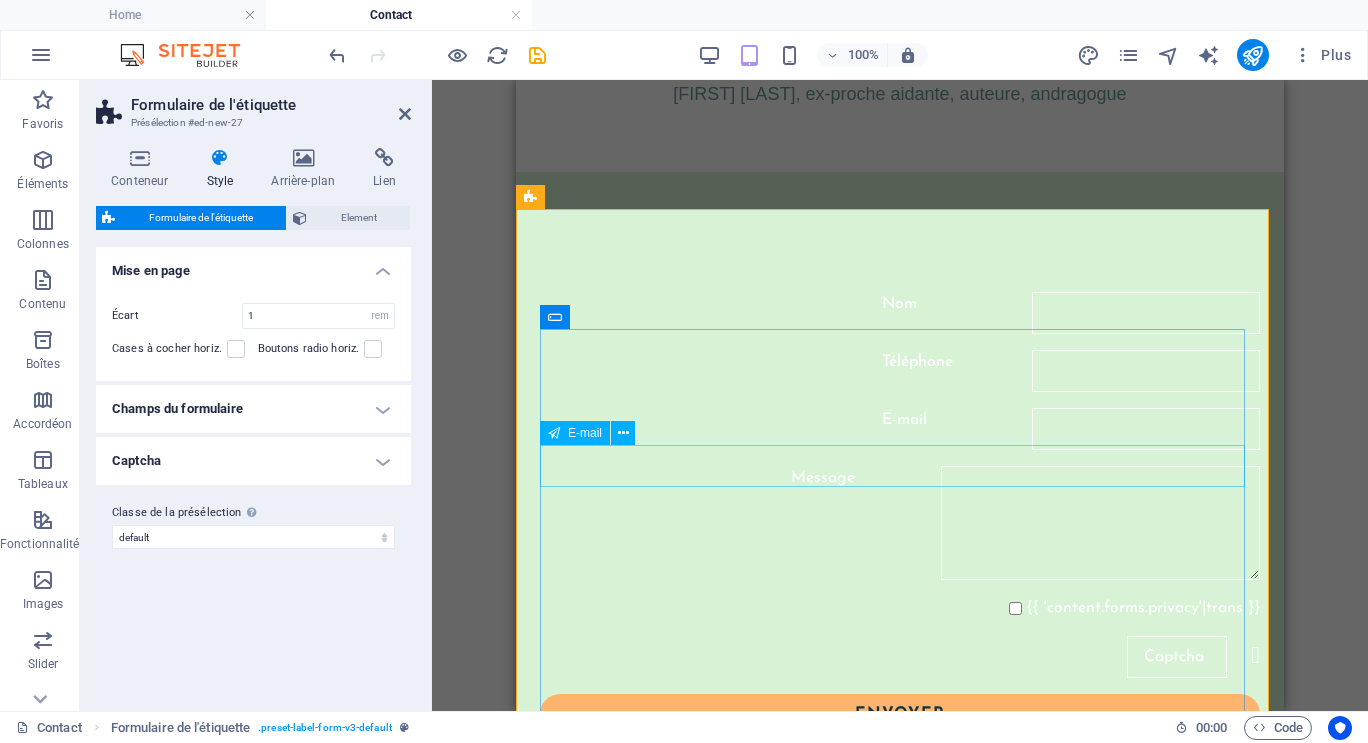 scroll, scrollTop: 378, scrollLeft: 0, axis: vertical 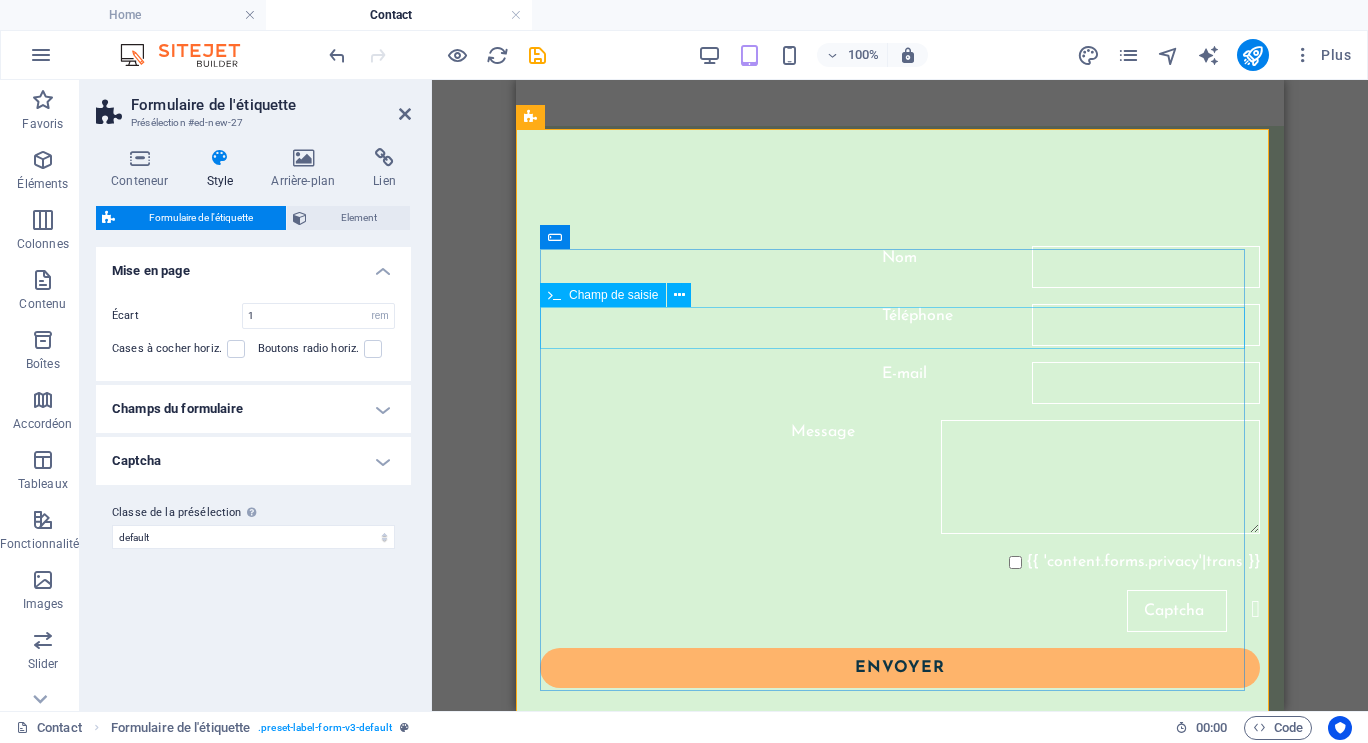 click on "Téléphone" at bounding box center (900, 325) 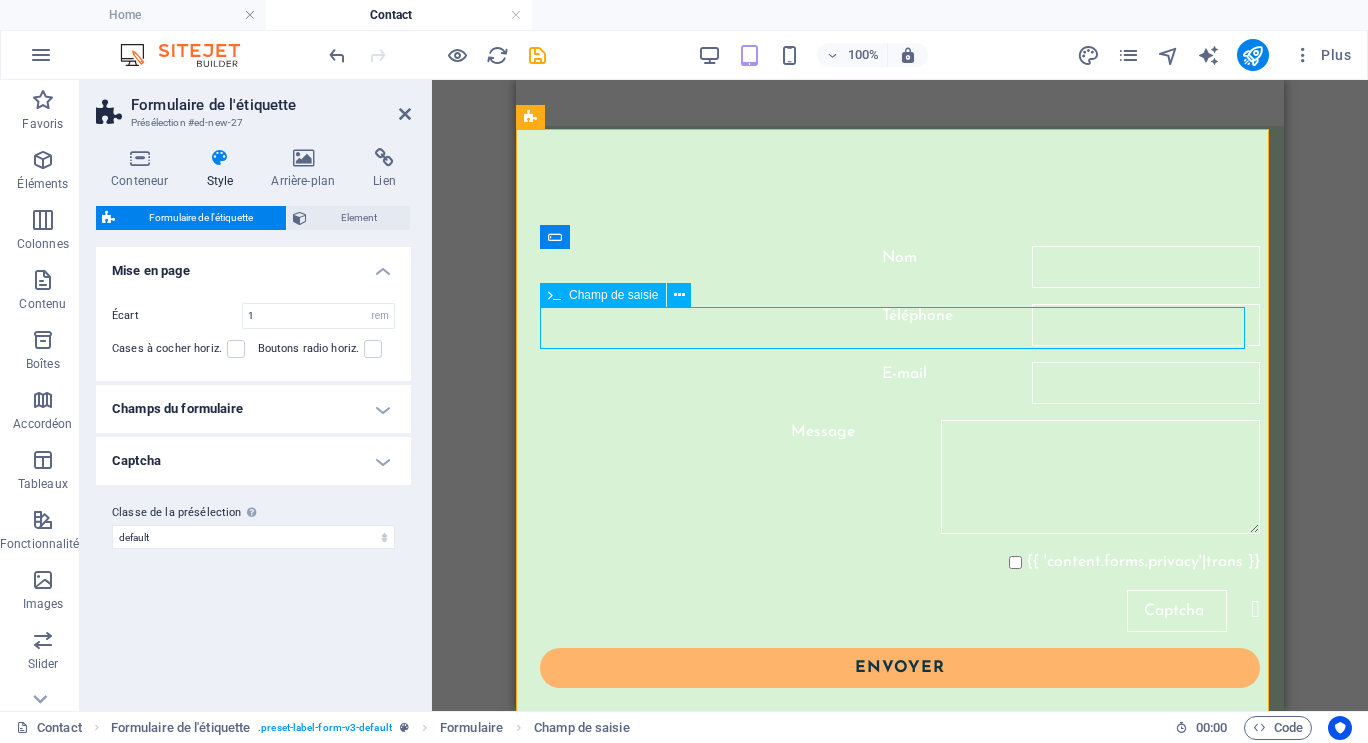 click on "Téléphone" at bounding box center (900, 325) 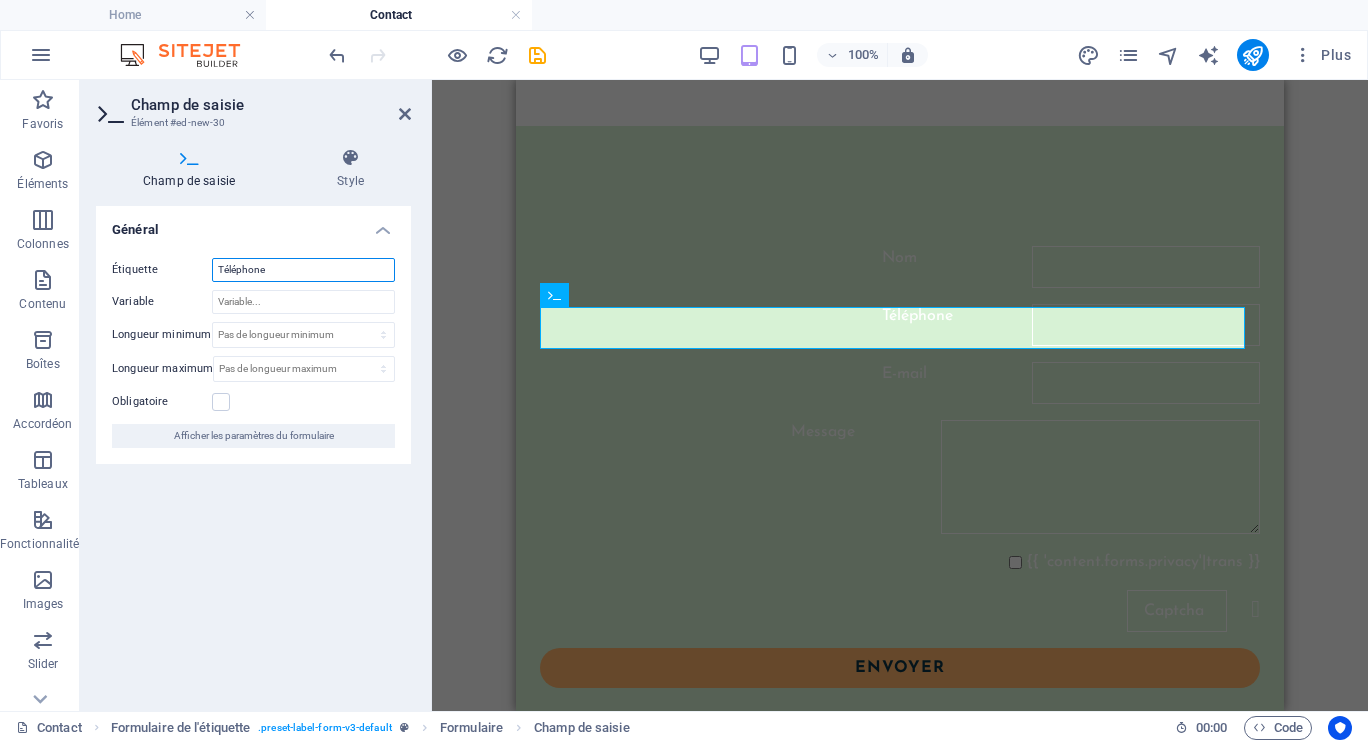 drag, startPoint x: 283, startPoint y: 262, endPoint x: 207, endPoint y: 263, distance: 76.00658 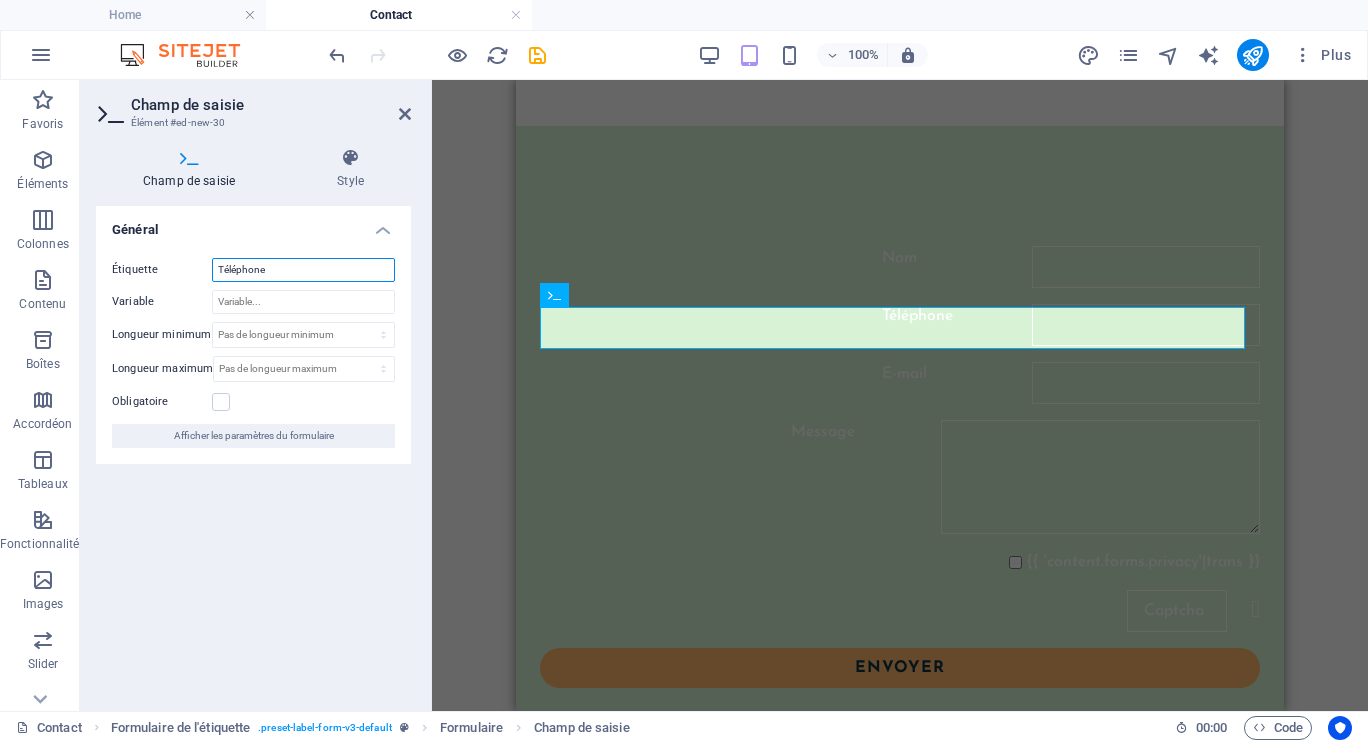 click on "Étiquette Téléphone" at bounding box center [253, 270] 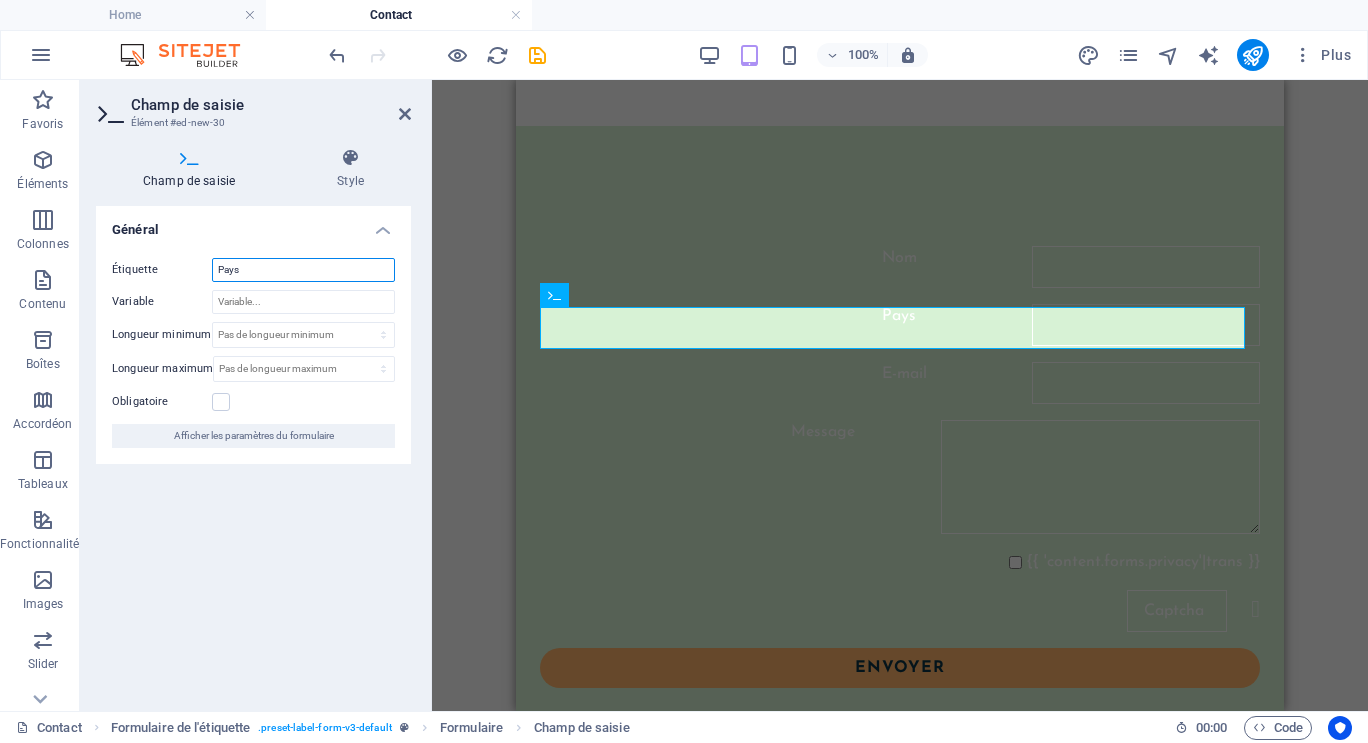 type on "Pays" 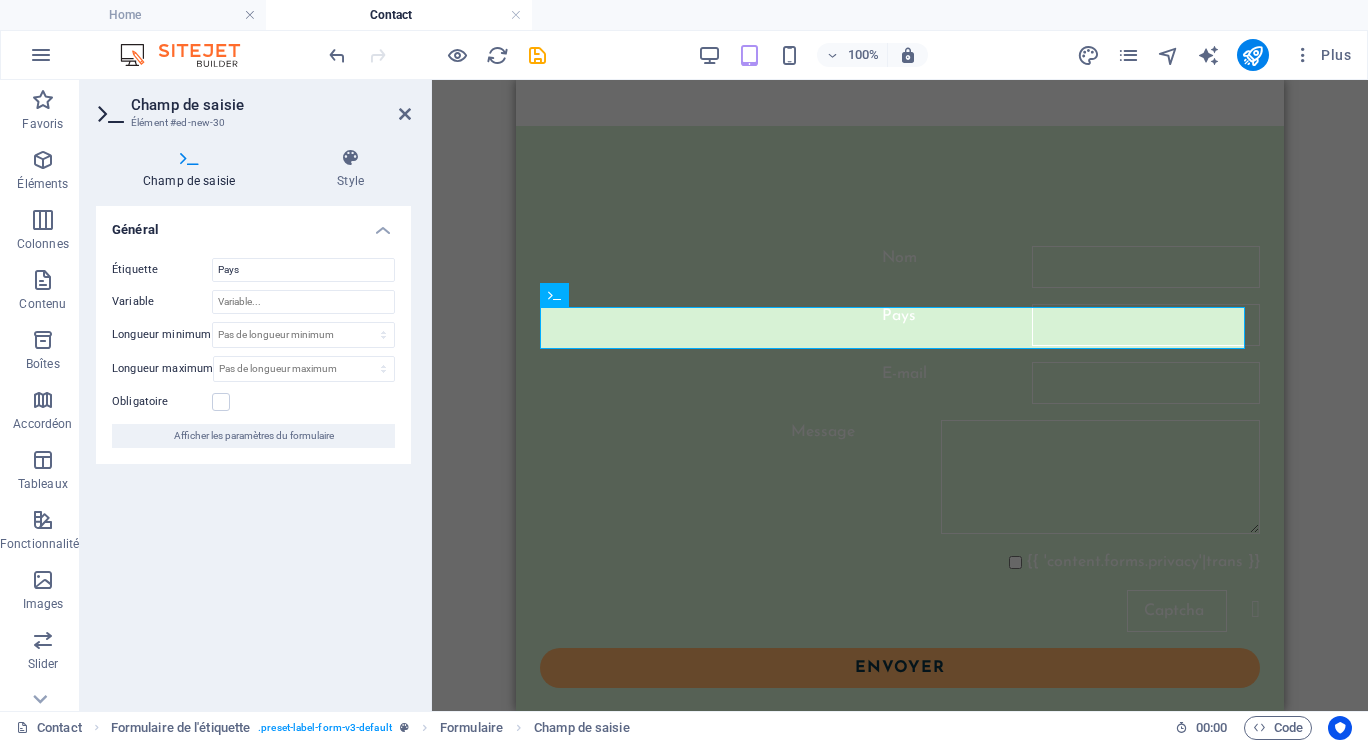 click on "Général Étiquette Pays Variable Longueur minimum Pas de longueur minimum caractères Longueur maximum Pas de longueur maximum caractères Obligatoire Afficher les paramètres du formulaire" at bounding box center [253, 450] 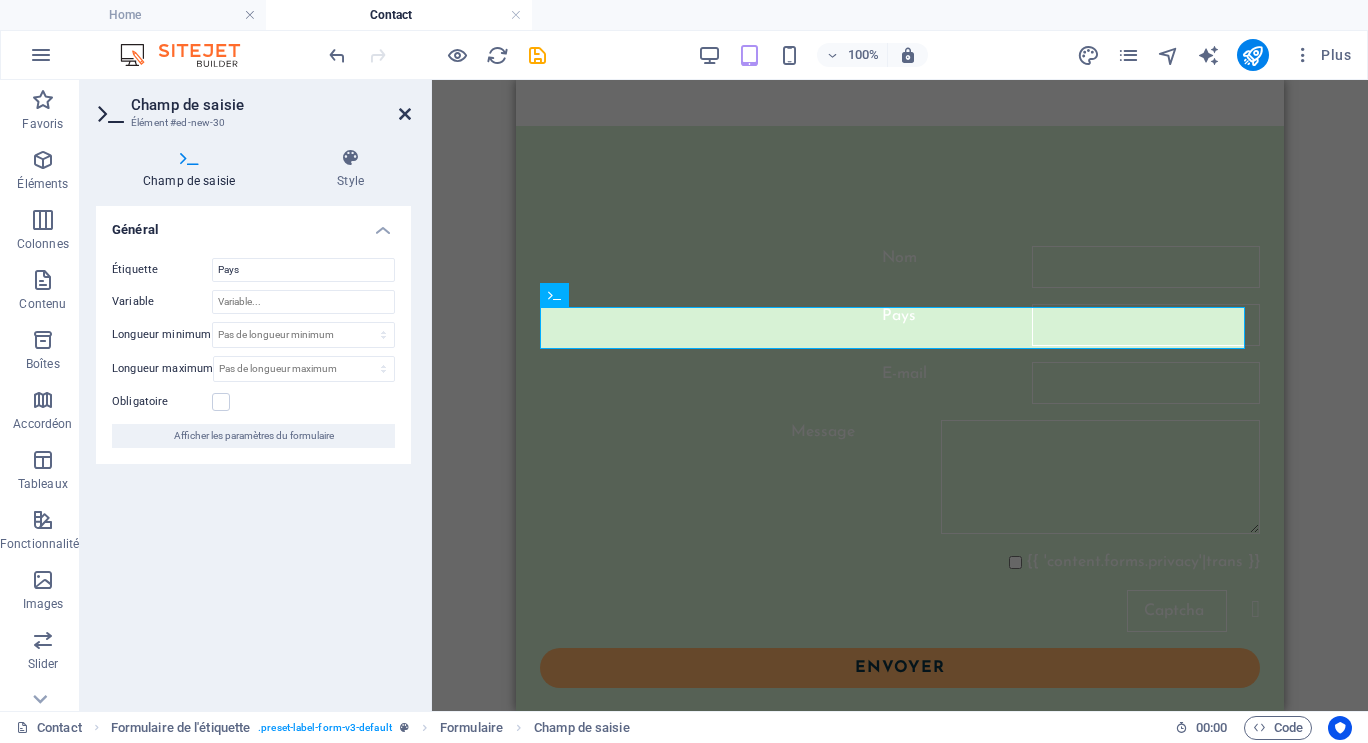 click at bounding box center [405, 114] 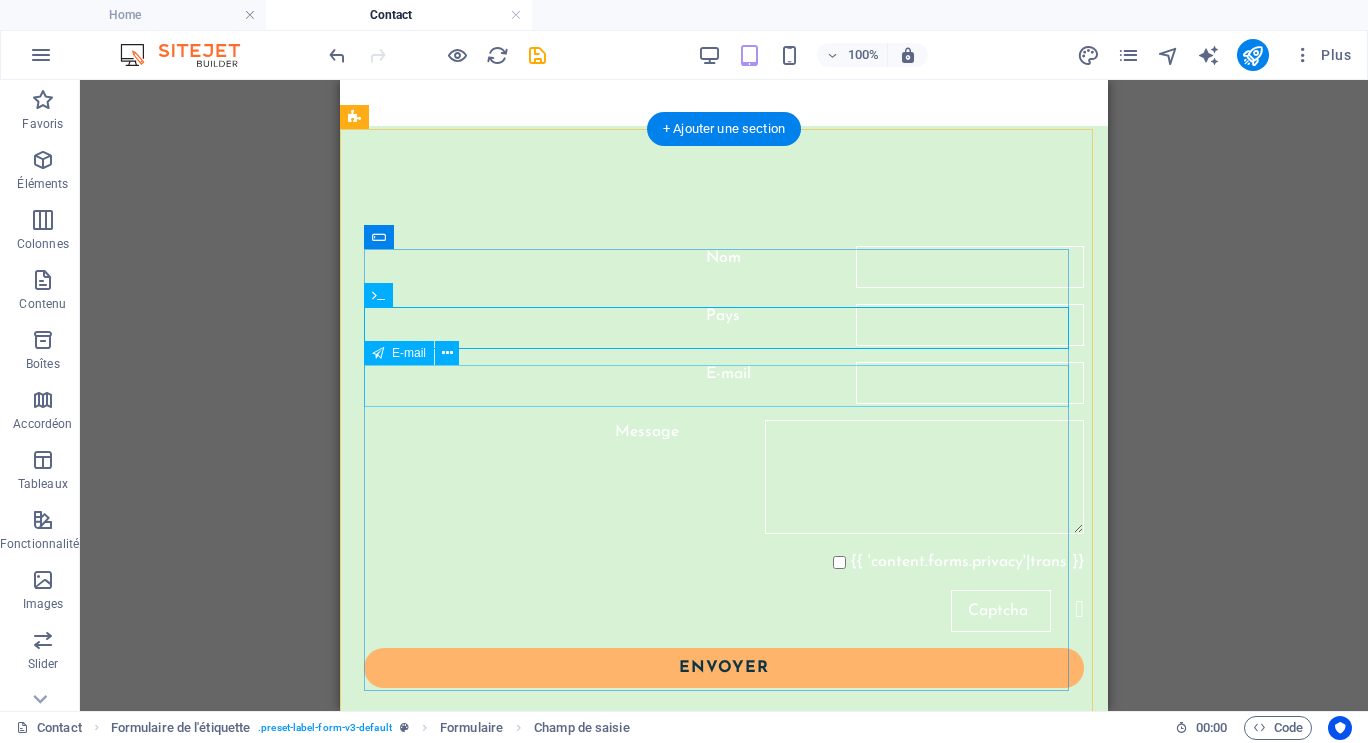click on "E-mail" at bounding box center [724, 383] 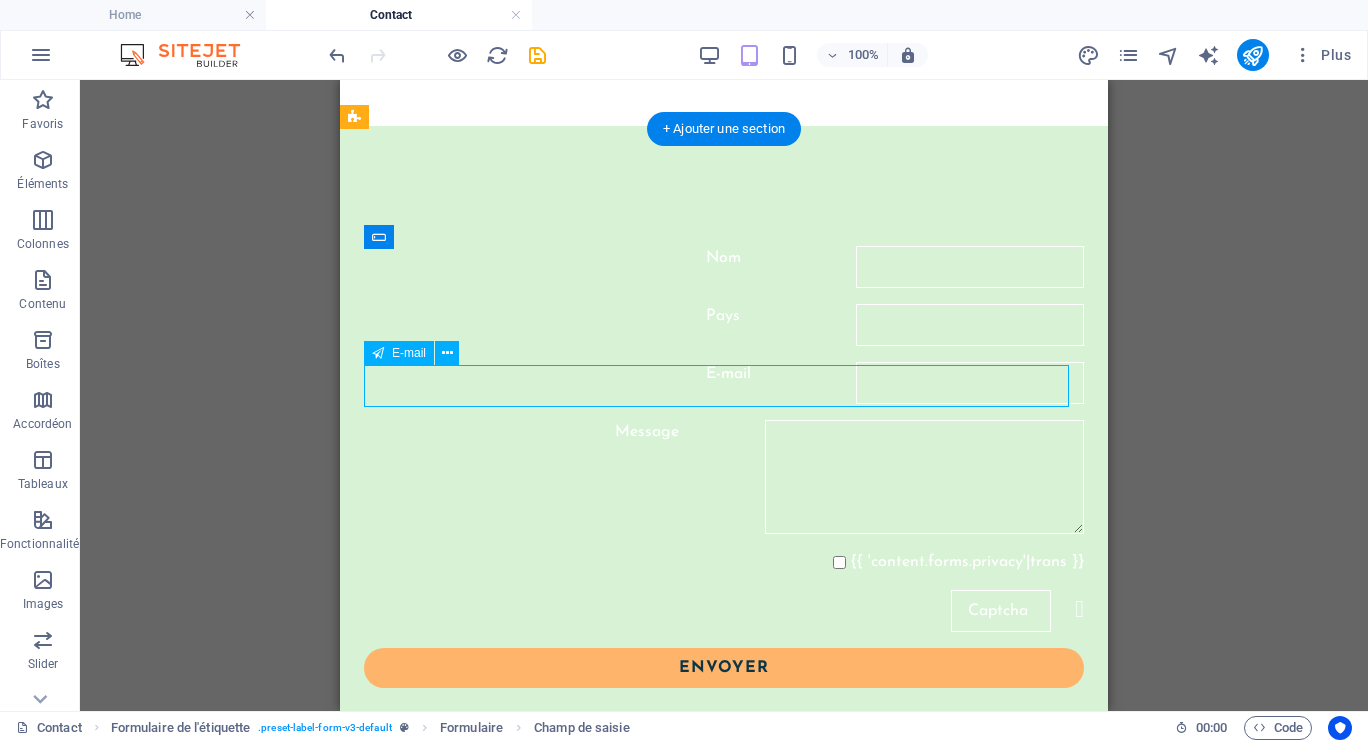 click on "E-mail" at bounding box center [724, 383] 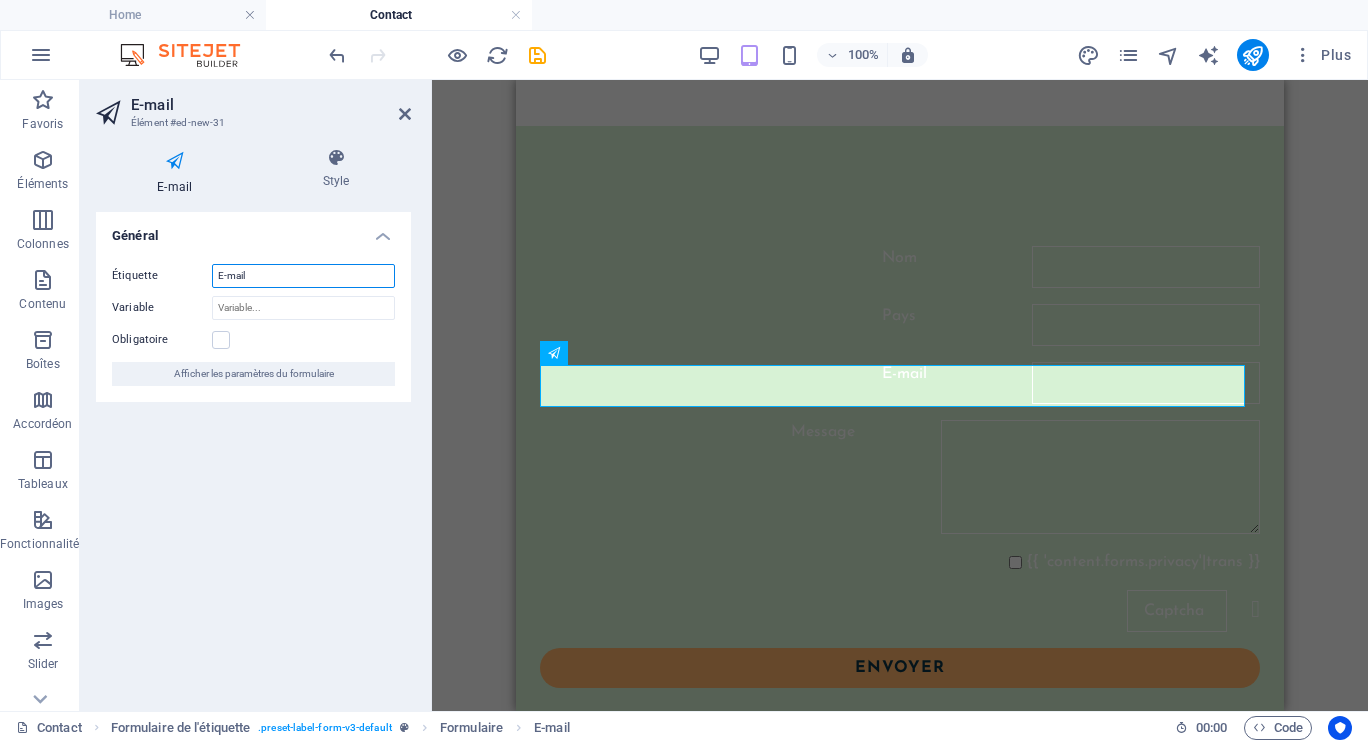 drag, startPoint x: 255, startPoint y: 275, endPoint x: 199, endPoint y: 271, distance: 56.142673 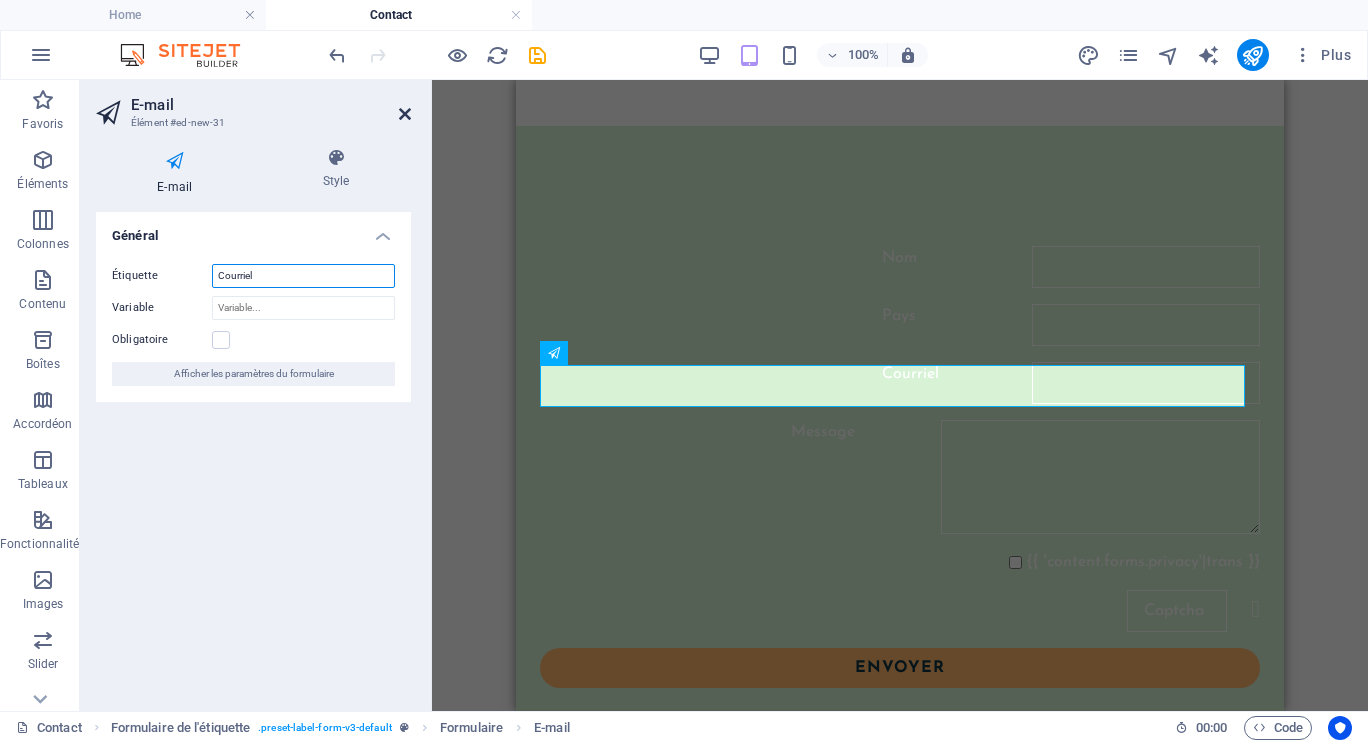 type on "Courriel" 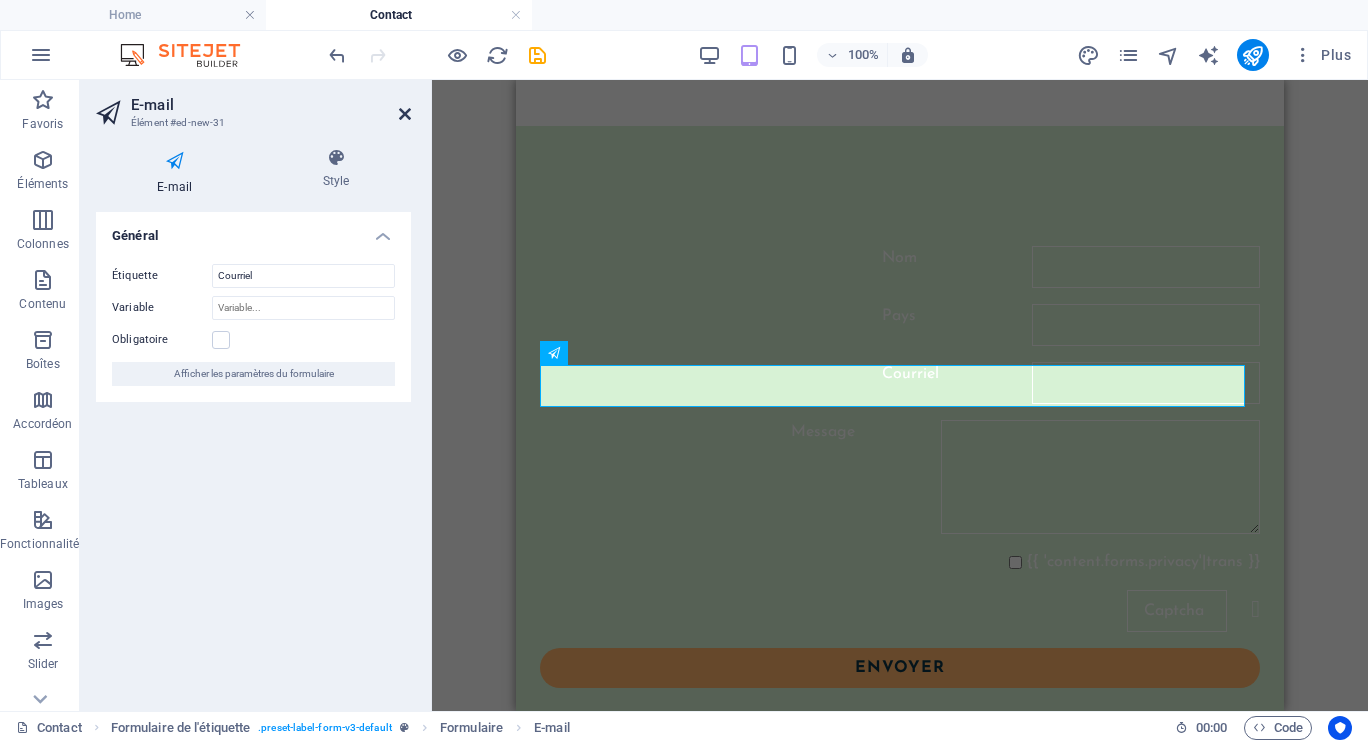 click at bounding box center (405, 114) 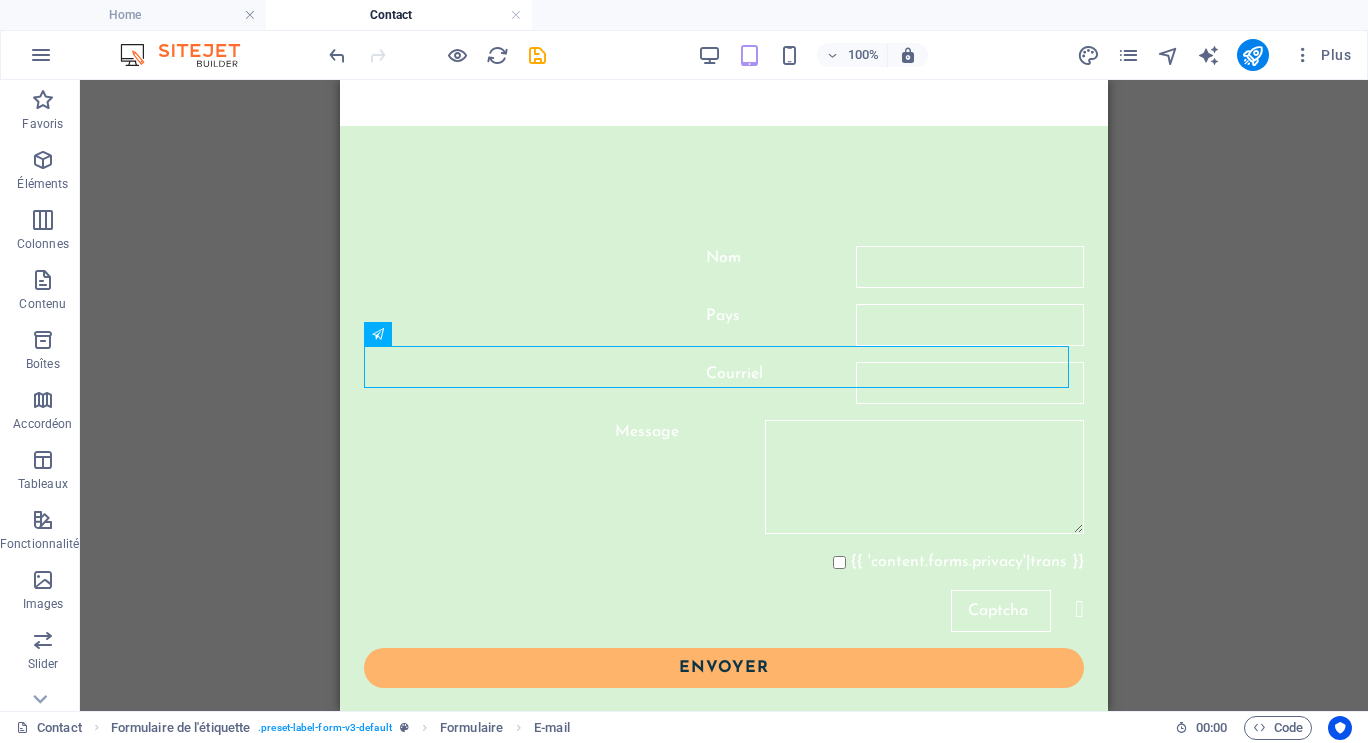 scroll, scrollTop: 479, scrollLeft: 0, axis: vertical 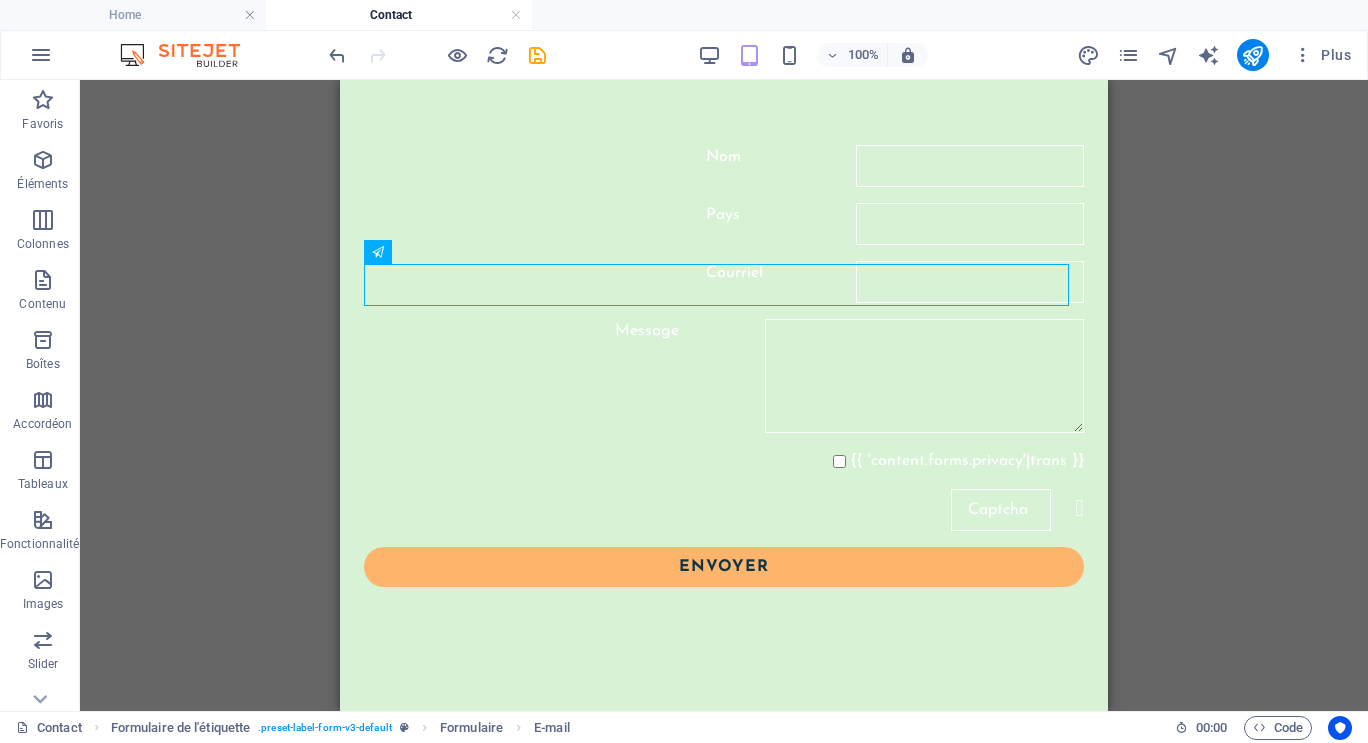 drag, startPoint x: 1101, startPoint y: 362, endPoint x: 1475, endPoint y: 474, distance: 390.41003 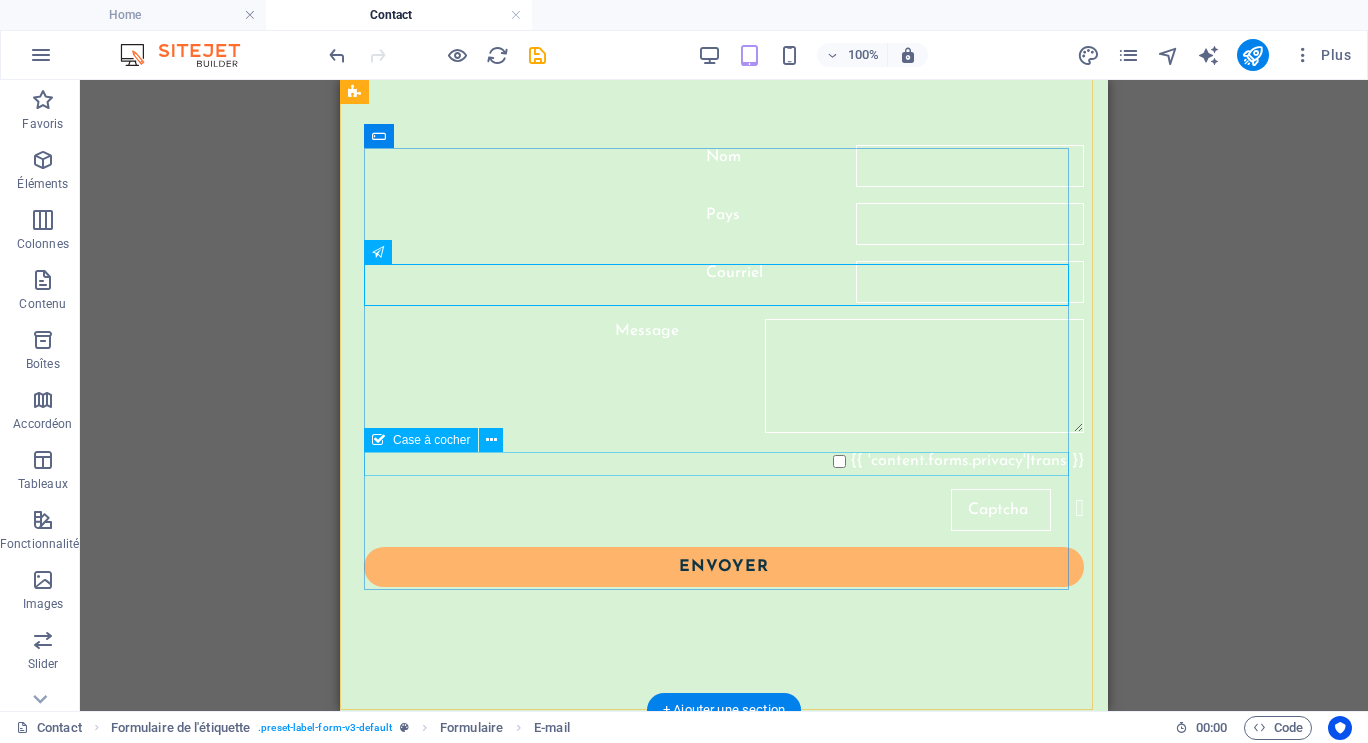 click on "{{ 'content.forms.privacy'|trans }}" at bounding box center (724, 461) 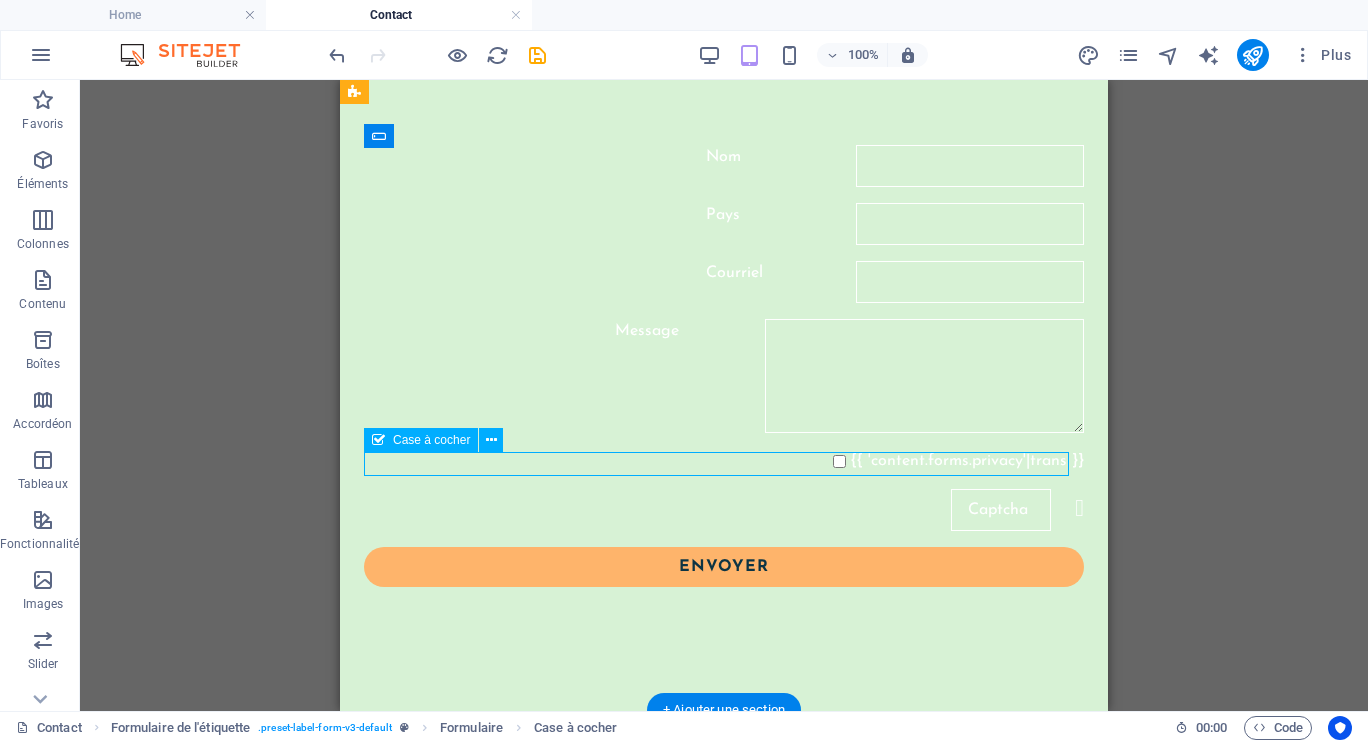 click on "{{ 'content.forms.privacy'|trans }}" at bounding box center [724, 461] 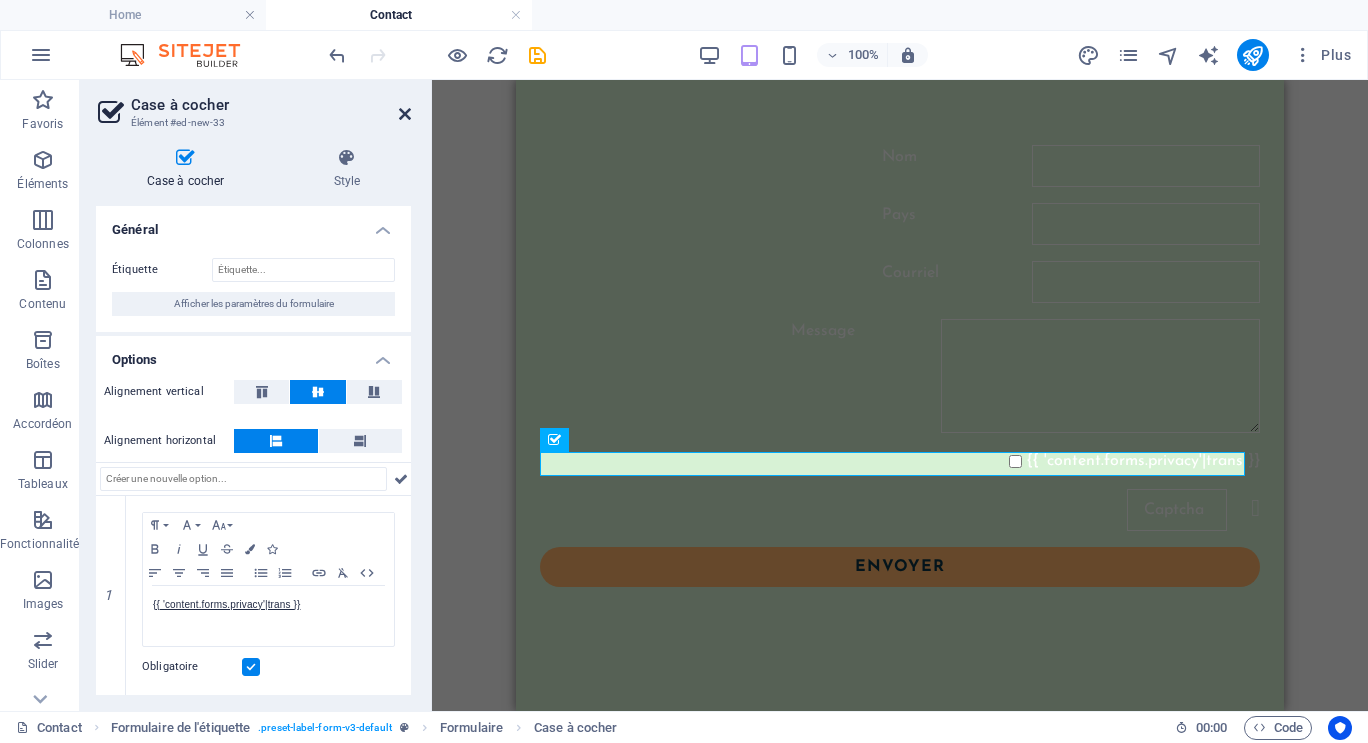 click at bounding box center (405, 114) 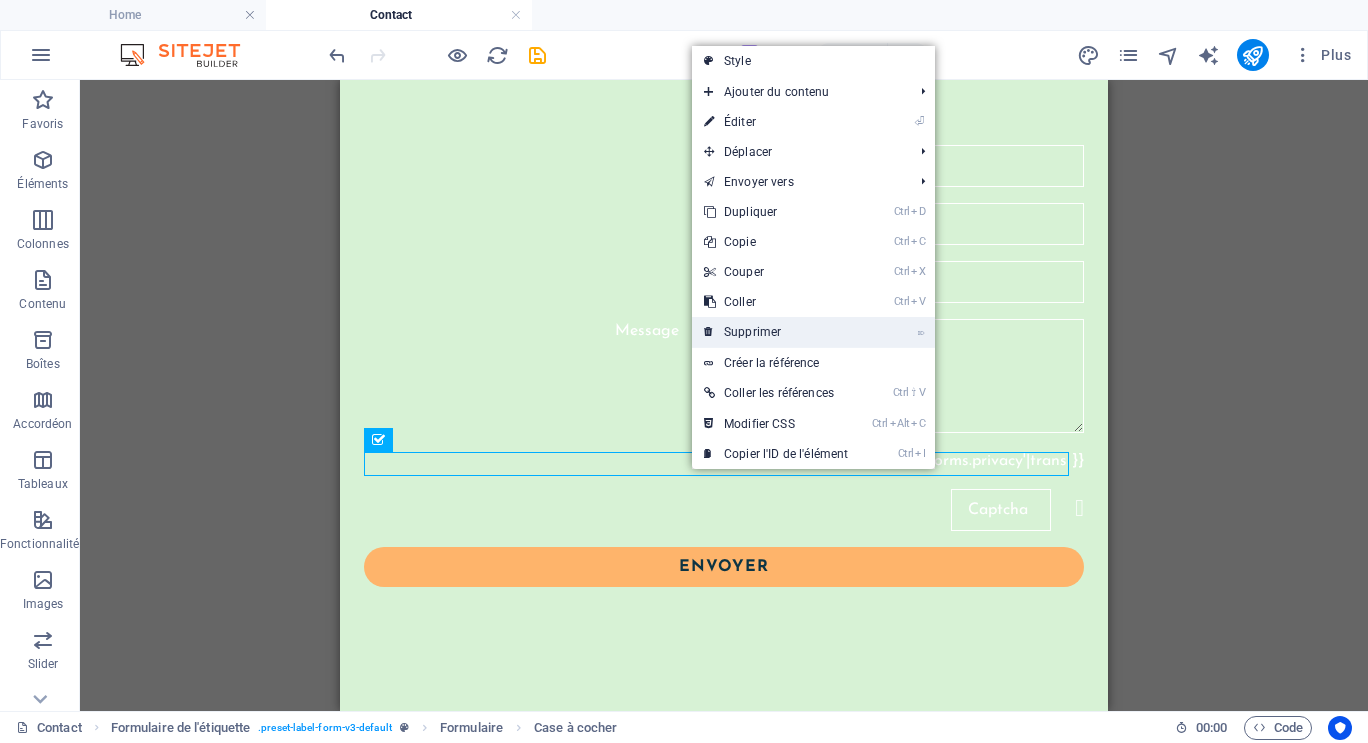 click on "⌦  Supprimer" at bounding box center (776, 332) 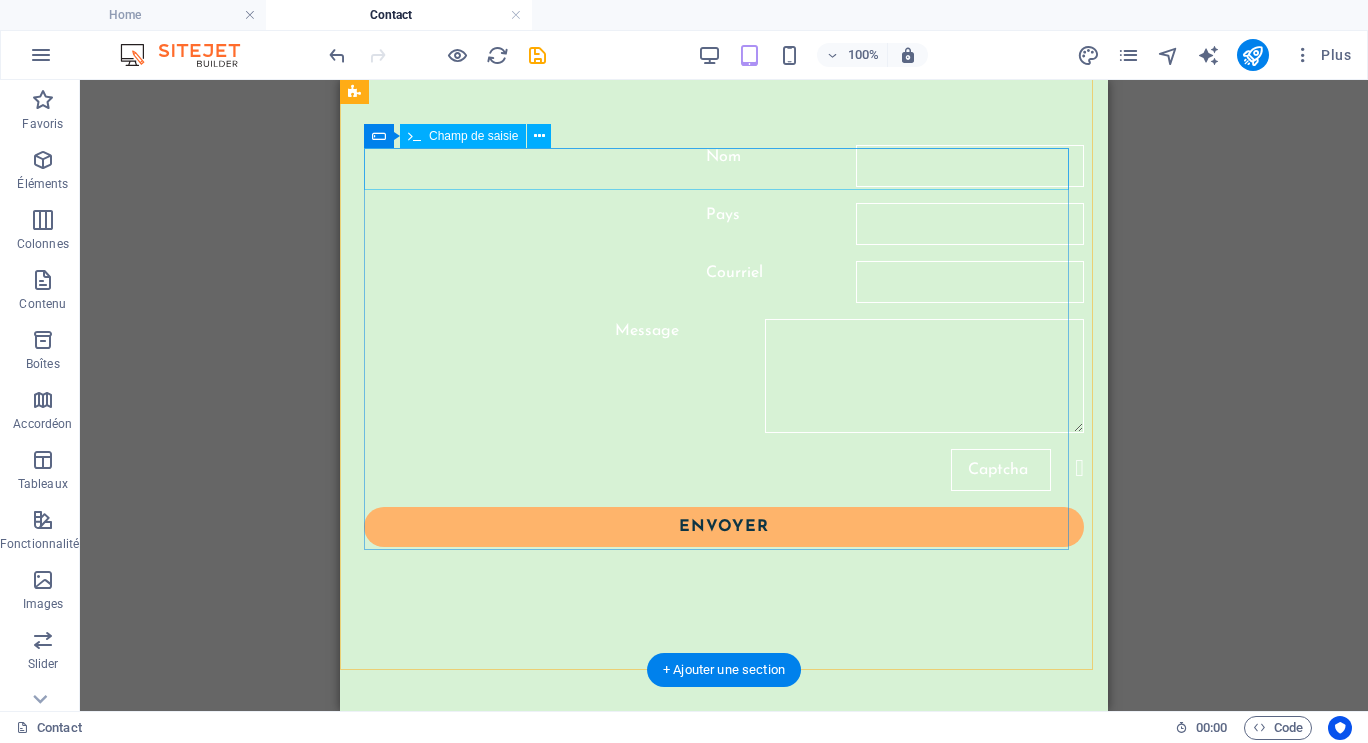 click on "Nom" at bounding box center (724, 166) 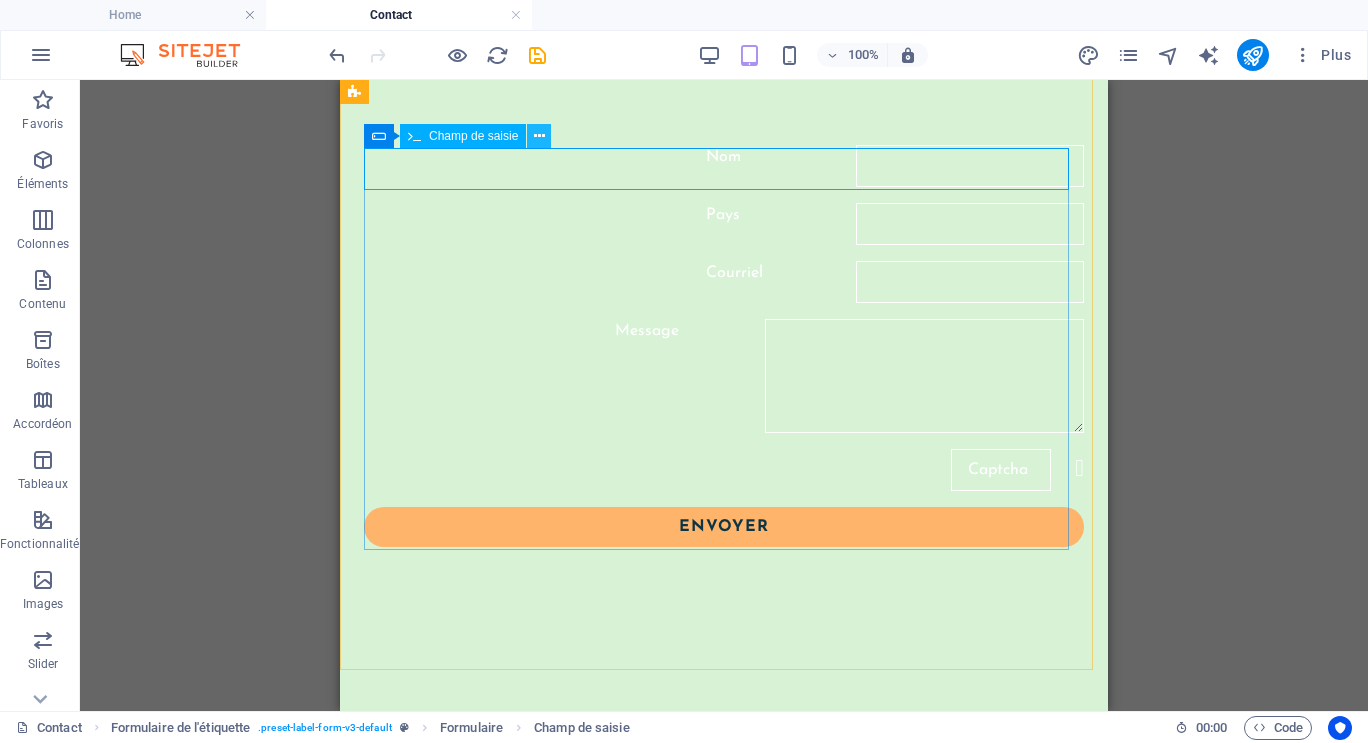 click at bounding box center [539, 136] 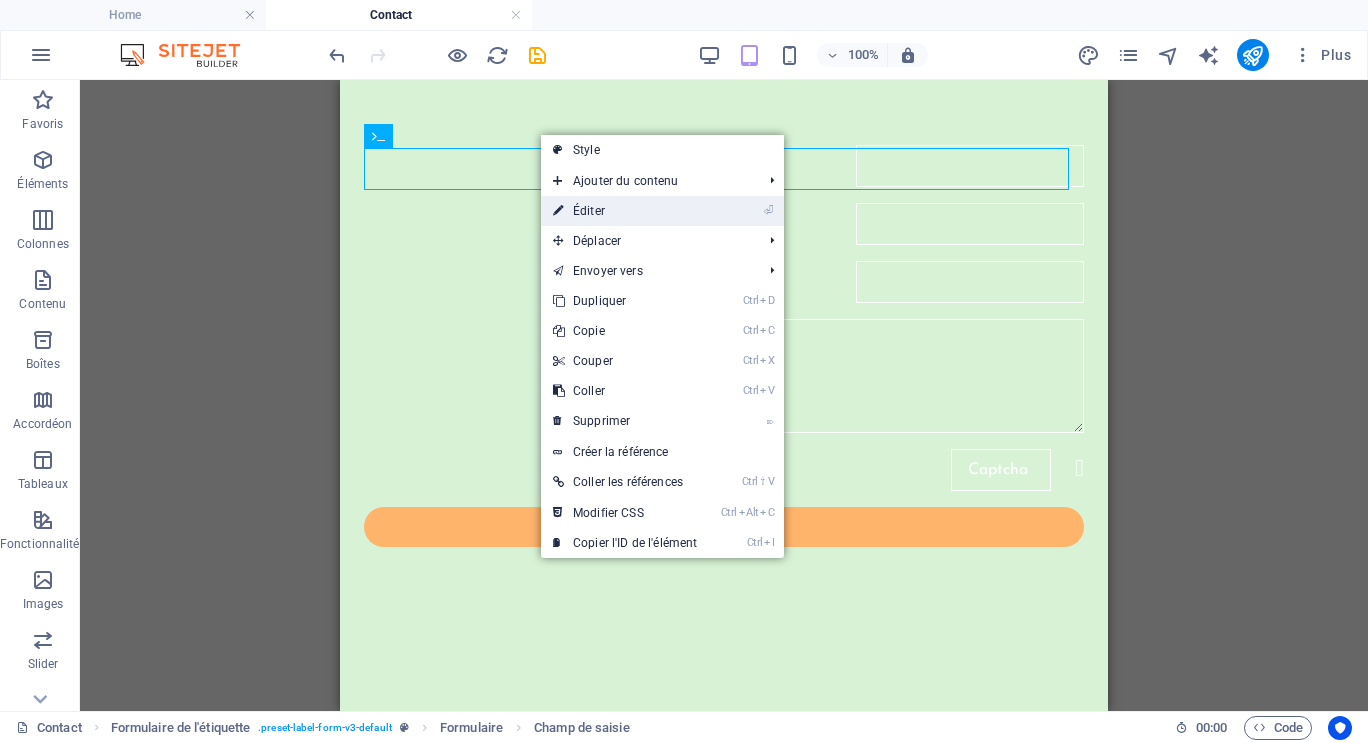 click on "⏎  Éditer" at bounding box center [625, 211] 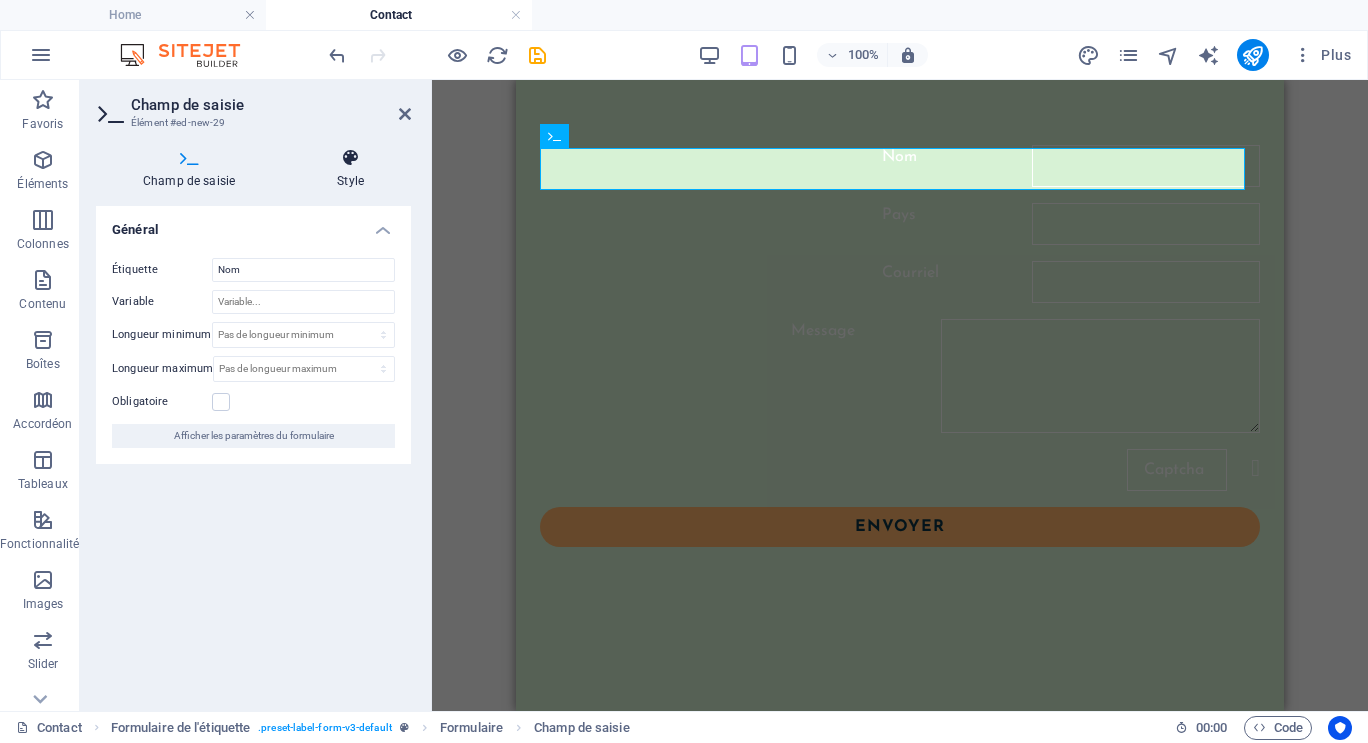 click at bounding box center (350, 158) 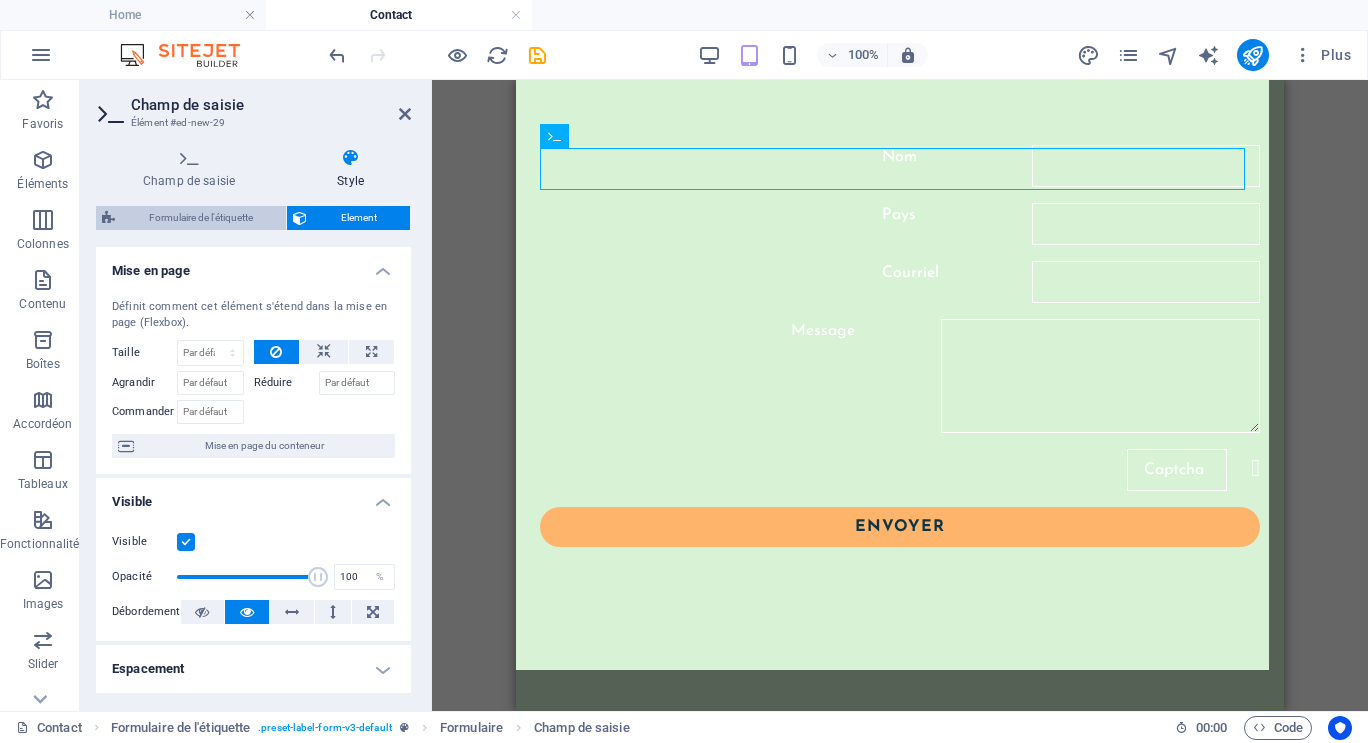 click on "Formulaire de l'étiquette" at bounding box center [200, 218] 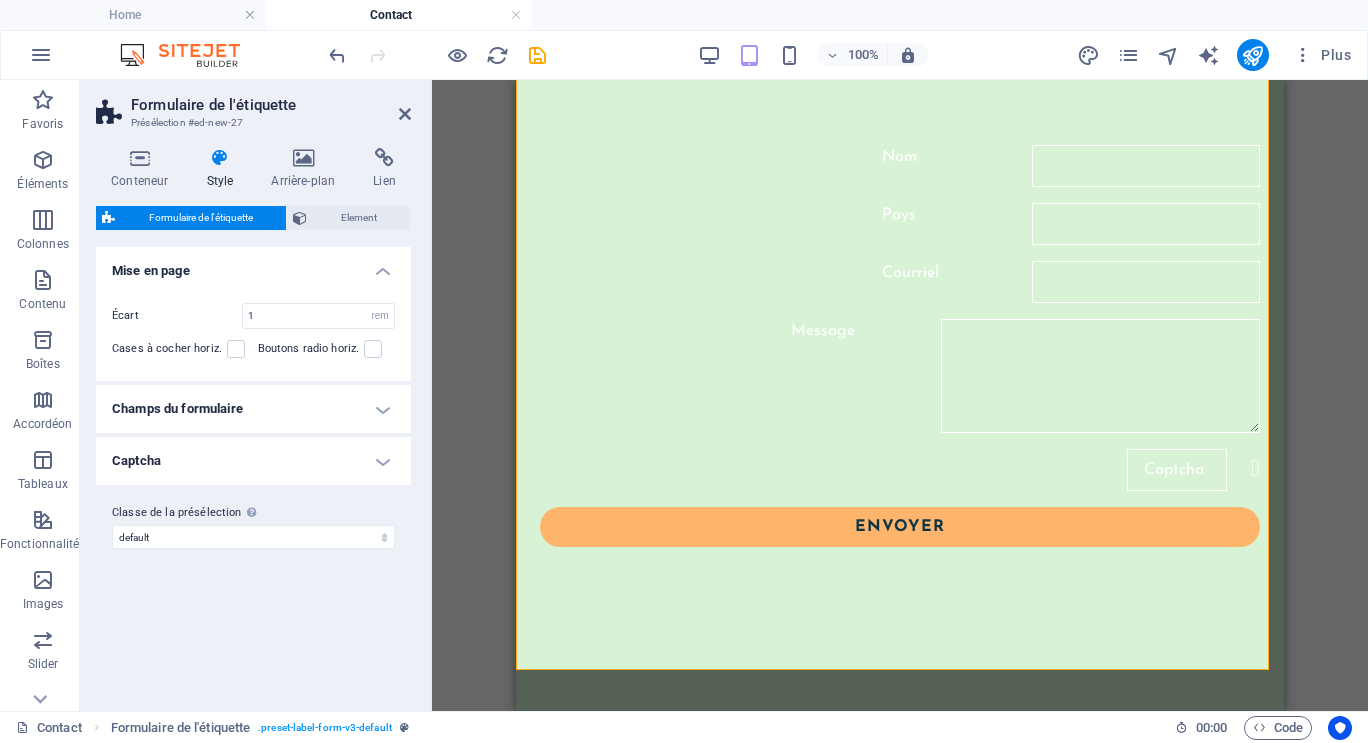 click on "Champs du formulaire" at bounding box center [253, 409] 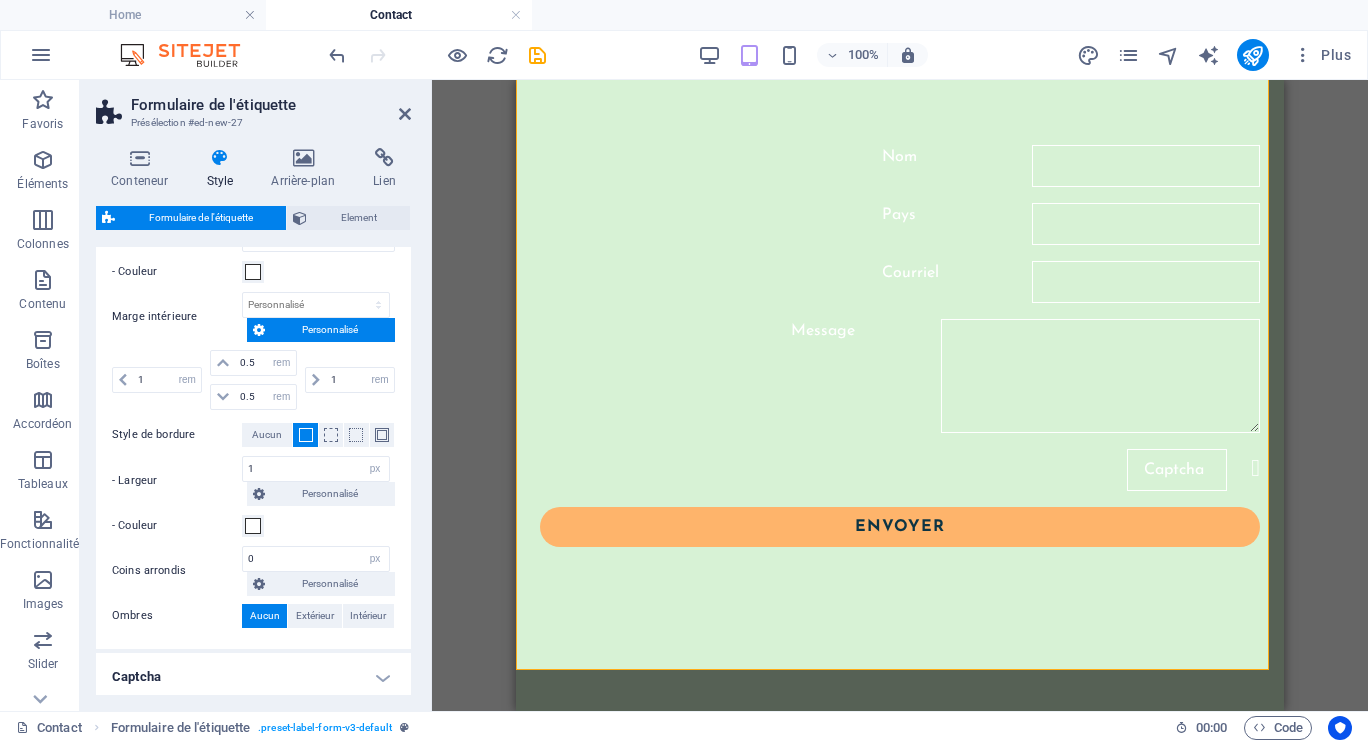 scroll, scrollTop: 500, scrollLeft: 0, axis: vertical 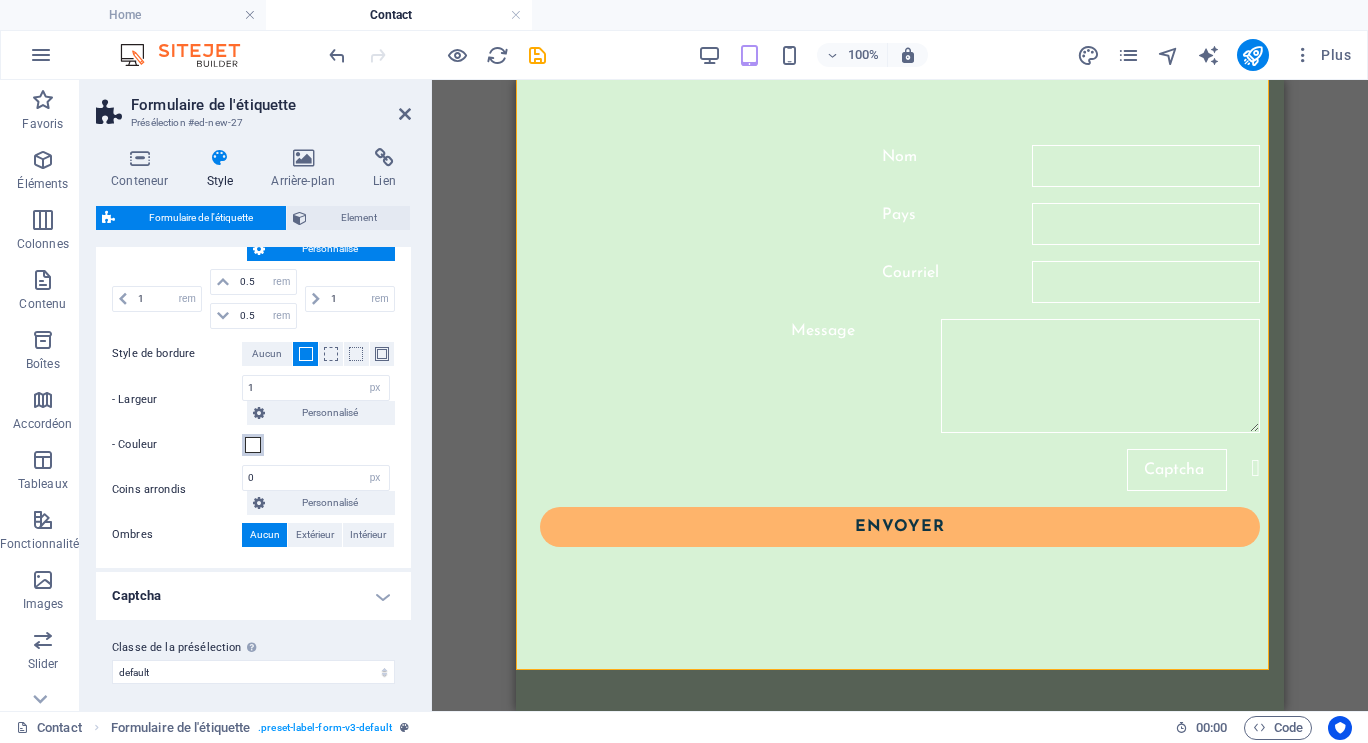 click at bounding box center (253, 445) 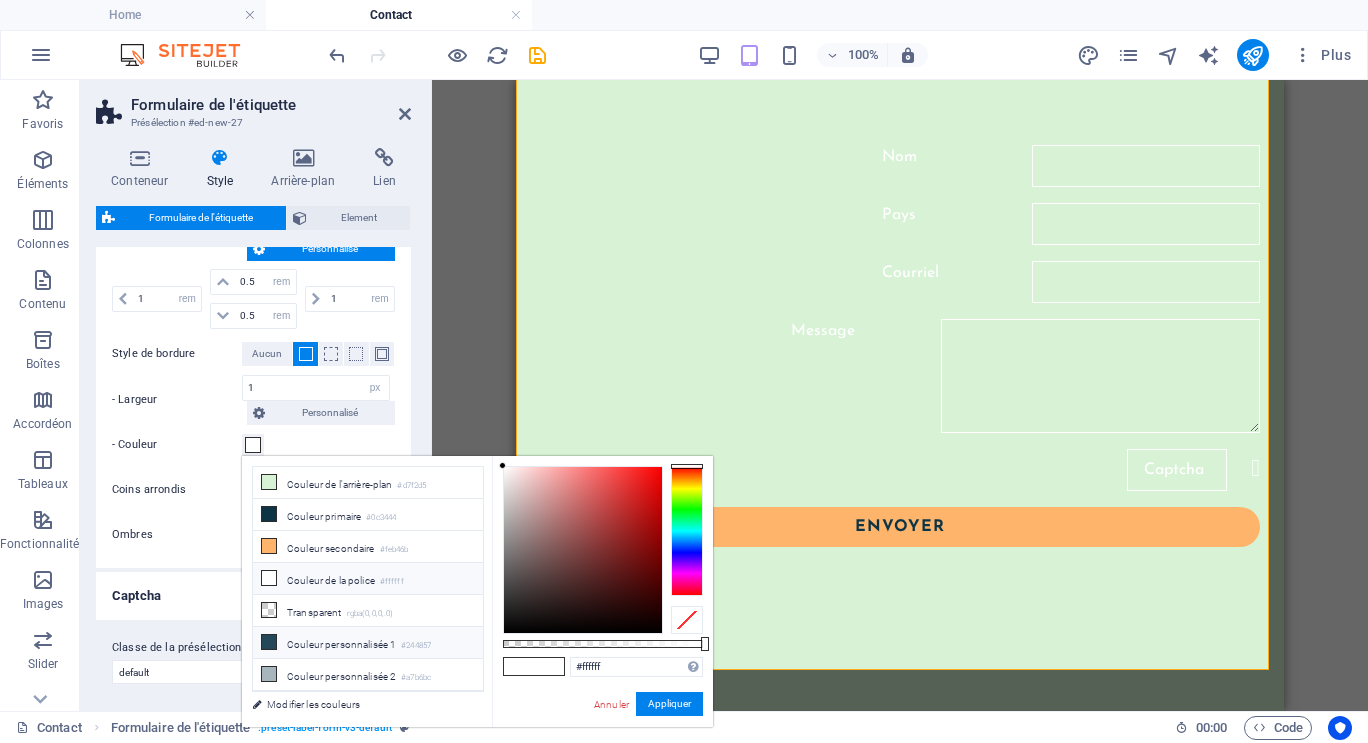 click on "Couleur personnalisée 1
#244857" at bounding box center [368, 643] 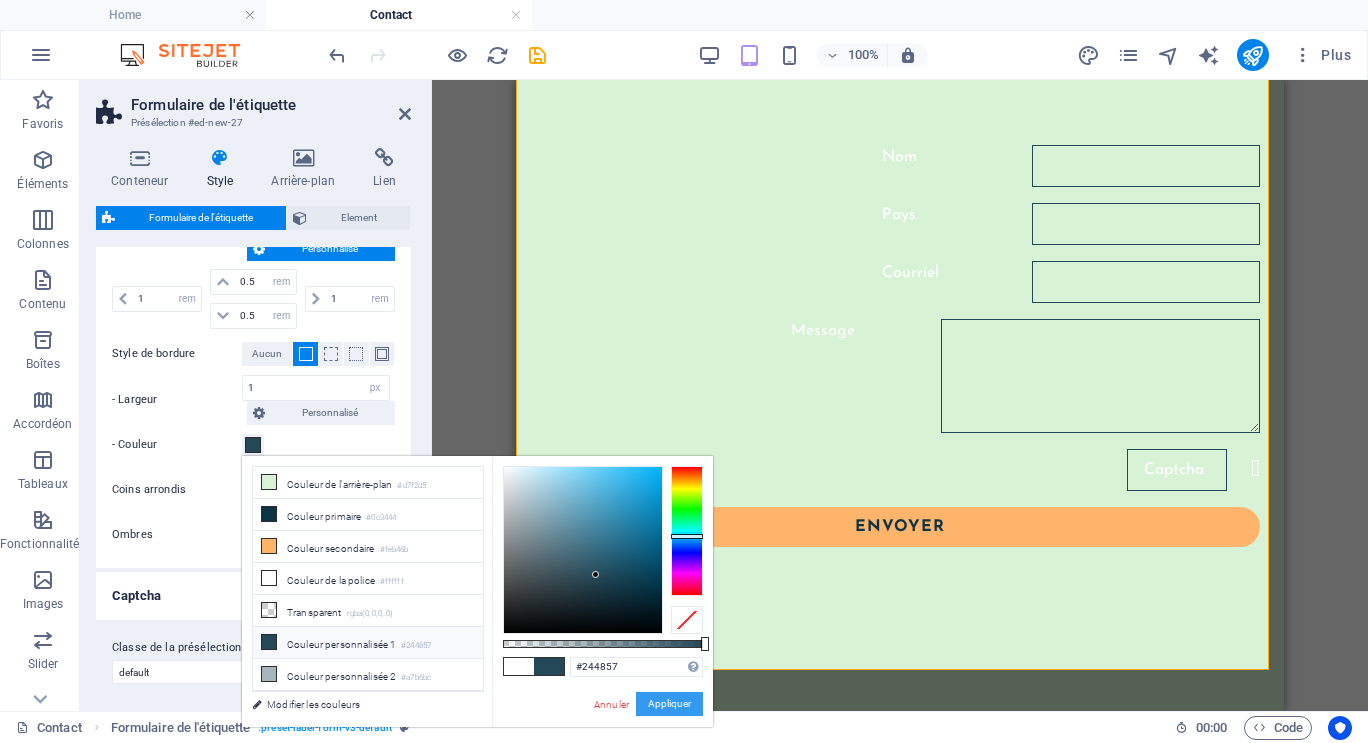 drag, startPoint x: 664, startPoint y: 703, endPoint x: 146, endPoint y: 622, distance: 524.29474 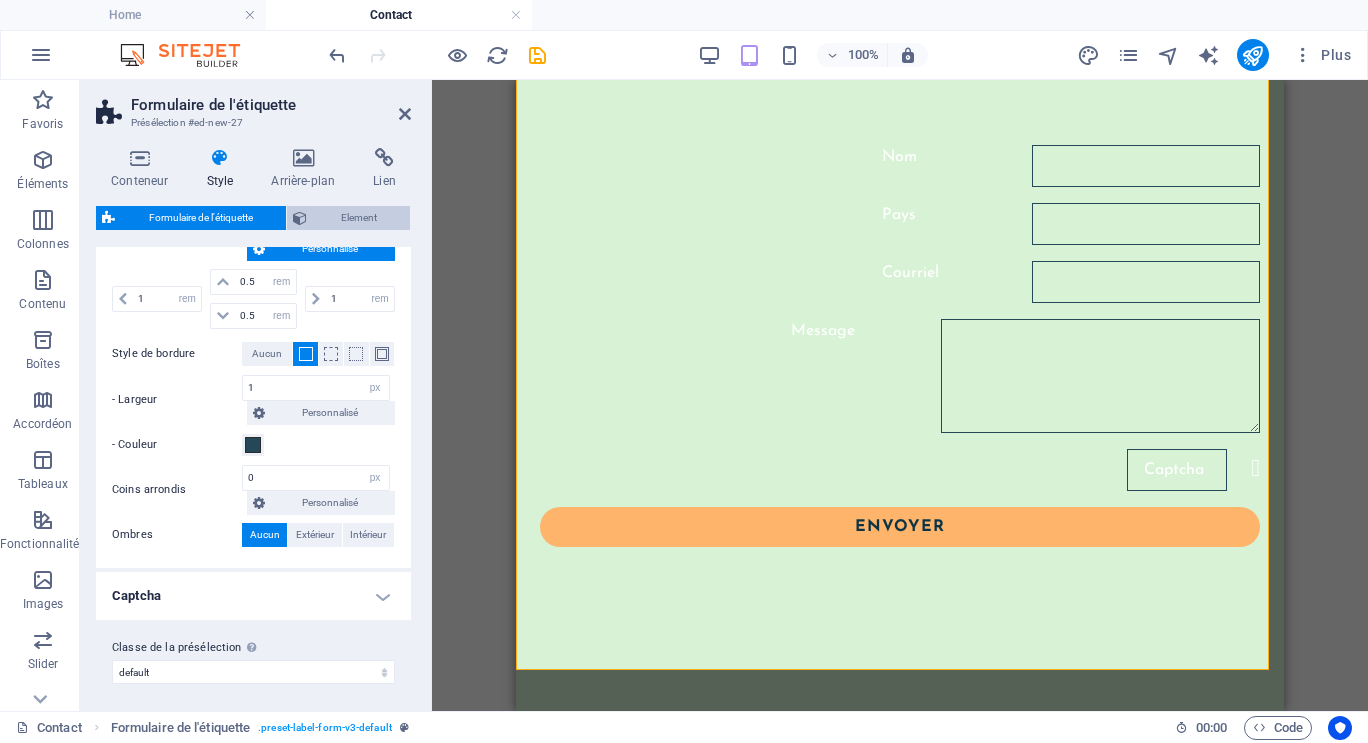 click on "Element" at bounding box center [358, 218] 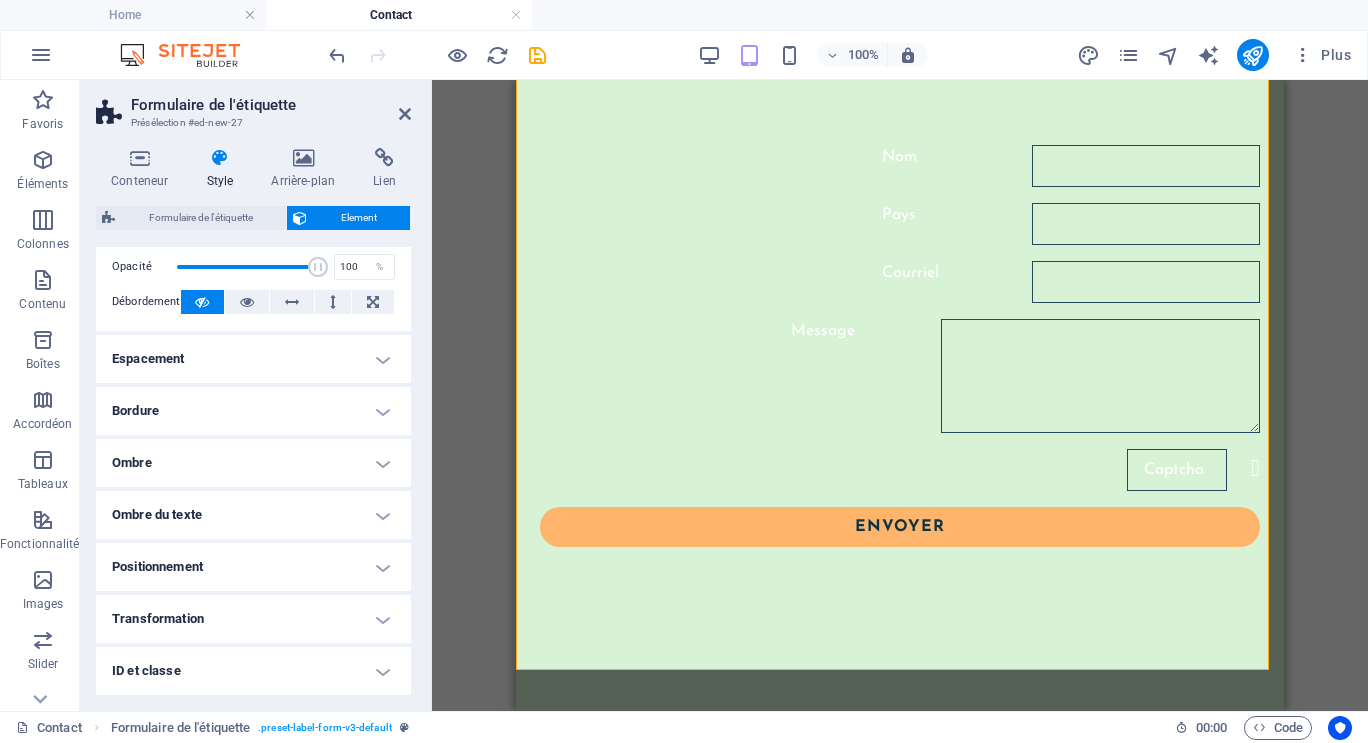scroll, scrollTop: 0, scrollLeft: 0, axis: both 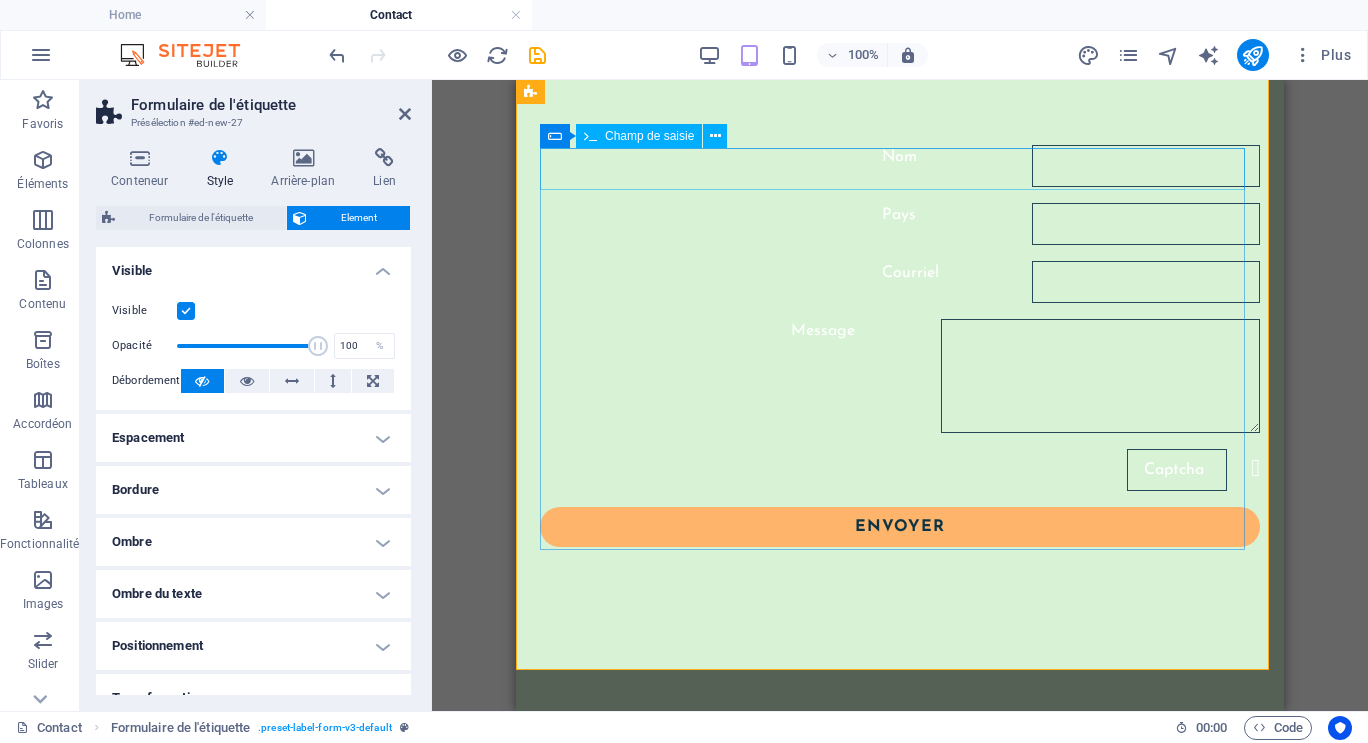 click on "Nom" at bounding box center (900, 166) 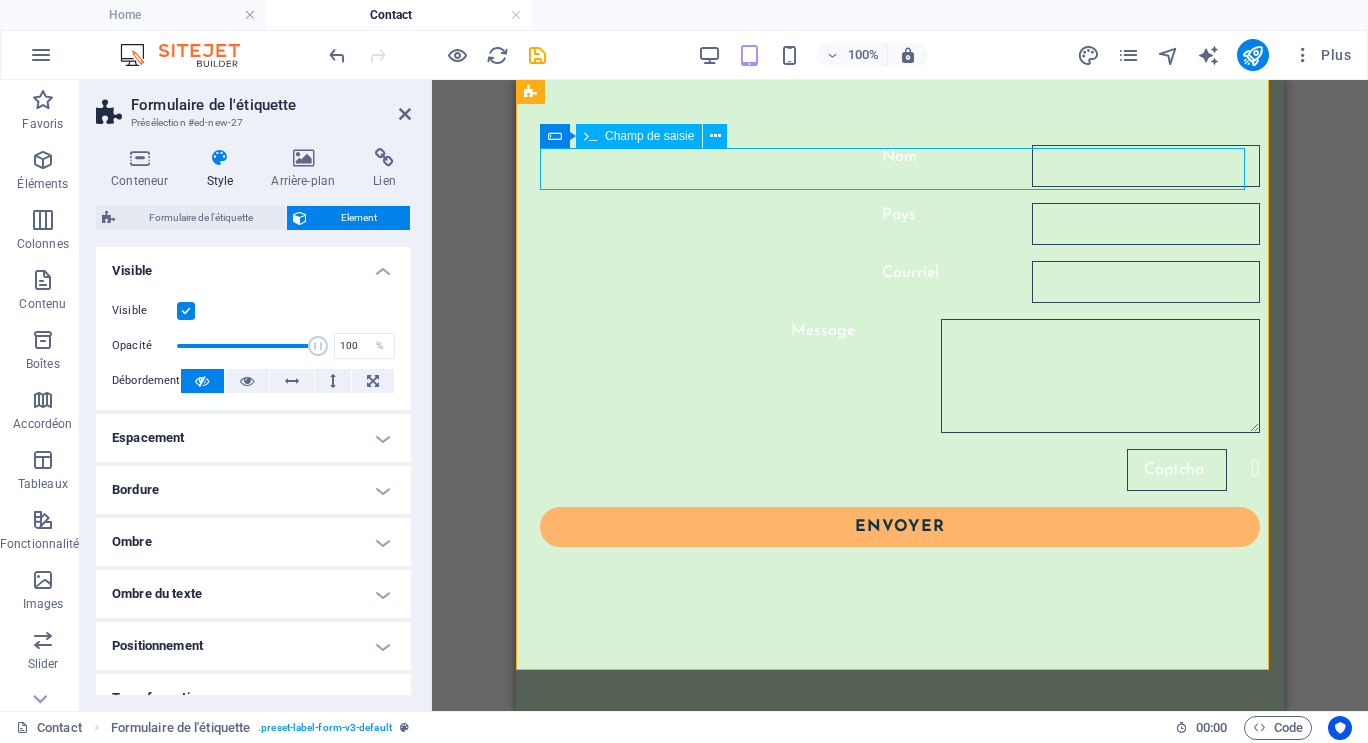 click on "Nom" at bounding box center (900, 166) 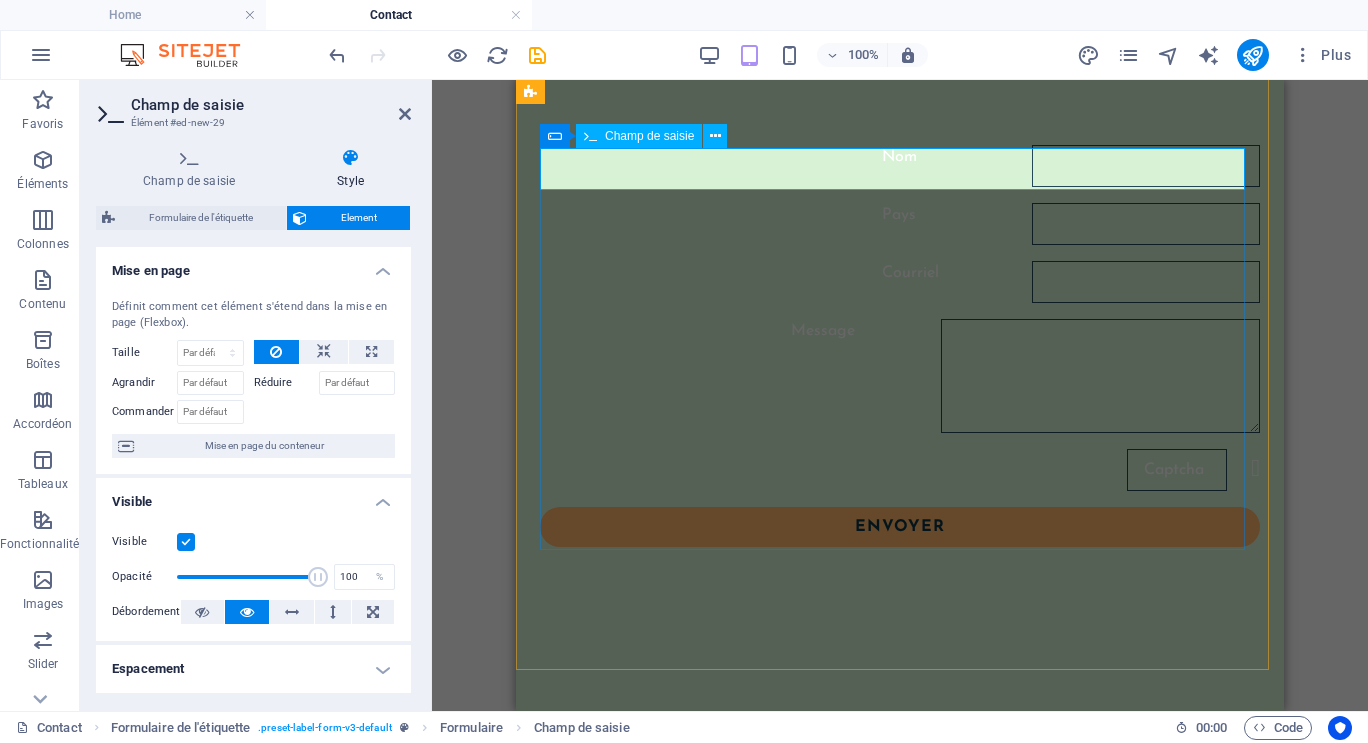 click on "Nom" at bounding box center [900, 166] 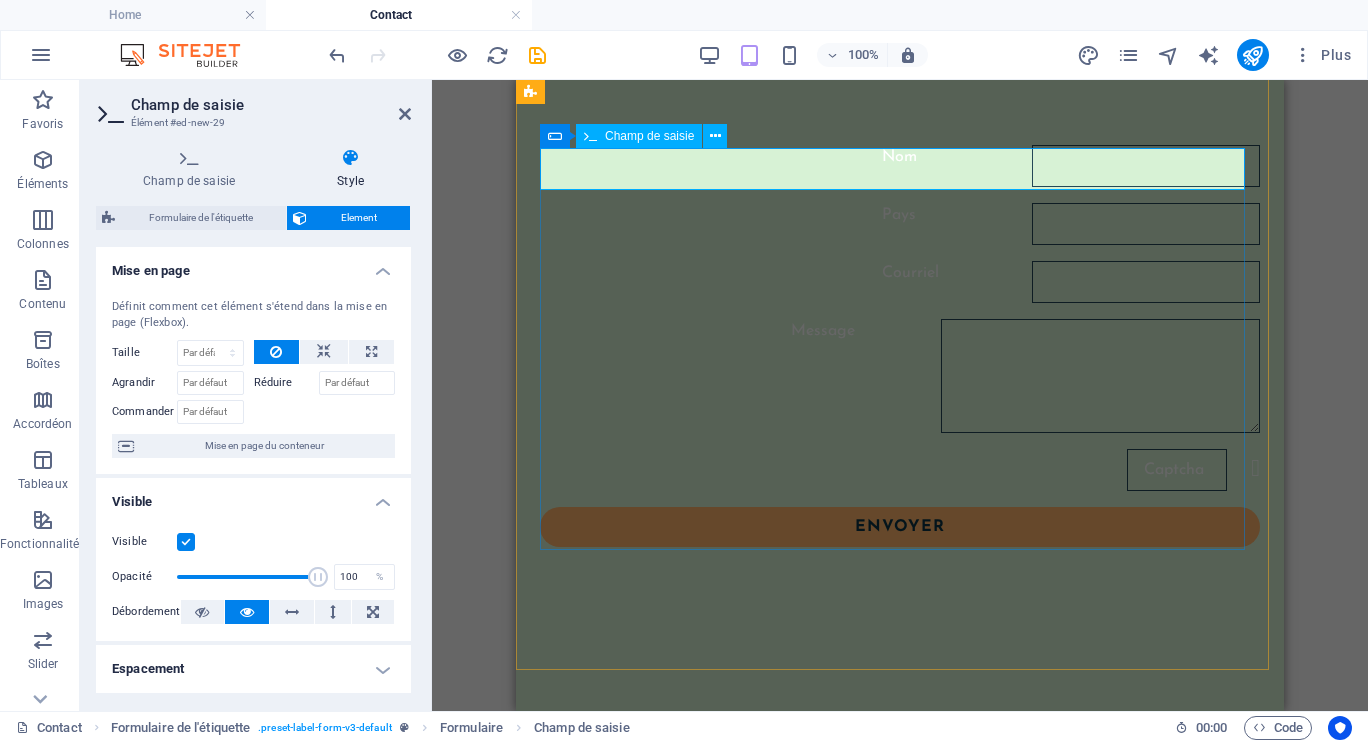 click on "Nom" at bounding box center (900, 166) 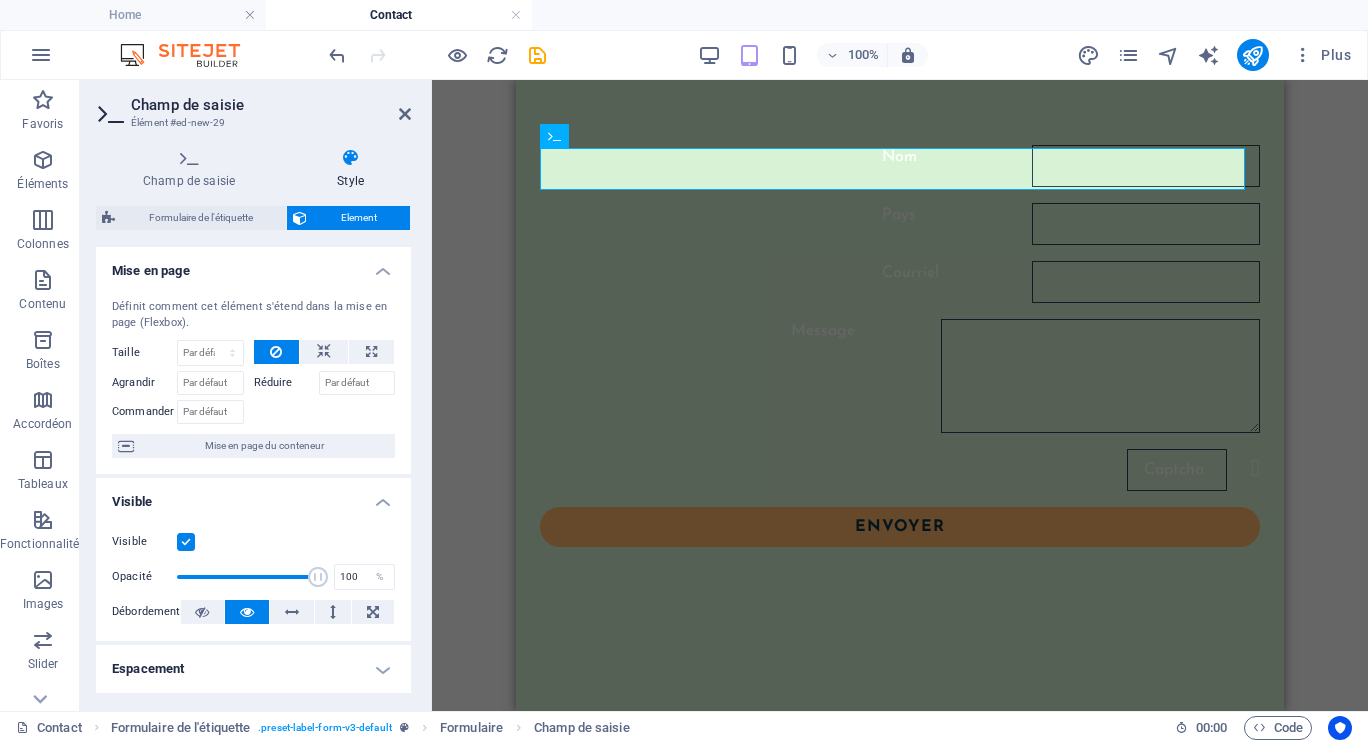 click on "Référence   Référence   Texte   Texte   Formulaire de l'étiquette   Formulaire   Champ de saisie   Formulaire   Champ de saisie   E-mail   Zone de texte   Case à cocher   Captcha   Bouton Formulaire" at bounding box center (900, 395) 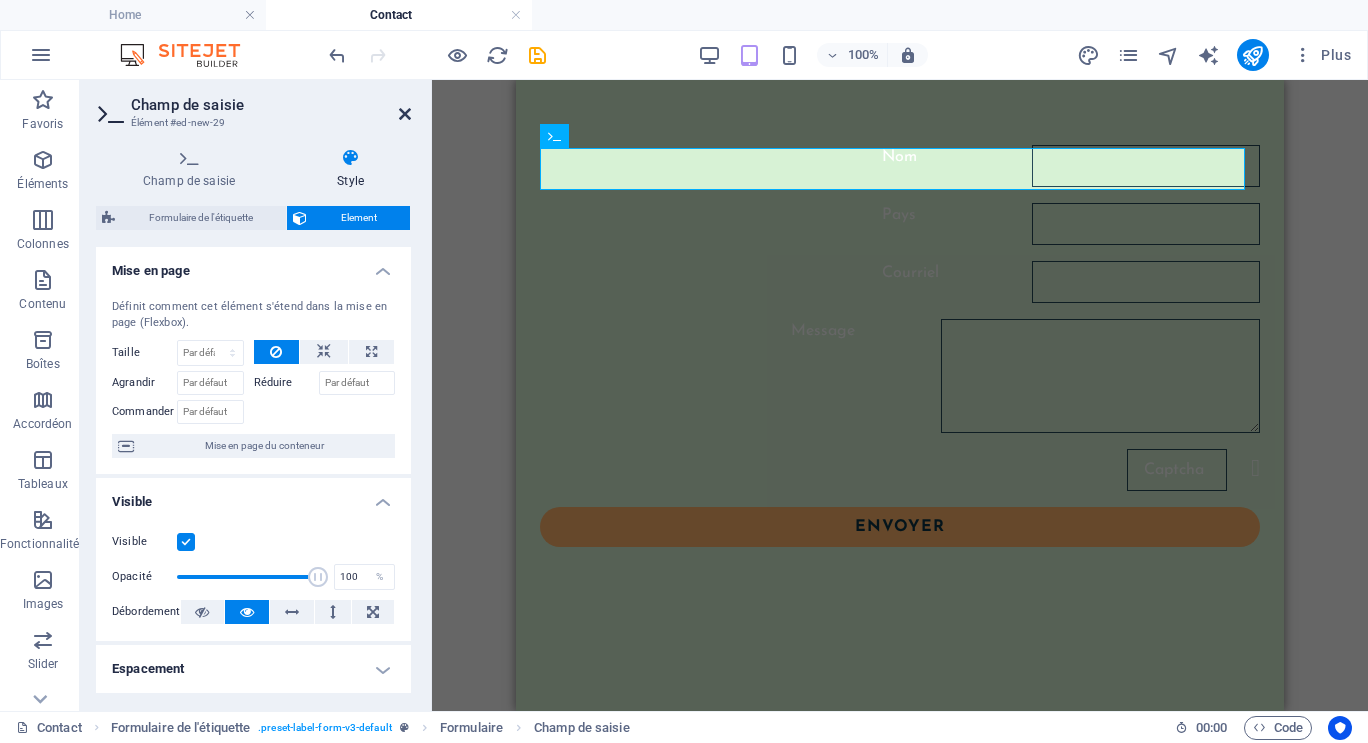 click at bounding box center (405, 114) 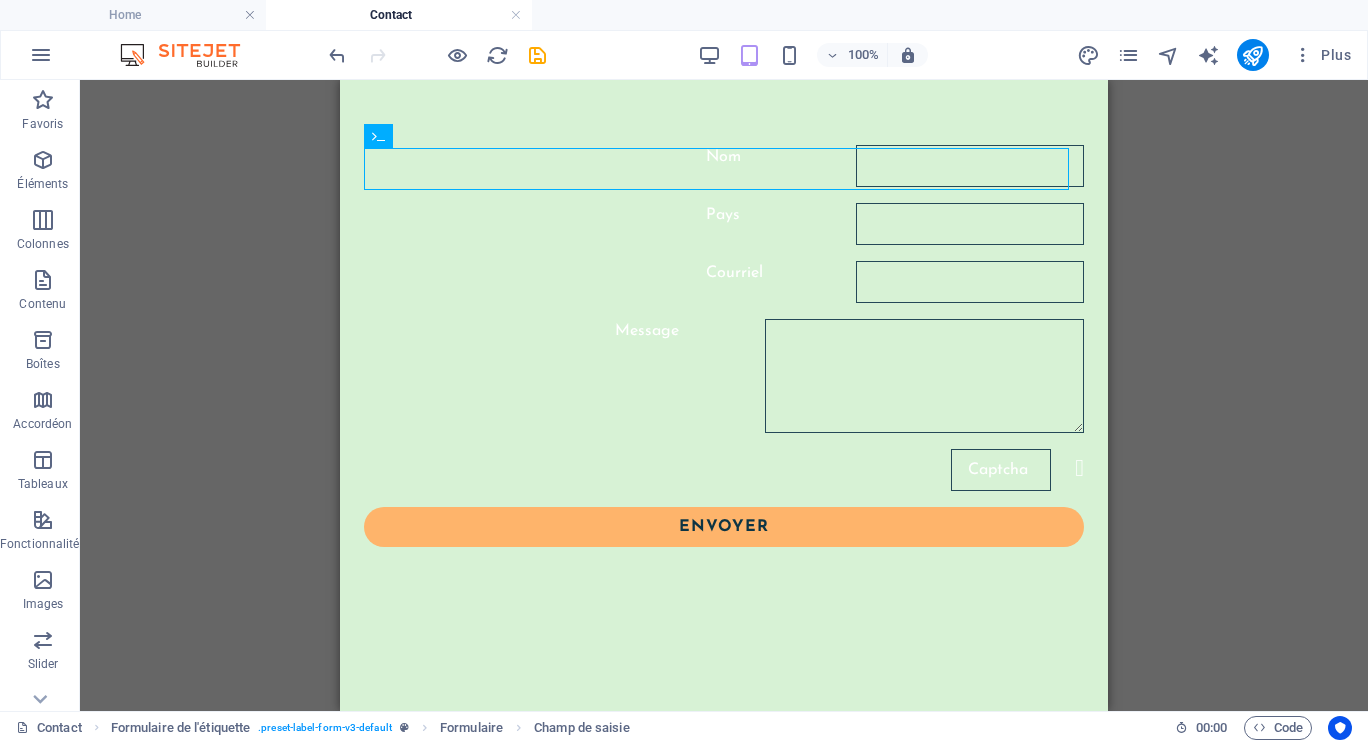 click on "Référence   Référence   Texte   Texte   Formulaire de l'étiquette   Champ de saisie   Formulaire   Champ de saisie   E-mail   Zone de texte   Case à cocher   Captcha   Bouton Formulaire" at bounding box center (724, 395) 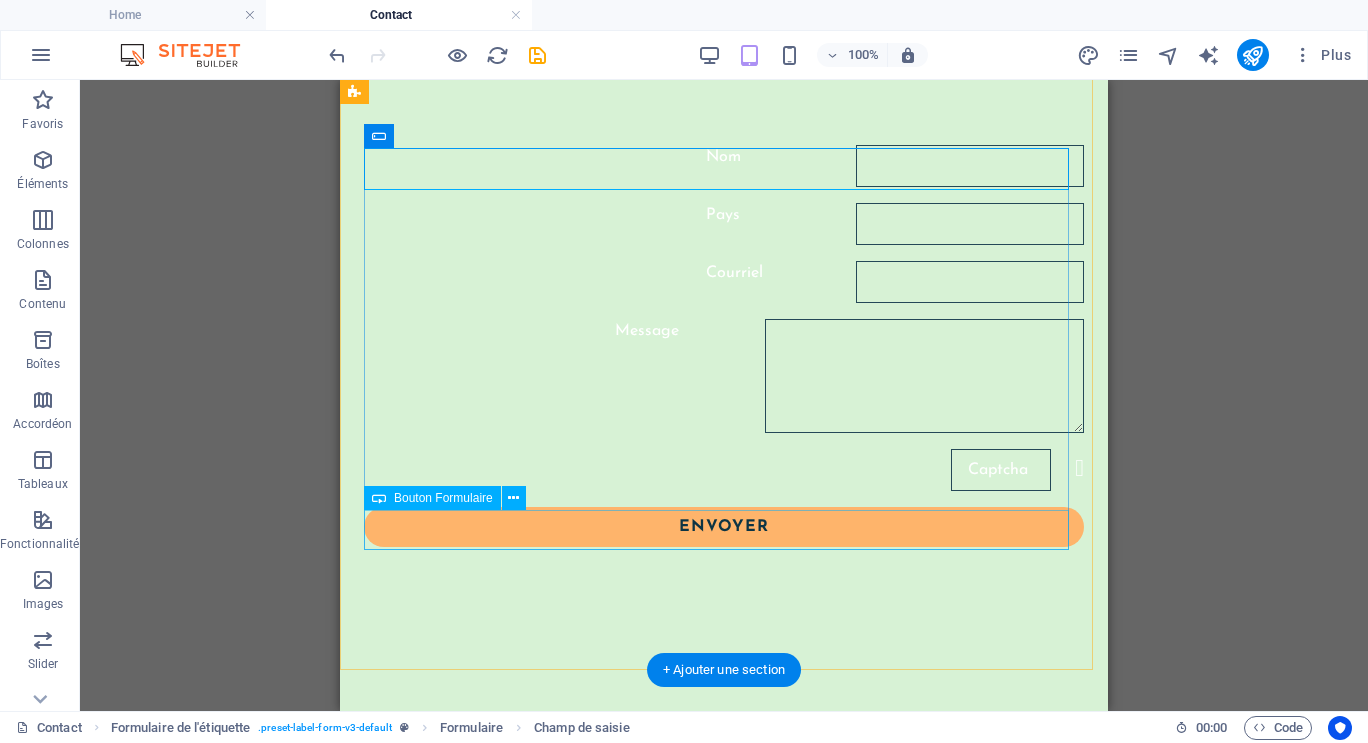 click on "Envoyer" at bounding box center [724, 527] 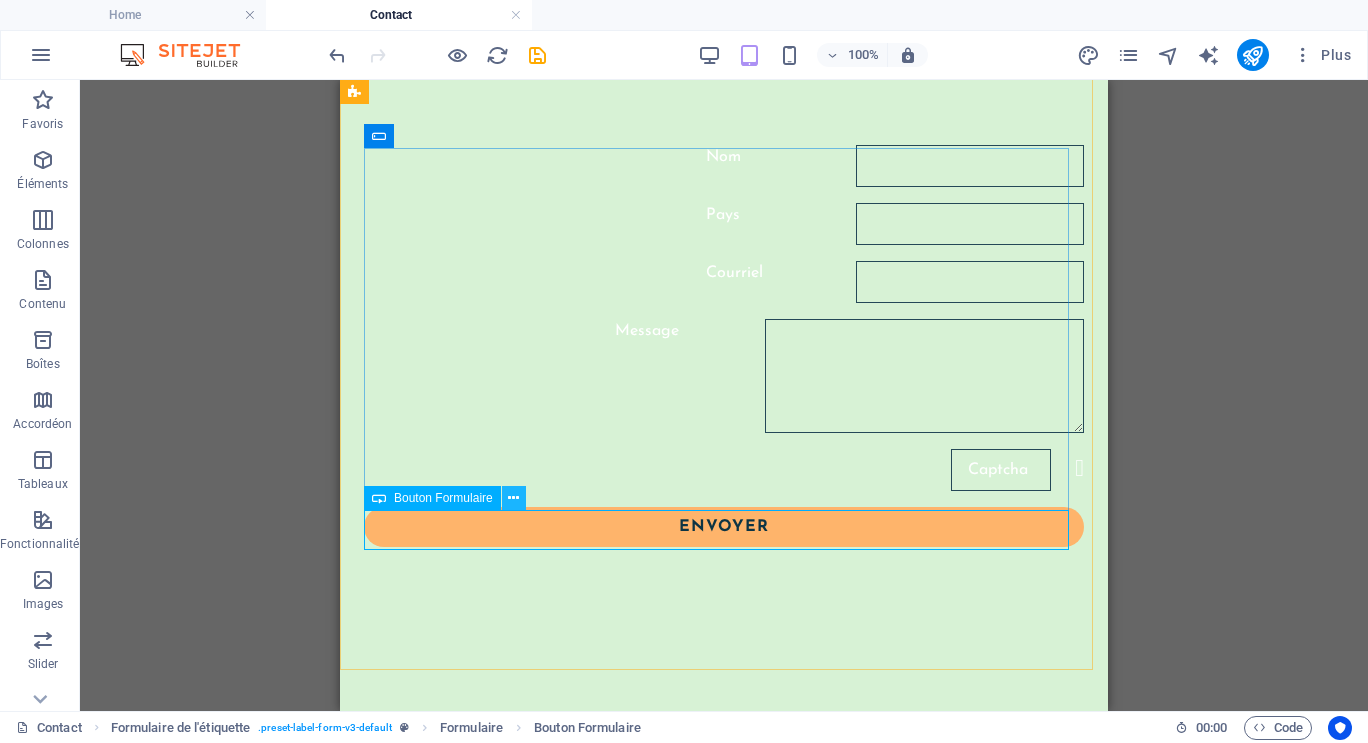 click at bounding box center [513, 498] 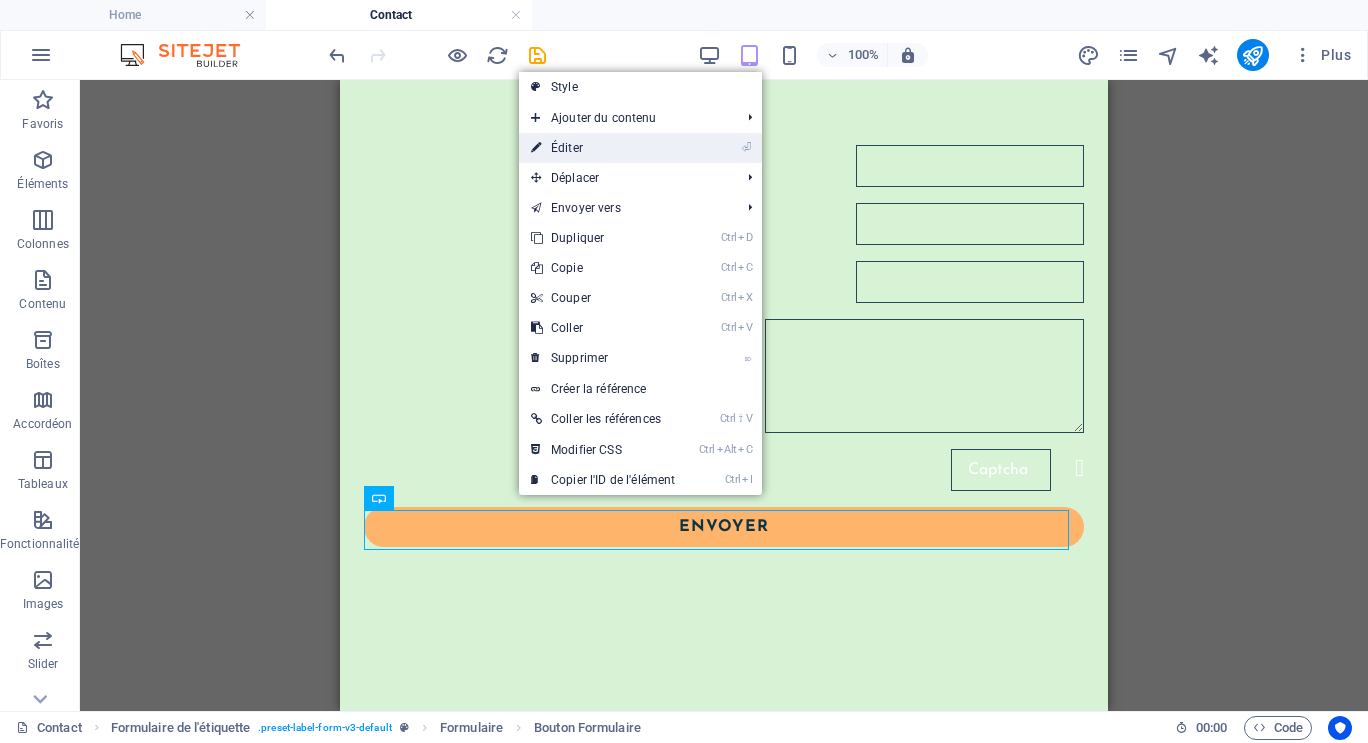 click on "⏎  Éditer" at bounding box center (603, 148) 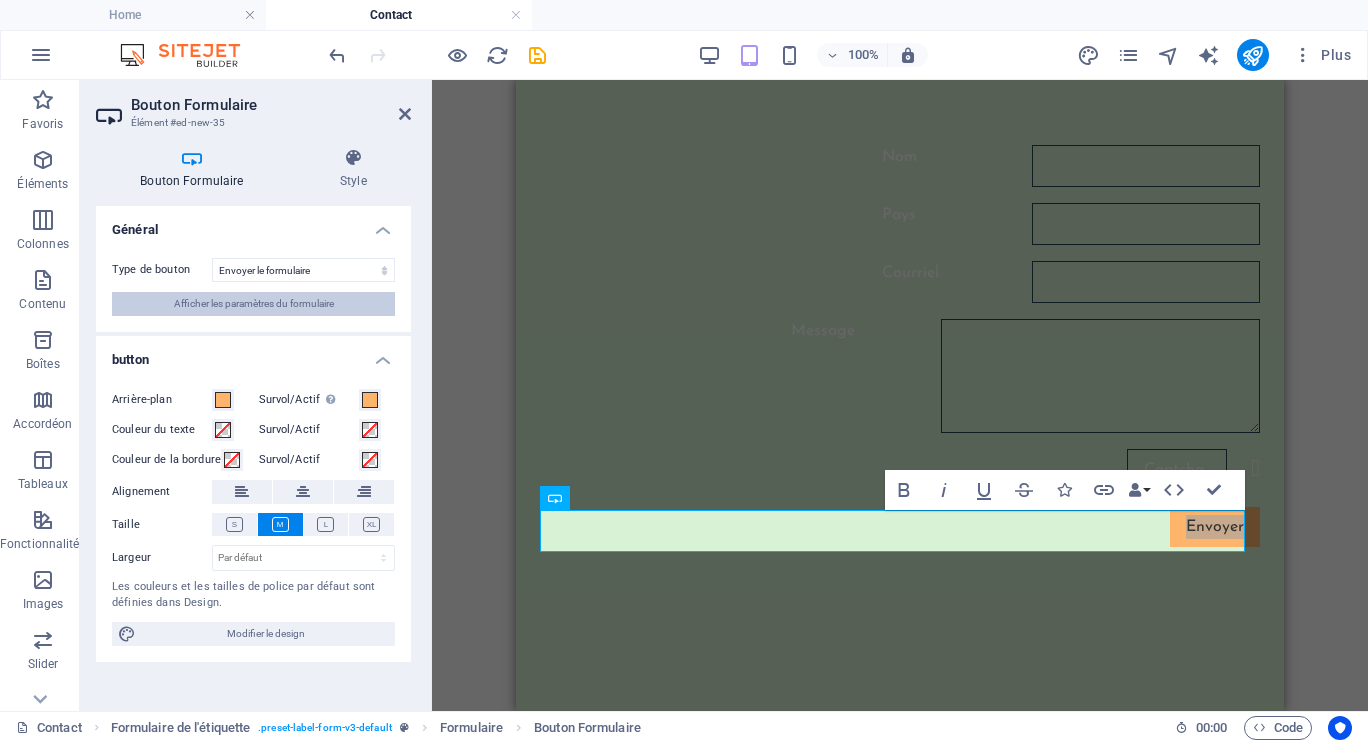 click on "Afficher les paramètres du formulaire" at bounding box center [254, 304] 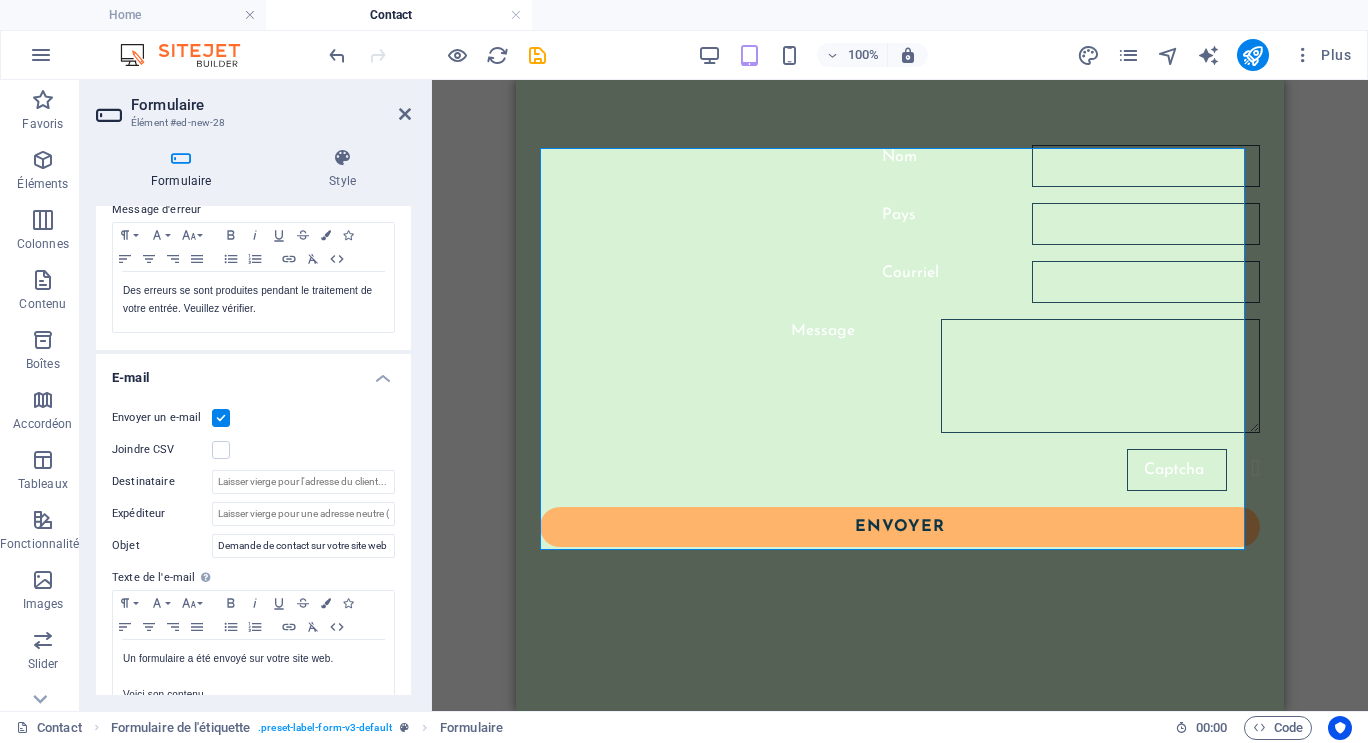scroll, scrollTop: 400, scrollLeft: 0, axis: vertical 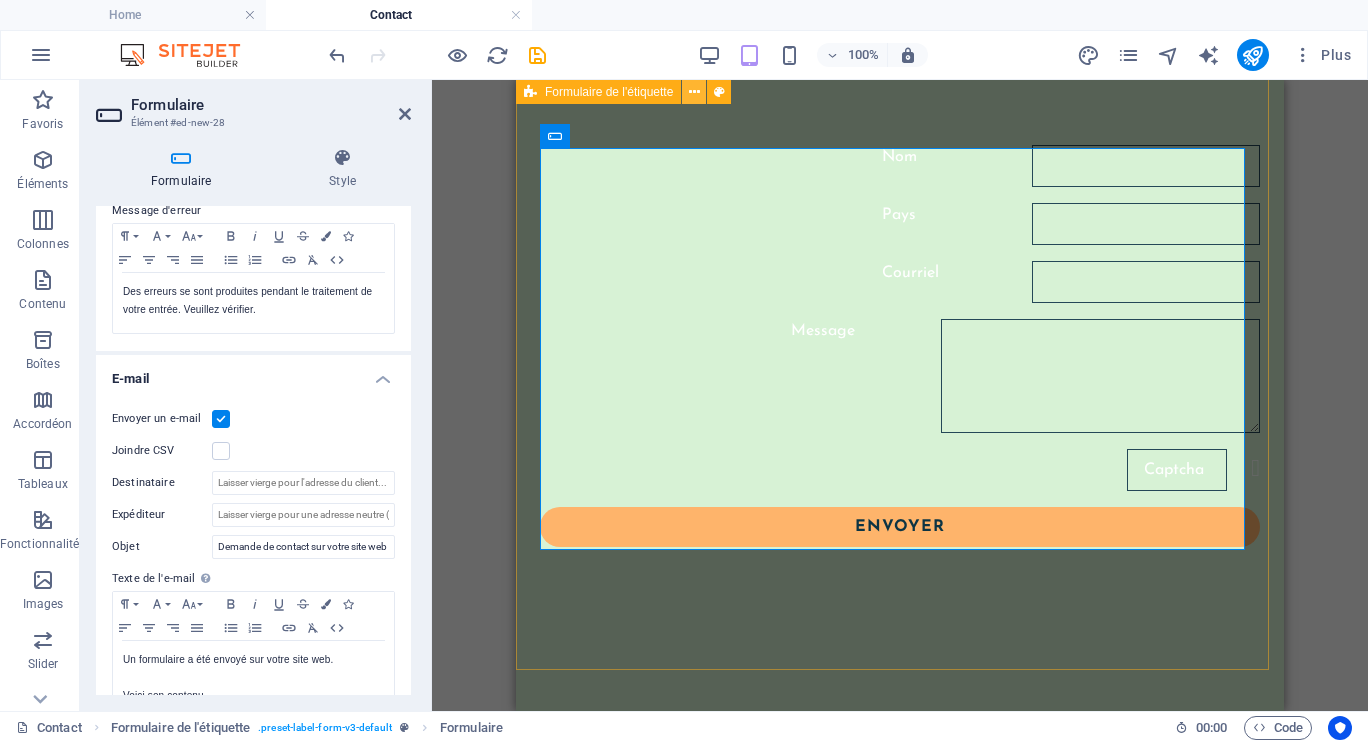 click at bounding box center (694, 92) 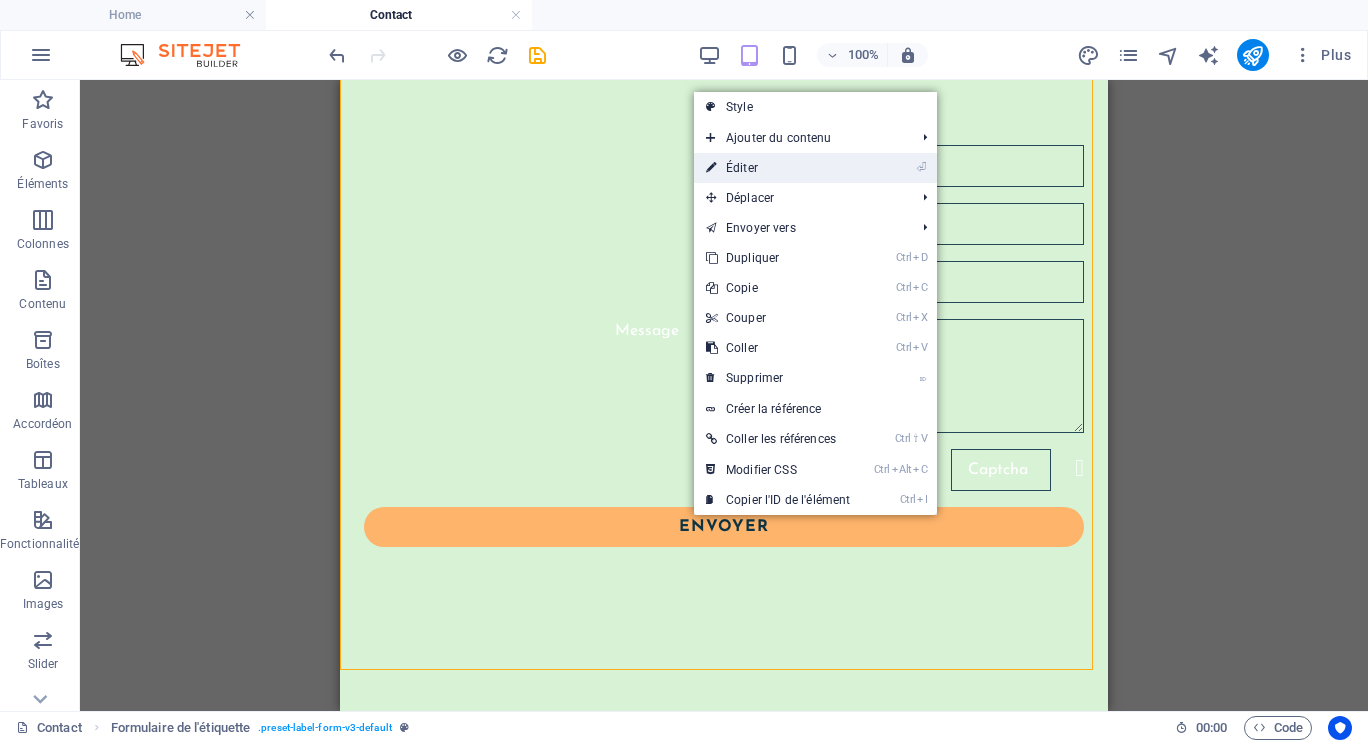 click on "⏎  Éditer" at bounding box center [778, 168] 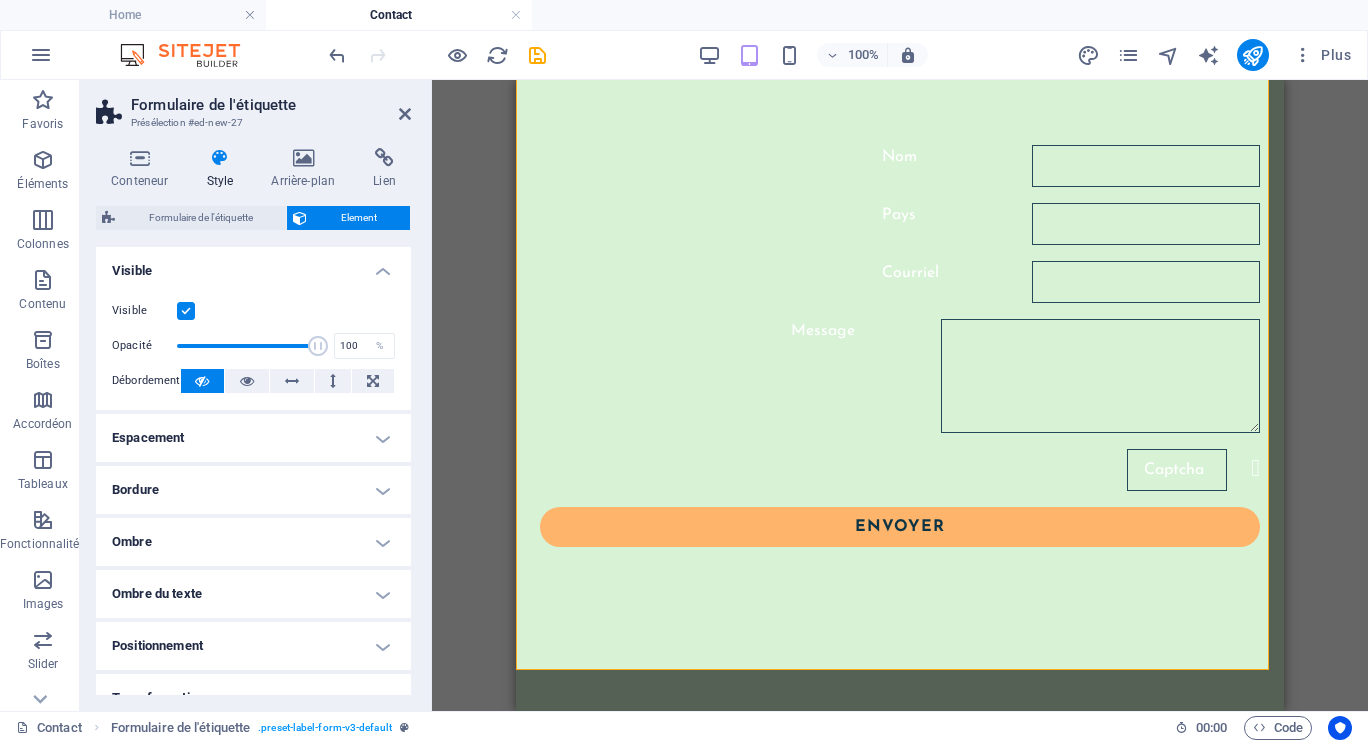 click at bounding box center (219, 158) 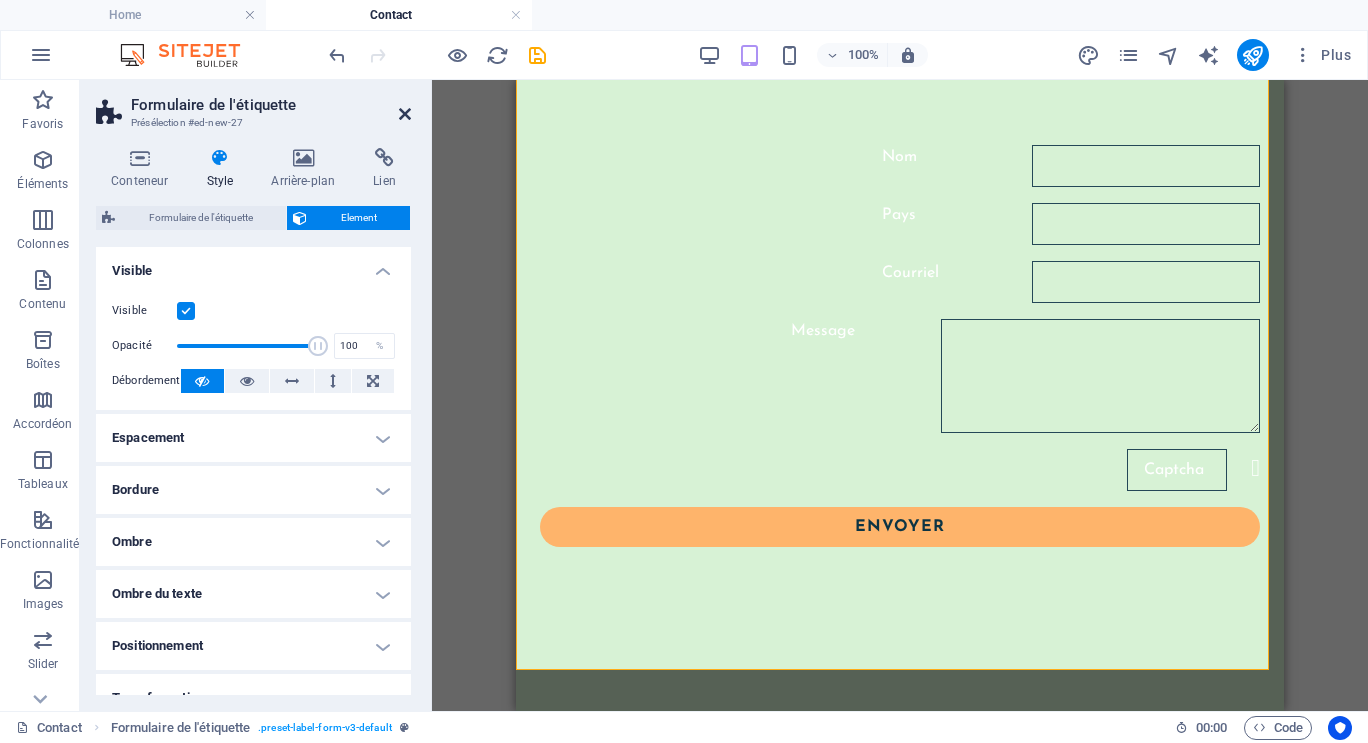 click at bounding box center [405, 114] 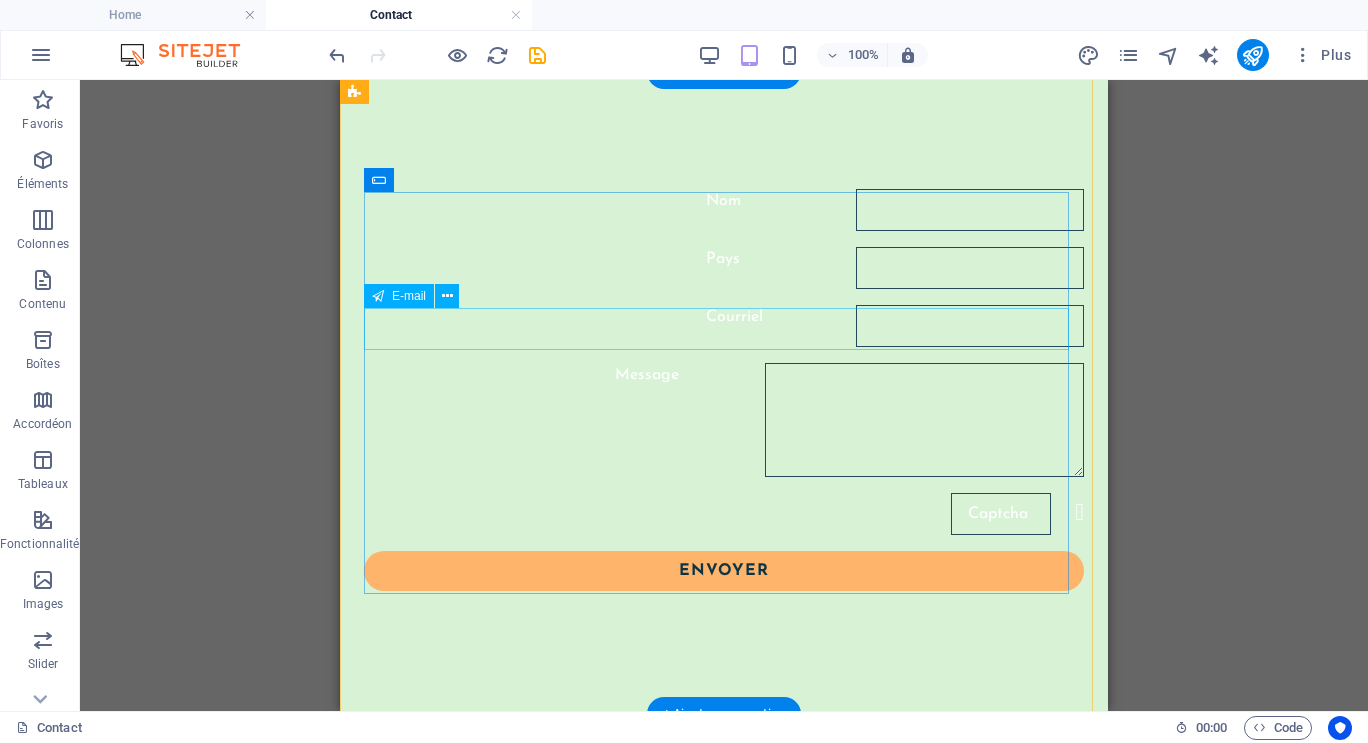 scroll, scrollTop: 535, scrollLeft: 0, axis: vertical 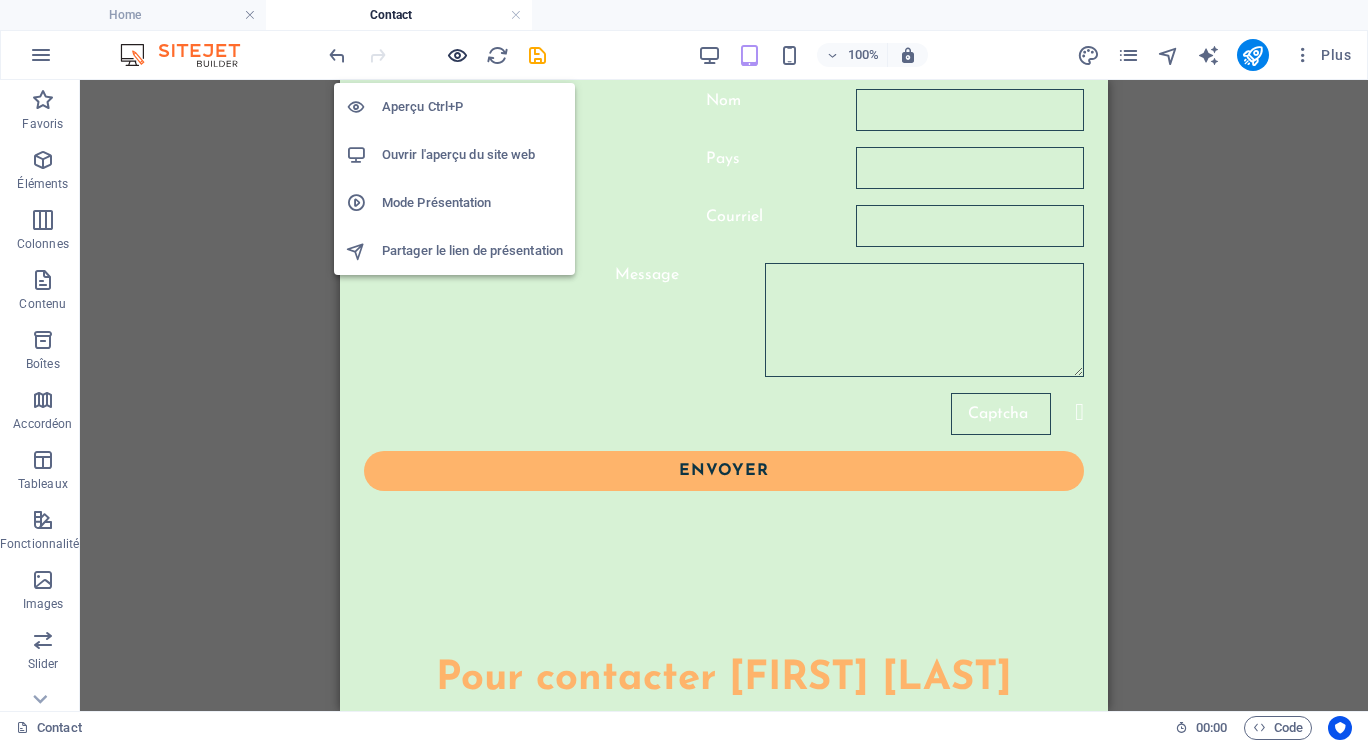 click at bounding box center (457, 55) 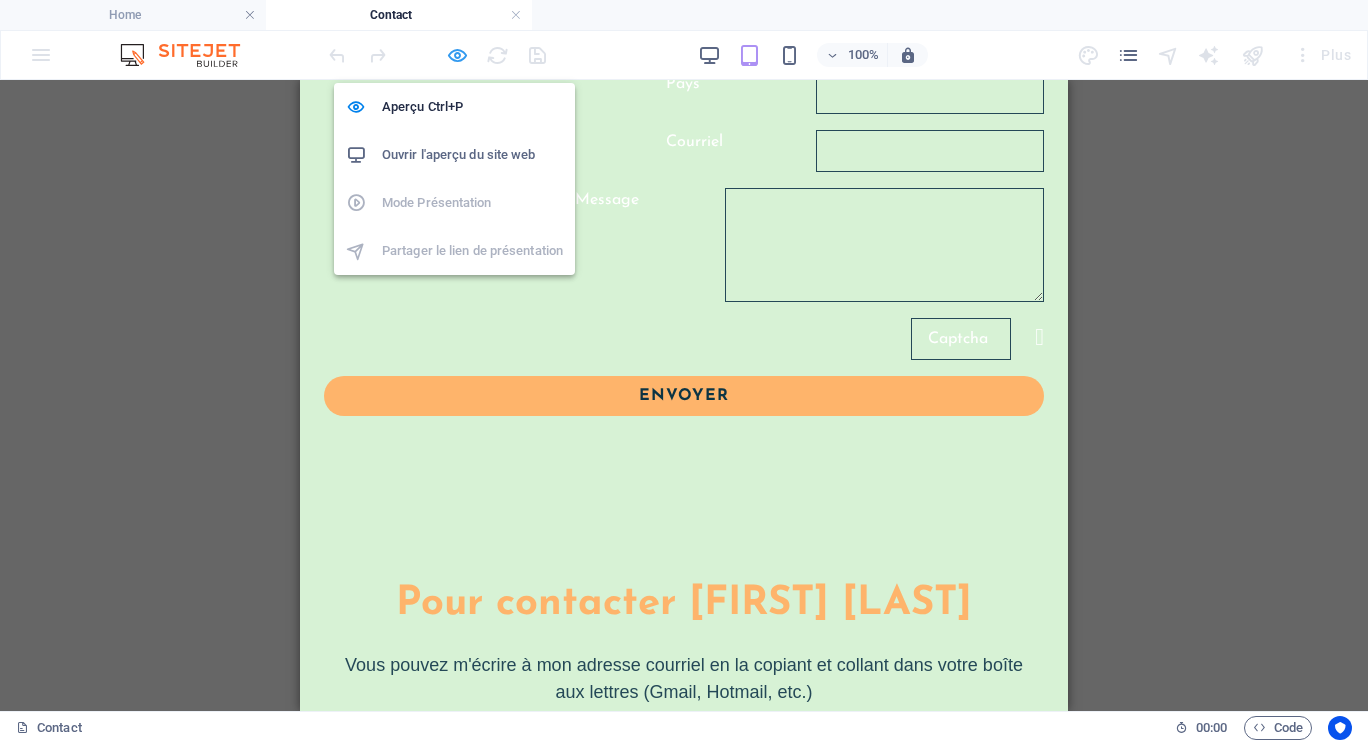 scroll, scrollTop: 458, scrollLeft: 0, axis: vertical 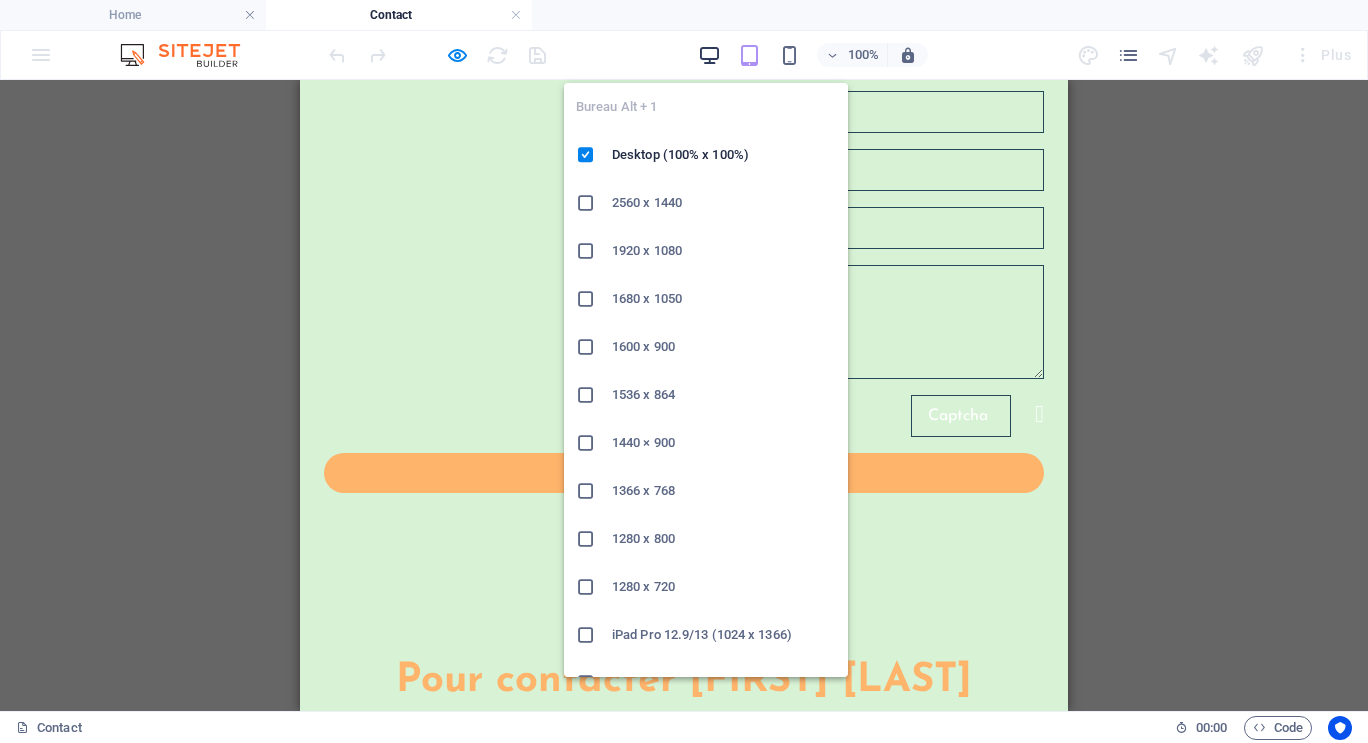 click at bounding box center [709, 55] 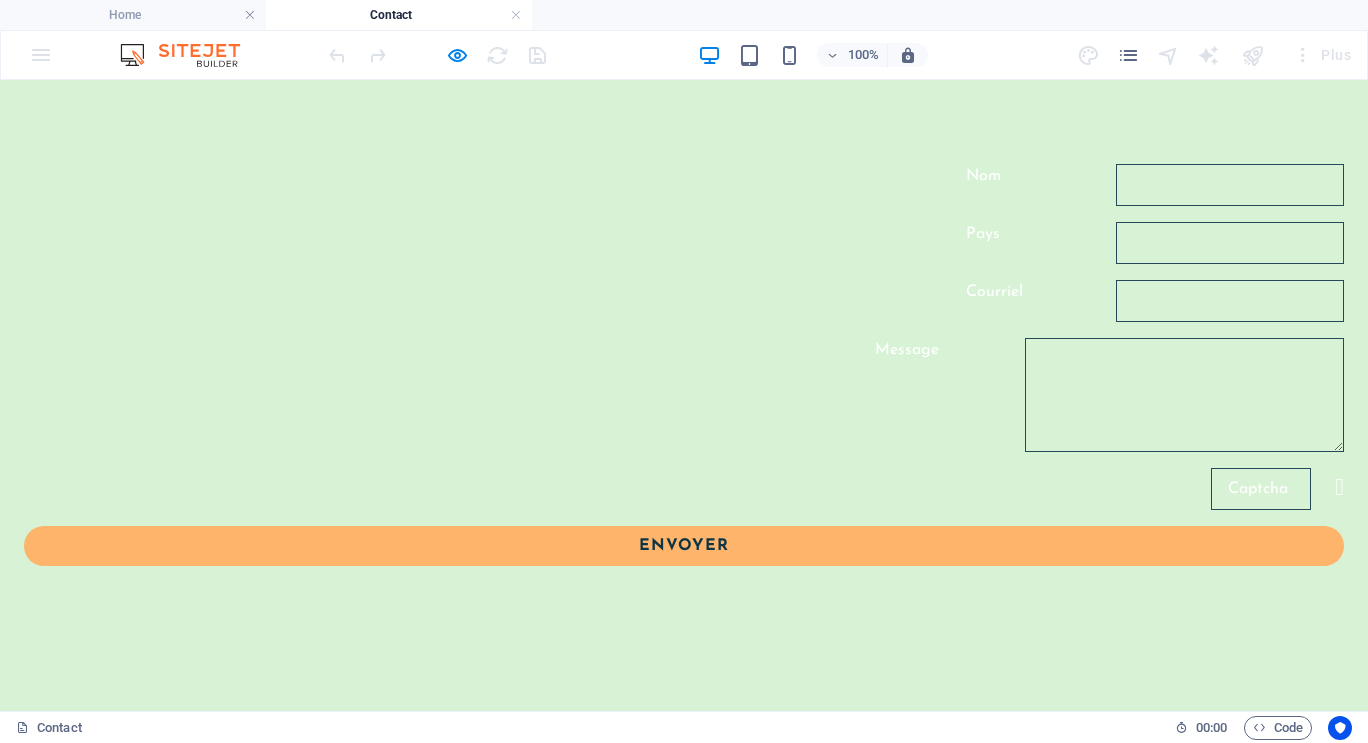 scroll, scrollTop: 158, scrollLeft: 0, axis: vertical 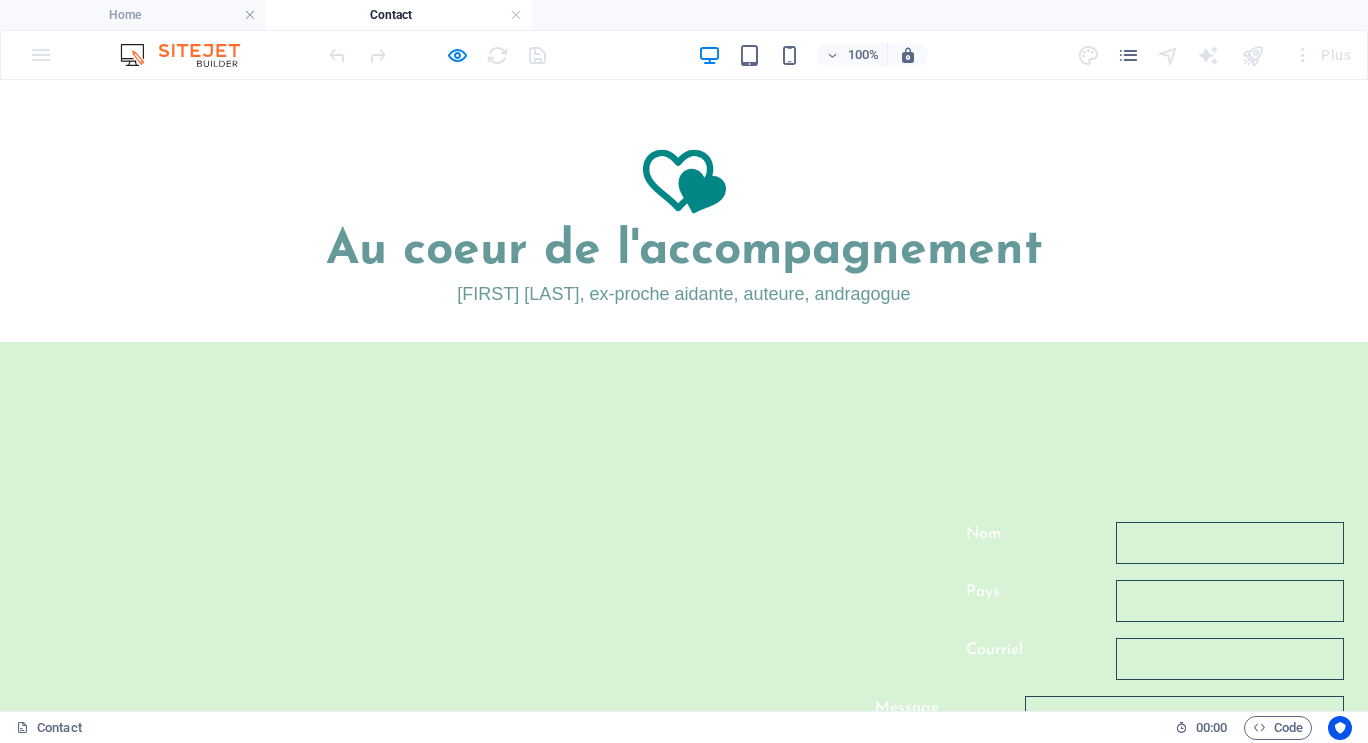 drag, startPoint x: 1357, startPoint y: 279, endPoint x: 1367, endPoint y: 109, distance: 170.29387 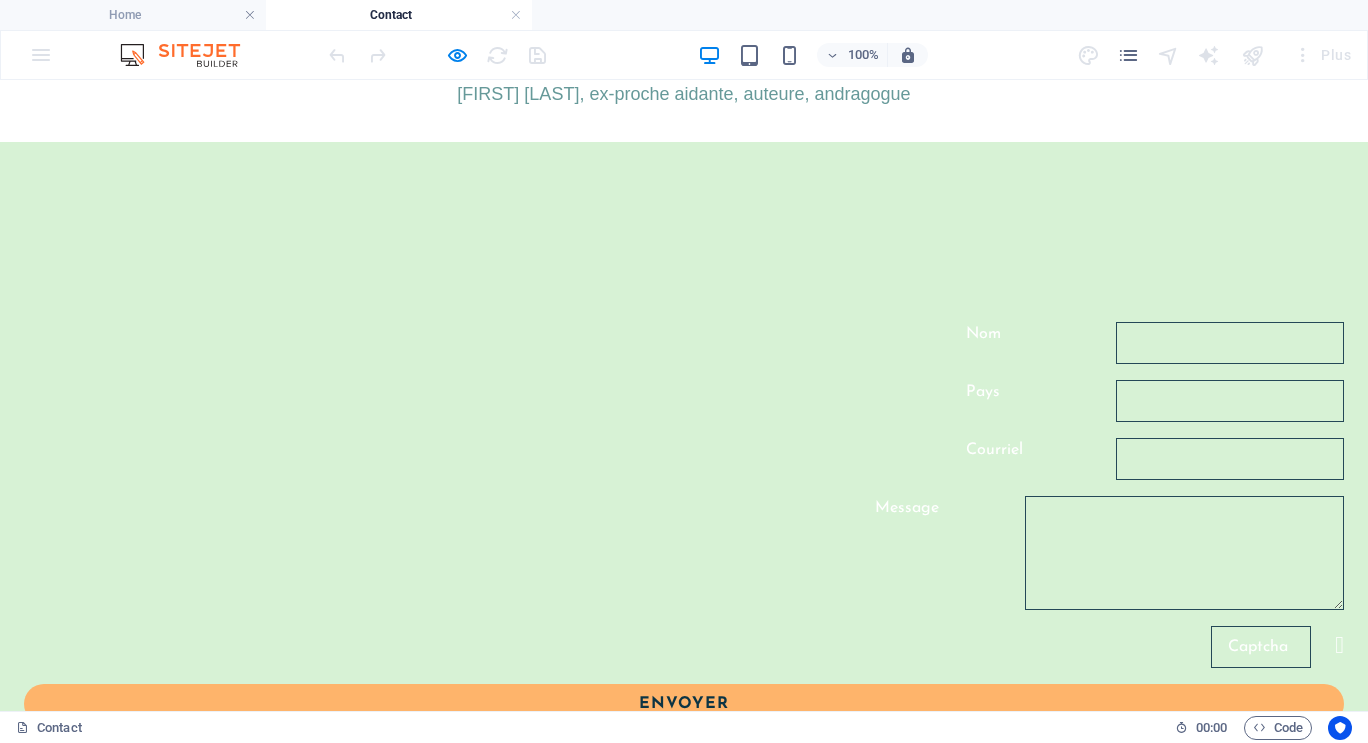 scroll, scrollTop: 300, scrollLeft: 0, axis: vertical 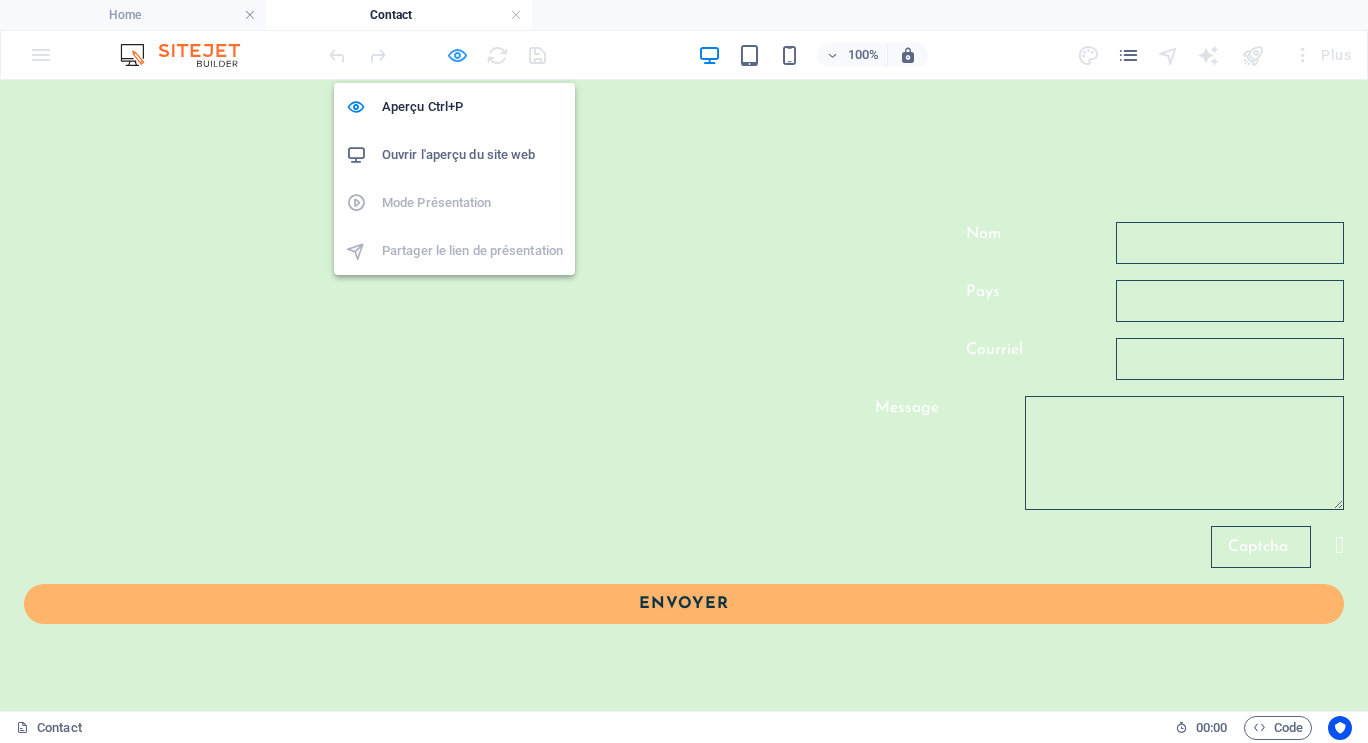 click at bounding box center [457, 55] 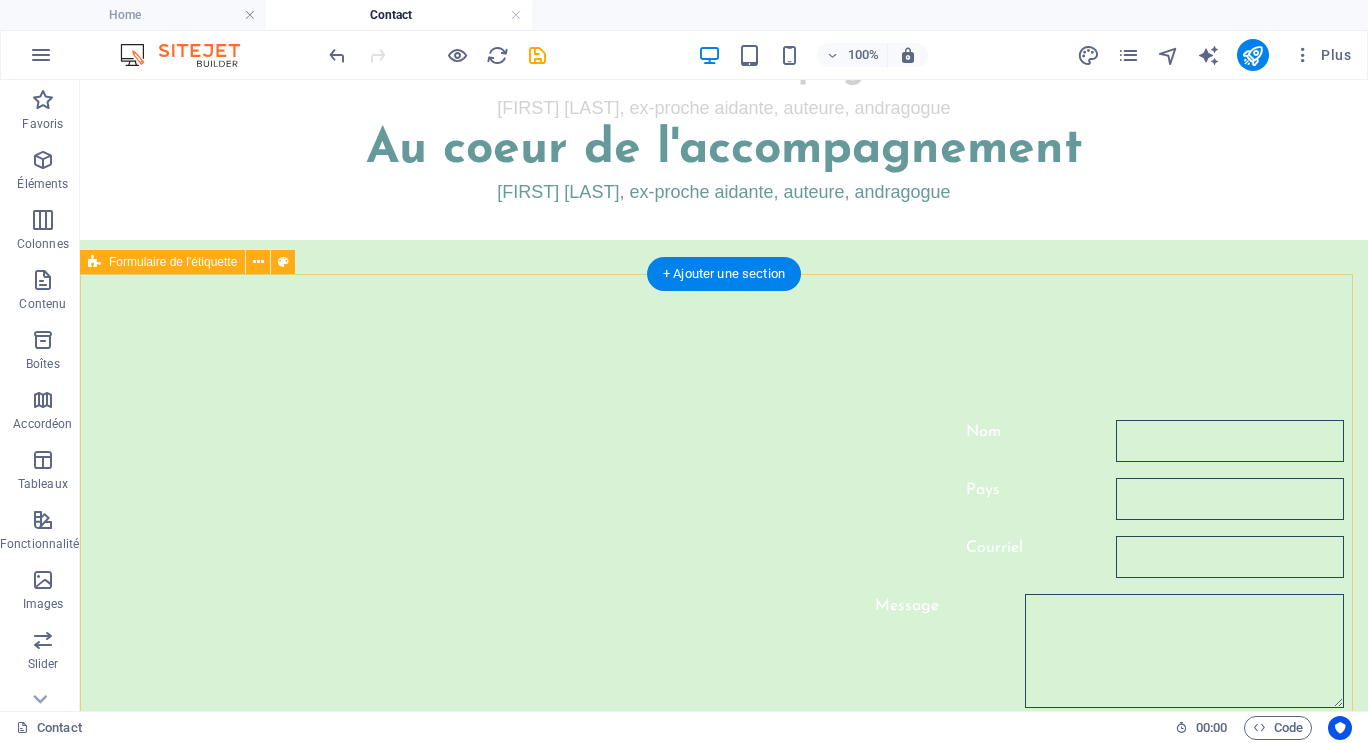 scroll, scrollTop: 0, scrollLeft: 0, axis: both 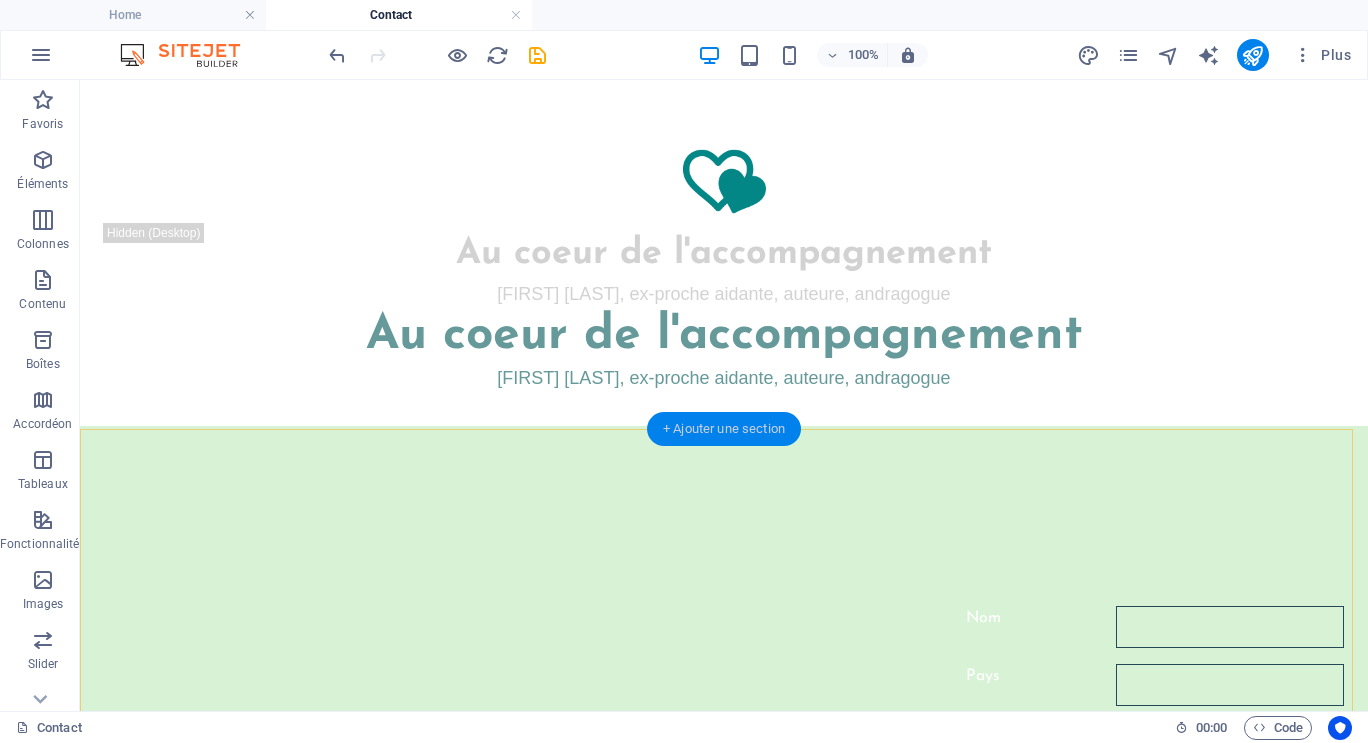 click on "+ Ajouter une section" at bounding box center [724, 429] 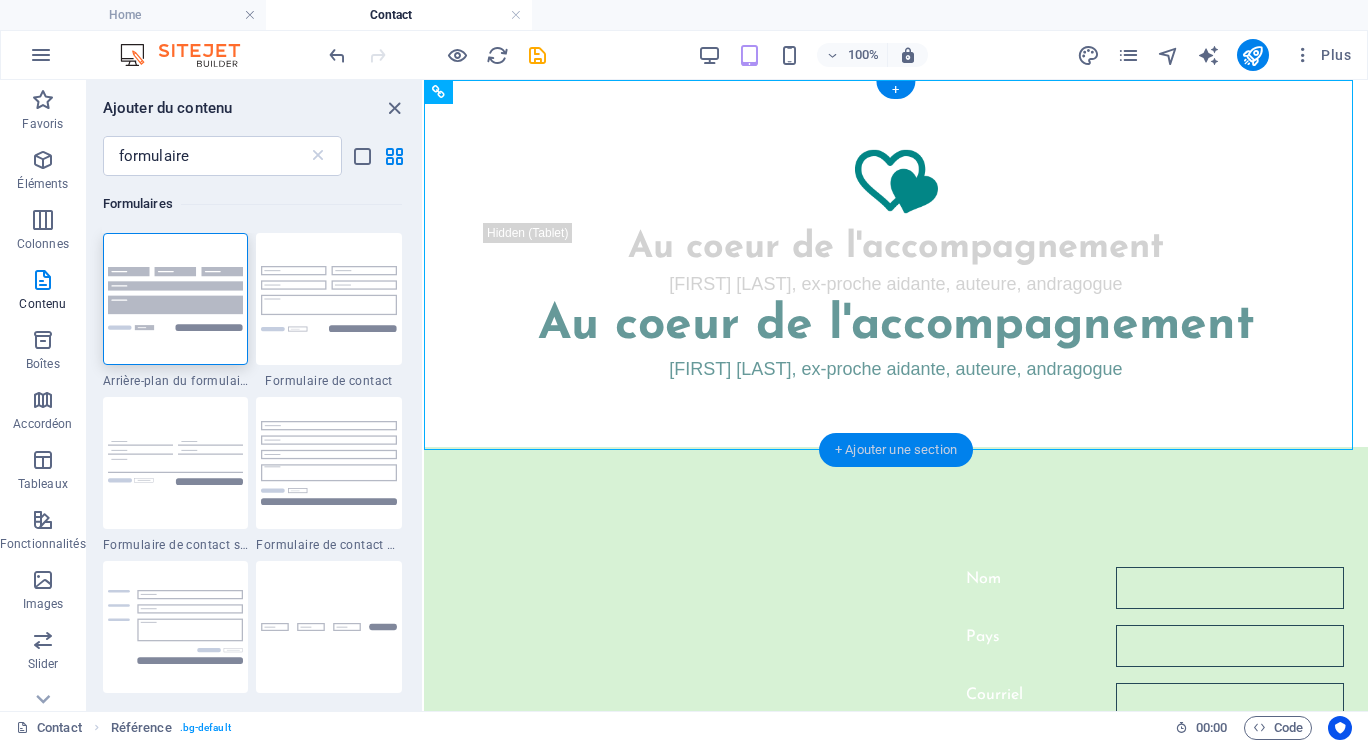 click on "+ Ajouter une section" at bounding box center [896, 450] 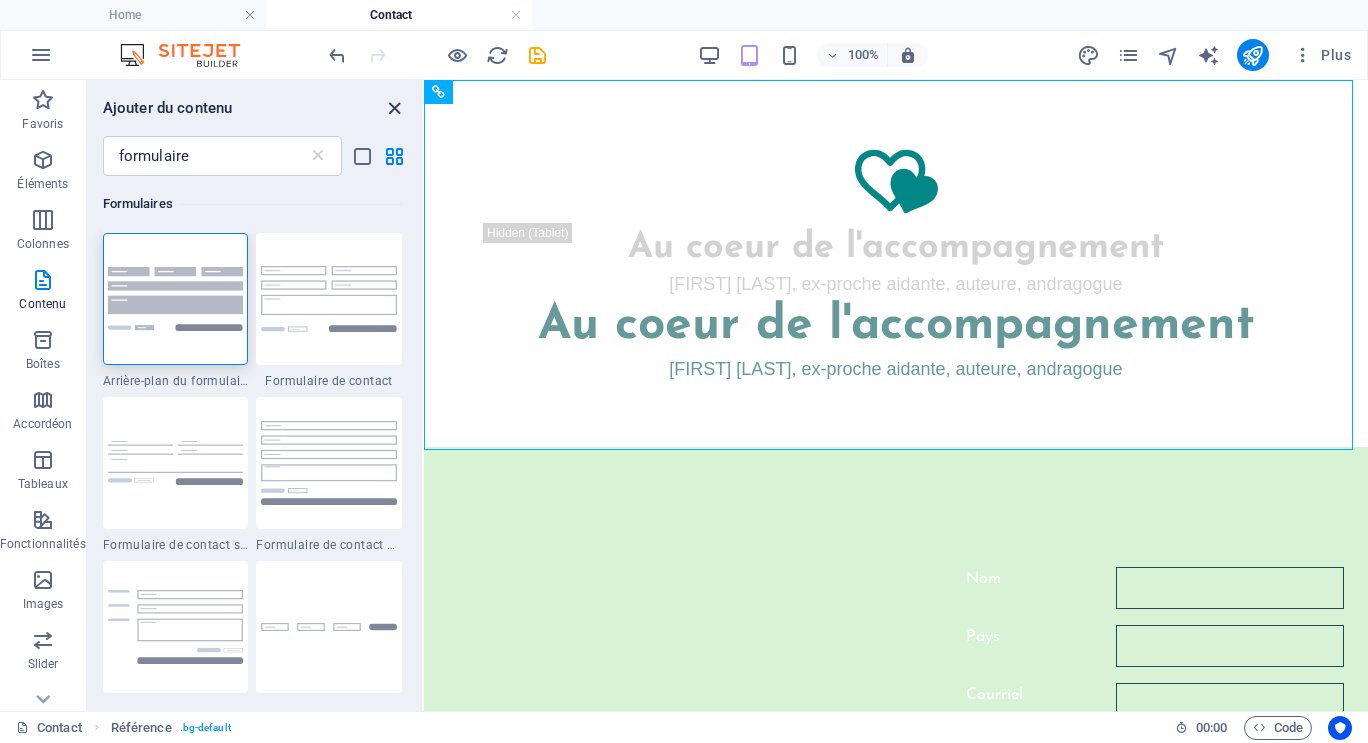 click at bounding box center (394, 108) 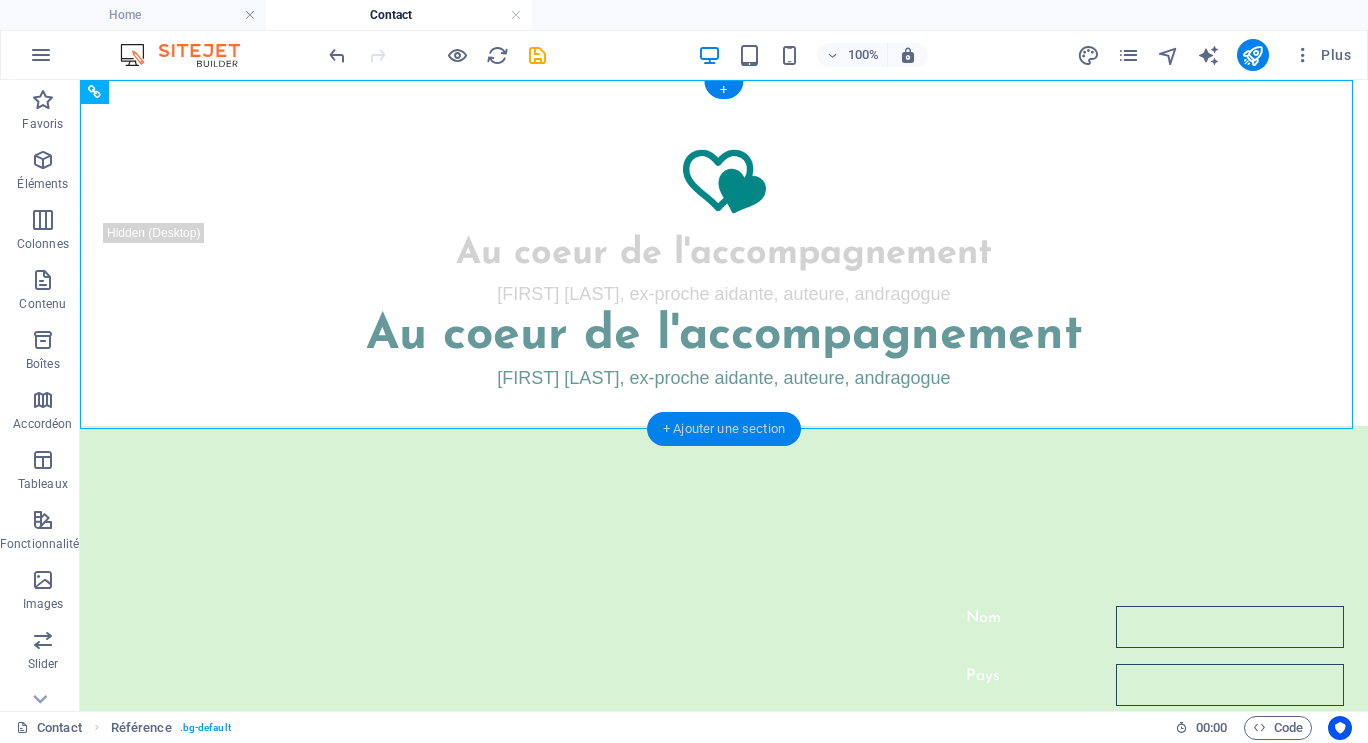 click on "+ Ajouter une section" at bounding box center (724, 429) 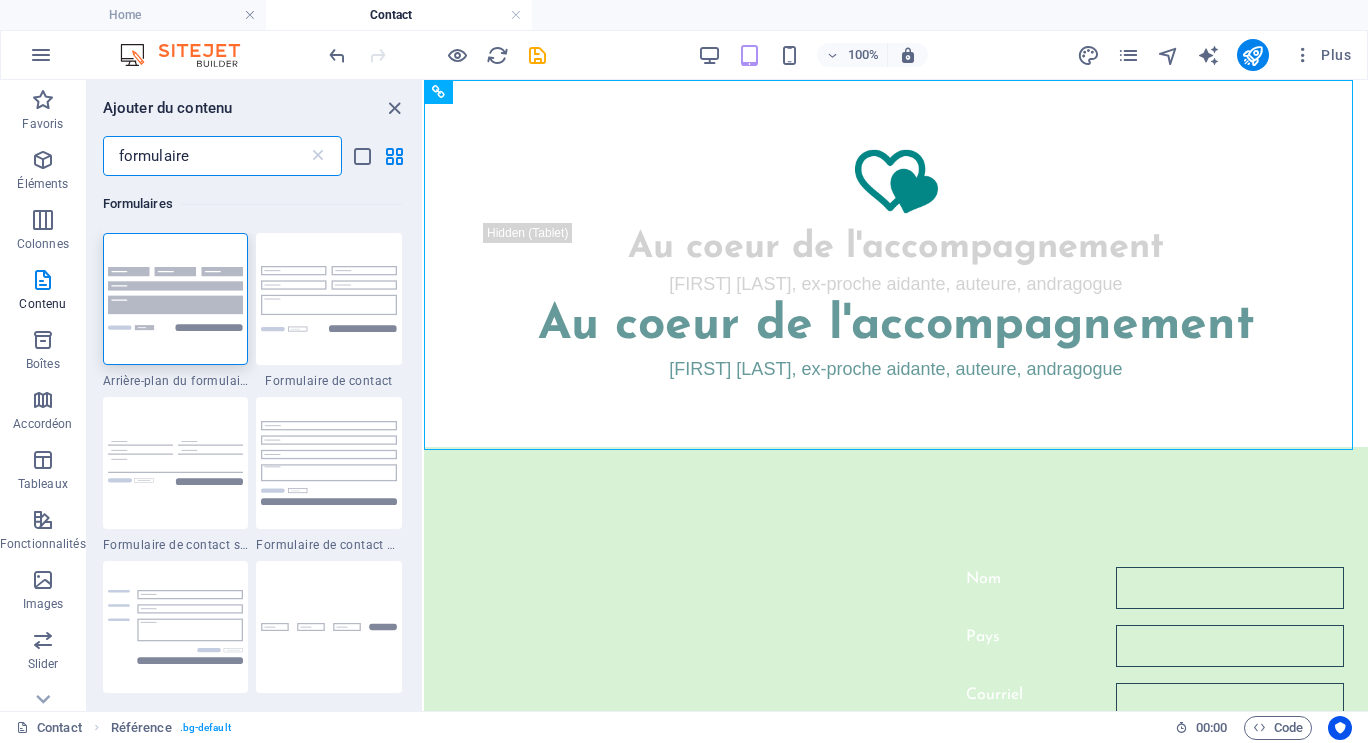 drag, startPoint x: 213, startPoint y: 164, endPoint x: 98, endPoint y: 166, distance: 115.01739 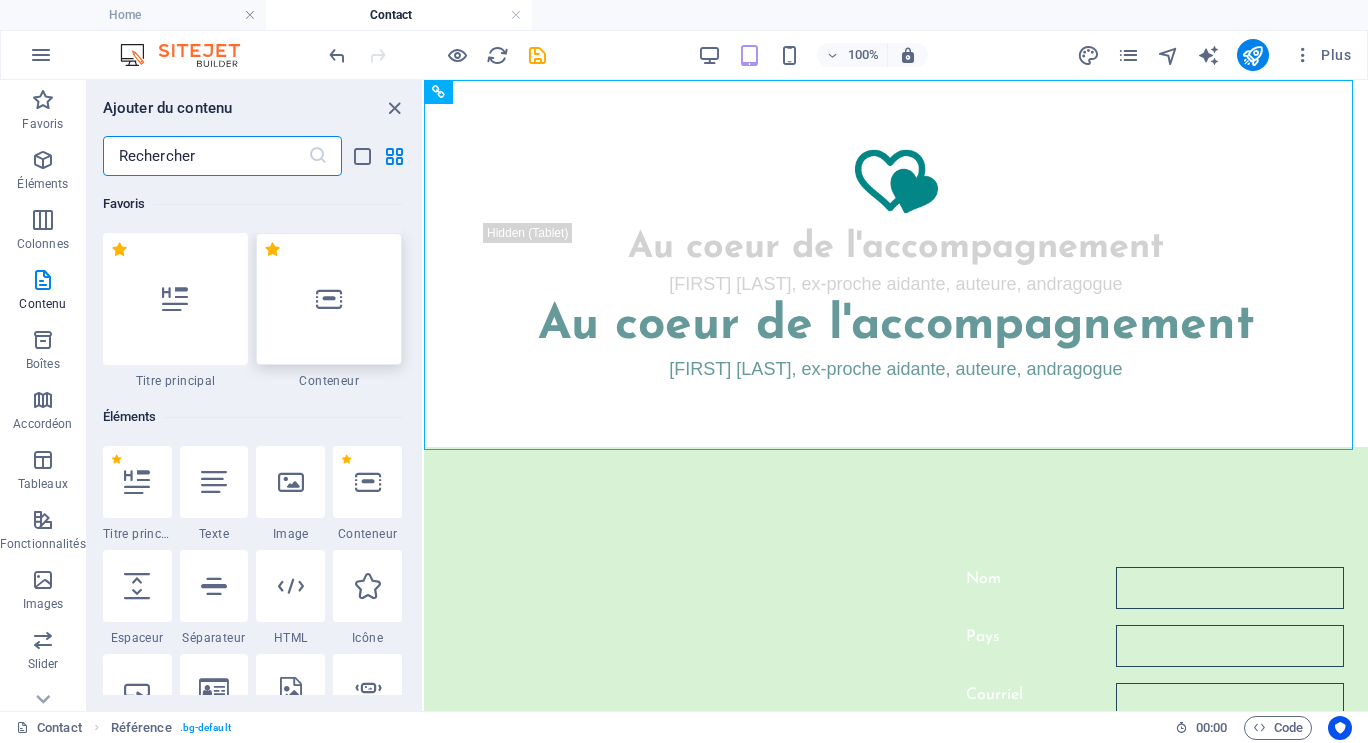 type 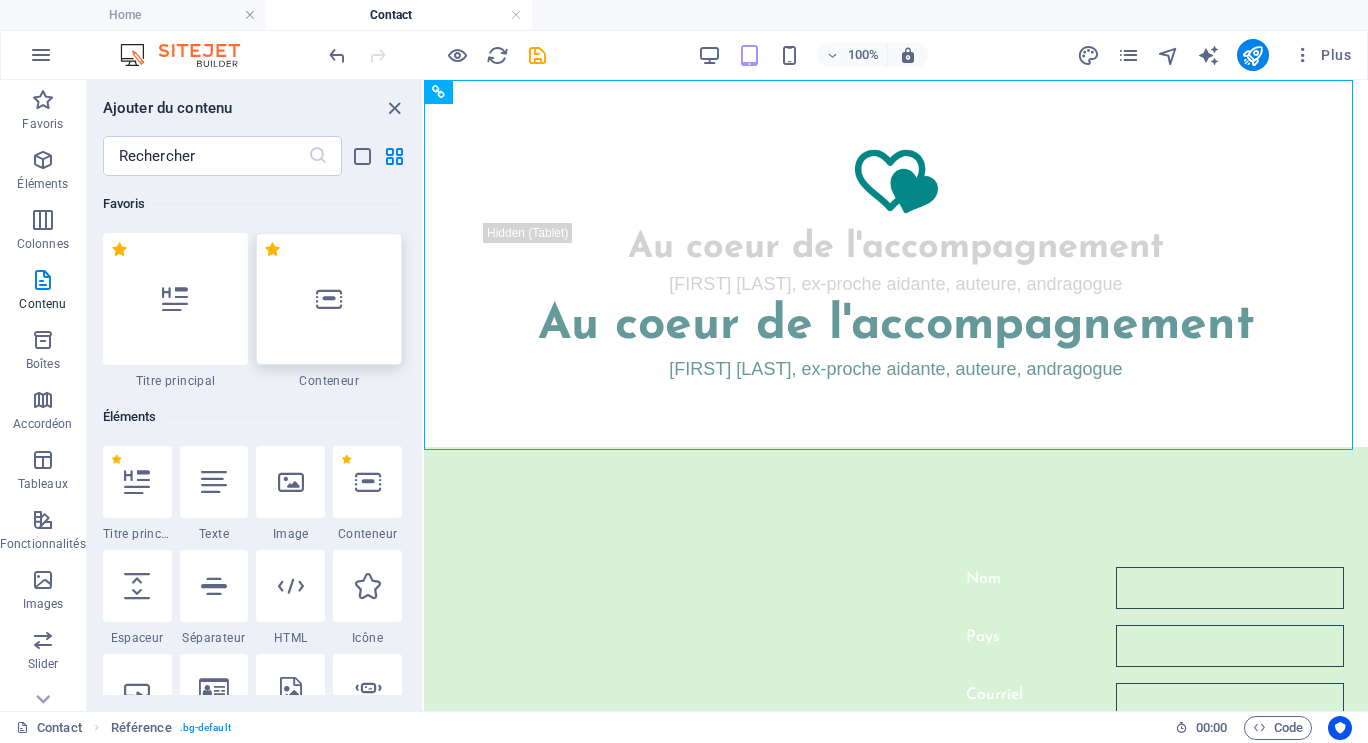 click at bounding box center (329, 299) 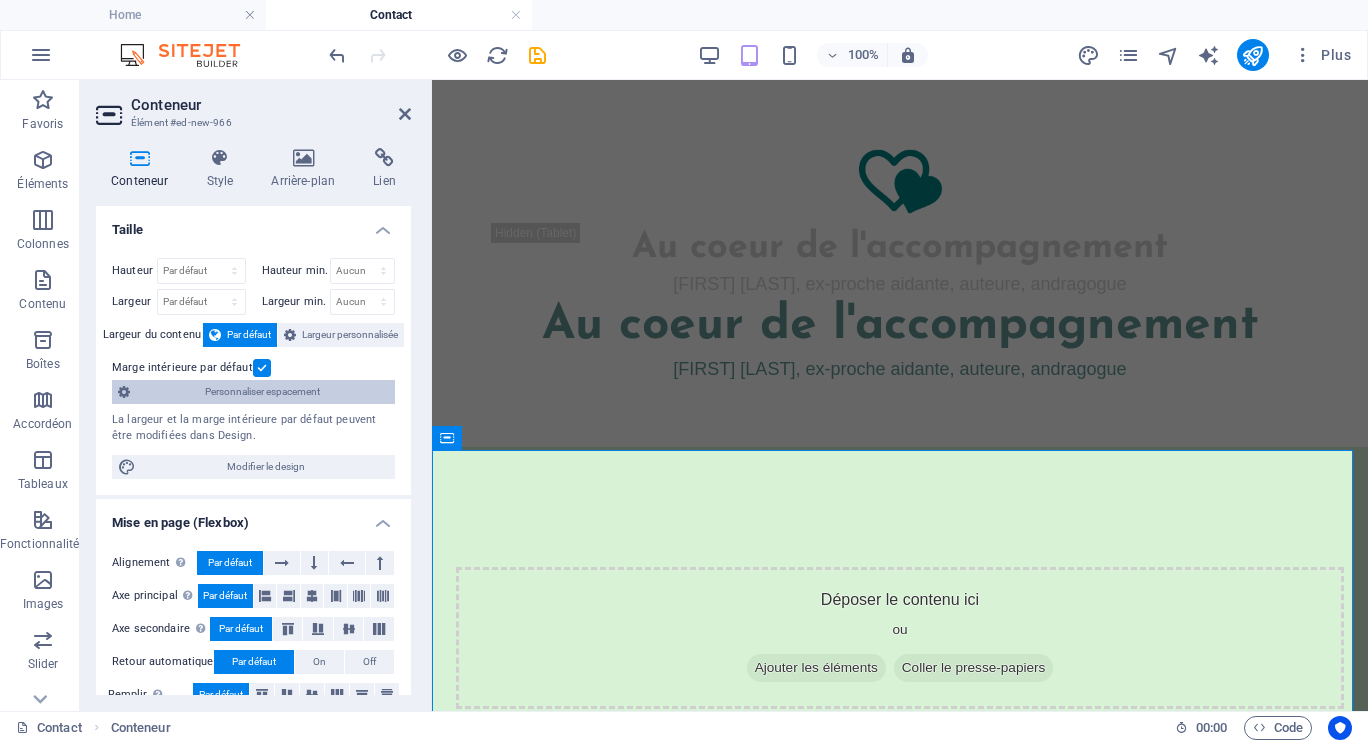 click on "Personnaliser espacement" at bounding box center [262, 392] 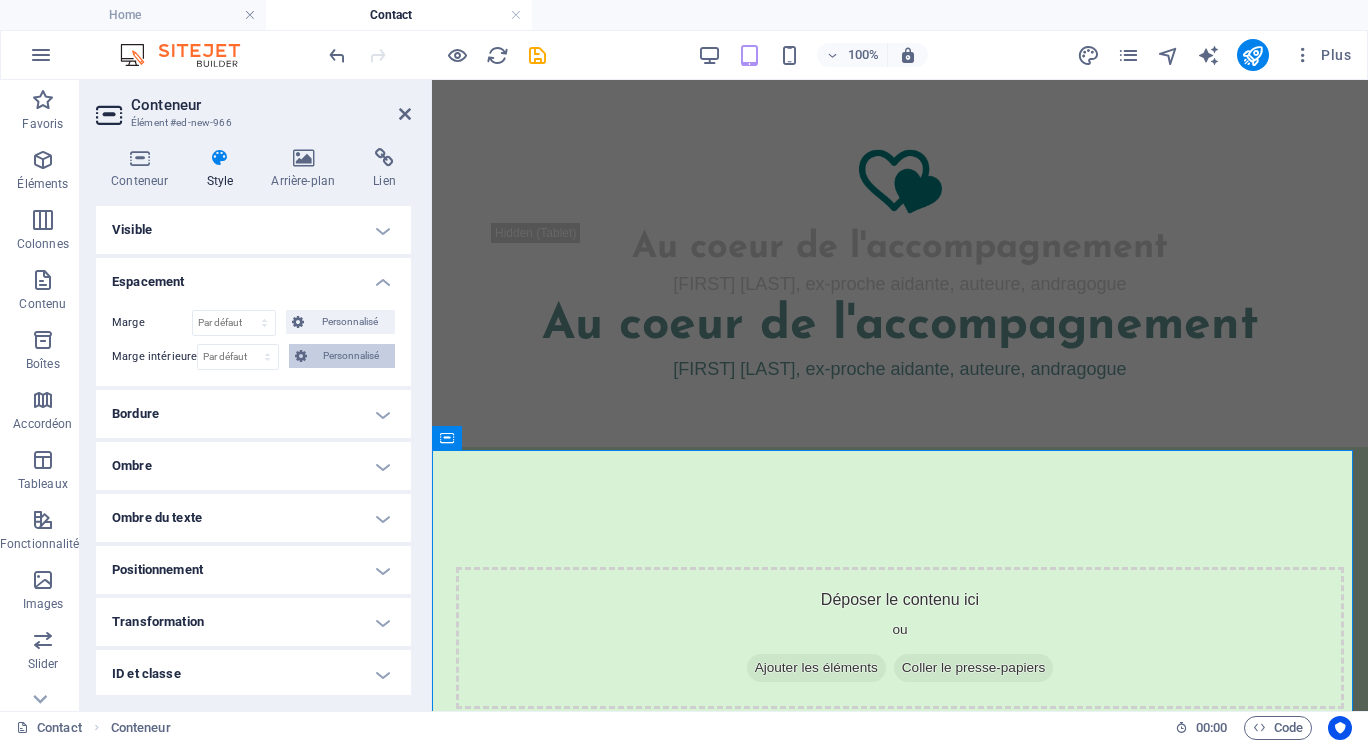 click on "Personnalisé" at bounding box center [351, 356] 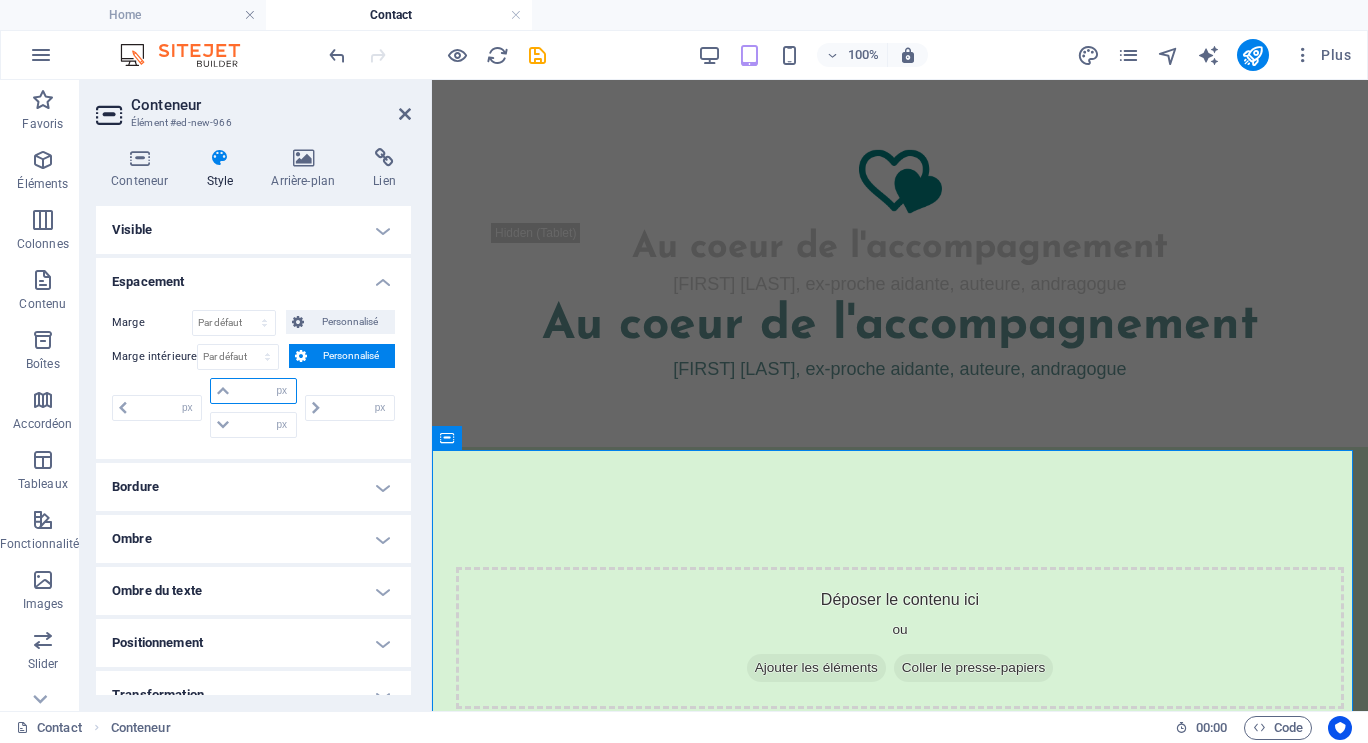 click at bounding box center [265, 391] 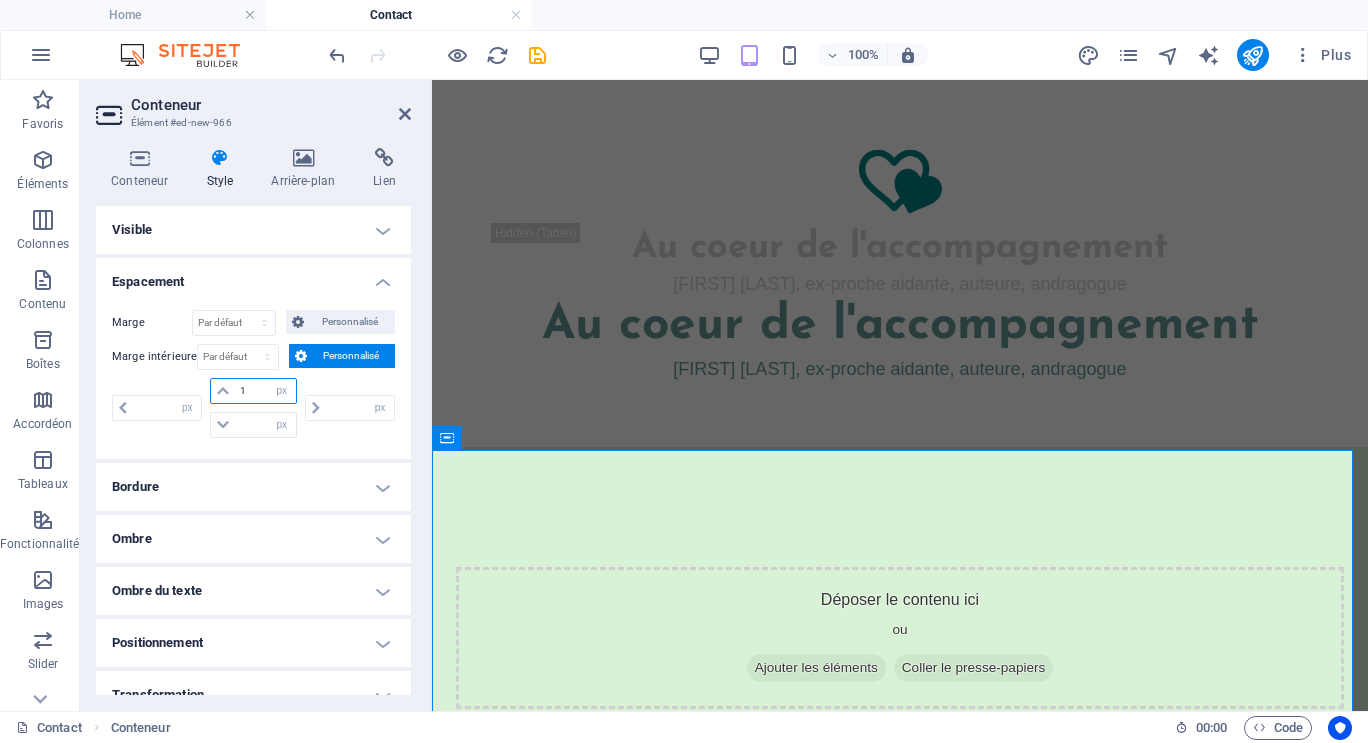 type on "10" 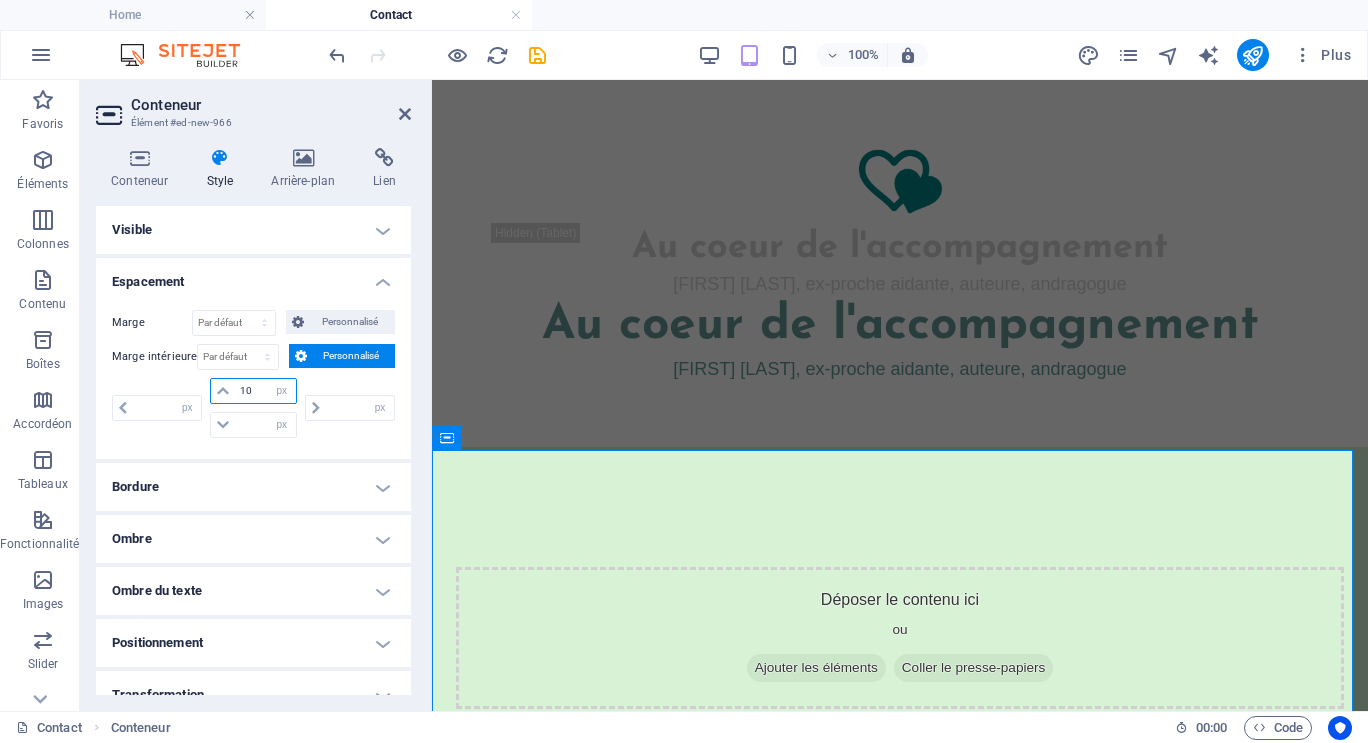 type on "0" 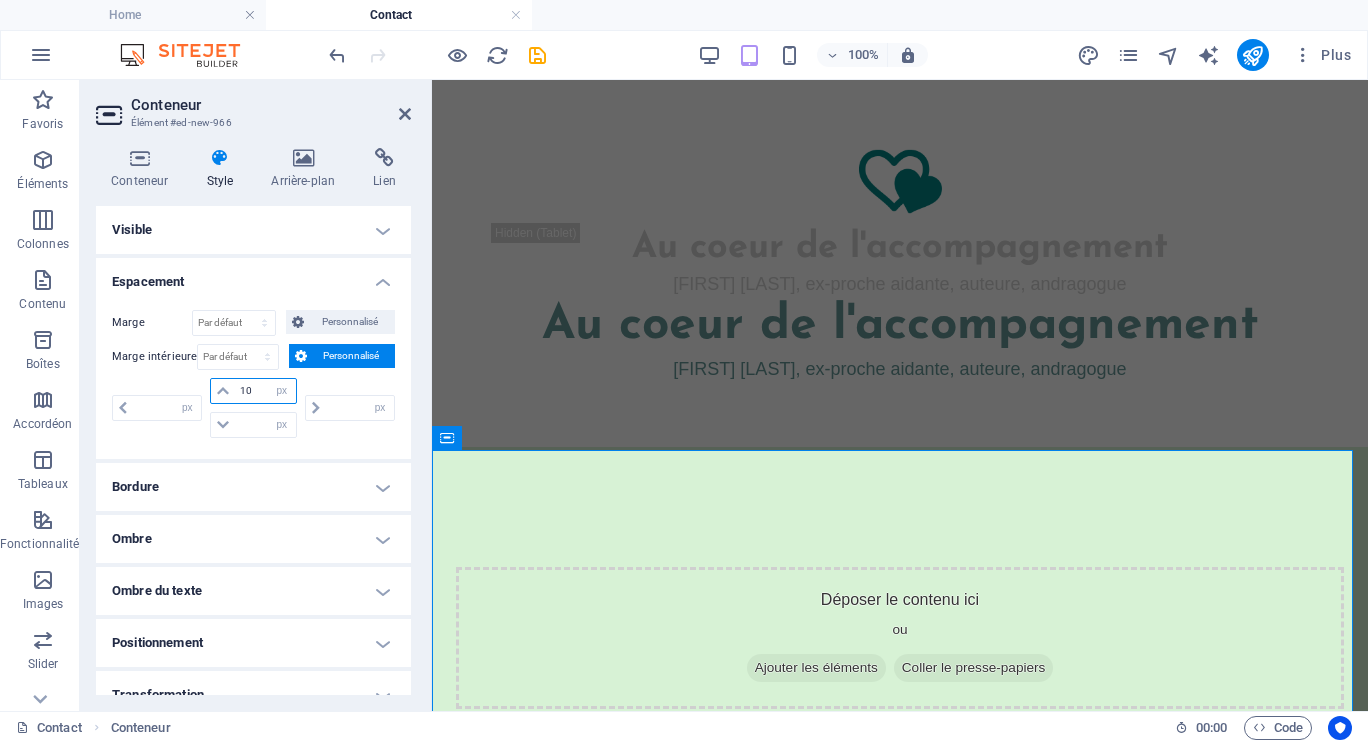 type on "0" 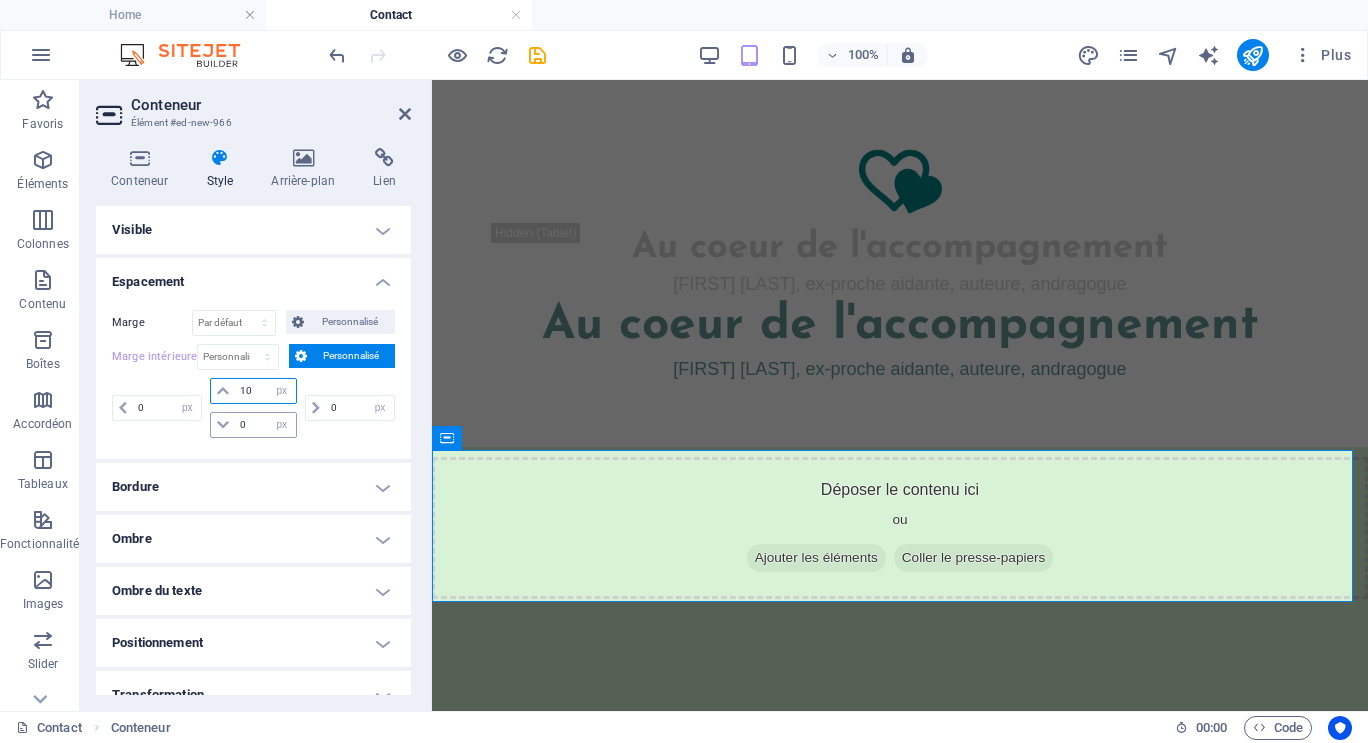 type on "10" 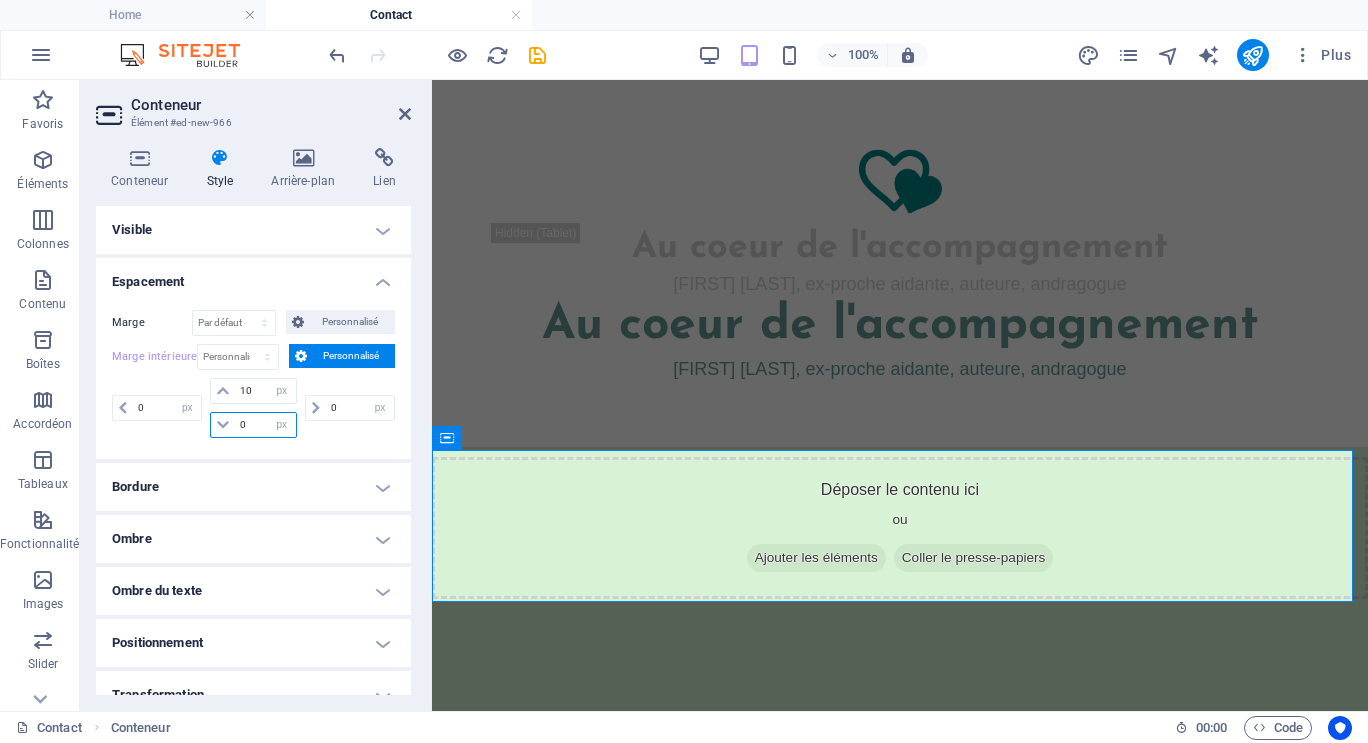 drag, startPoint x: 235, startPoint y: 425, endPoint x: 252, endPoint y: 421, distance: 17.464249 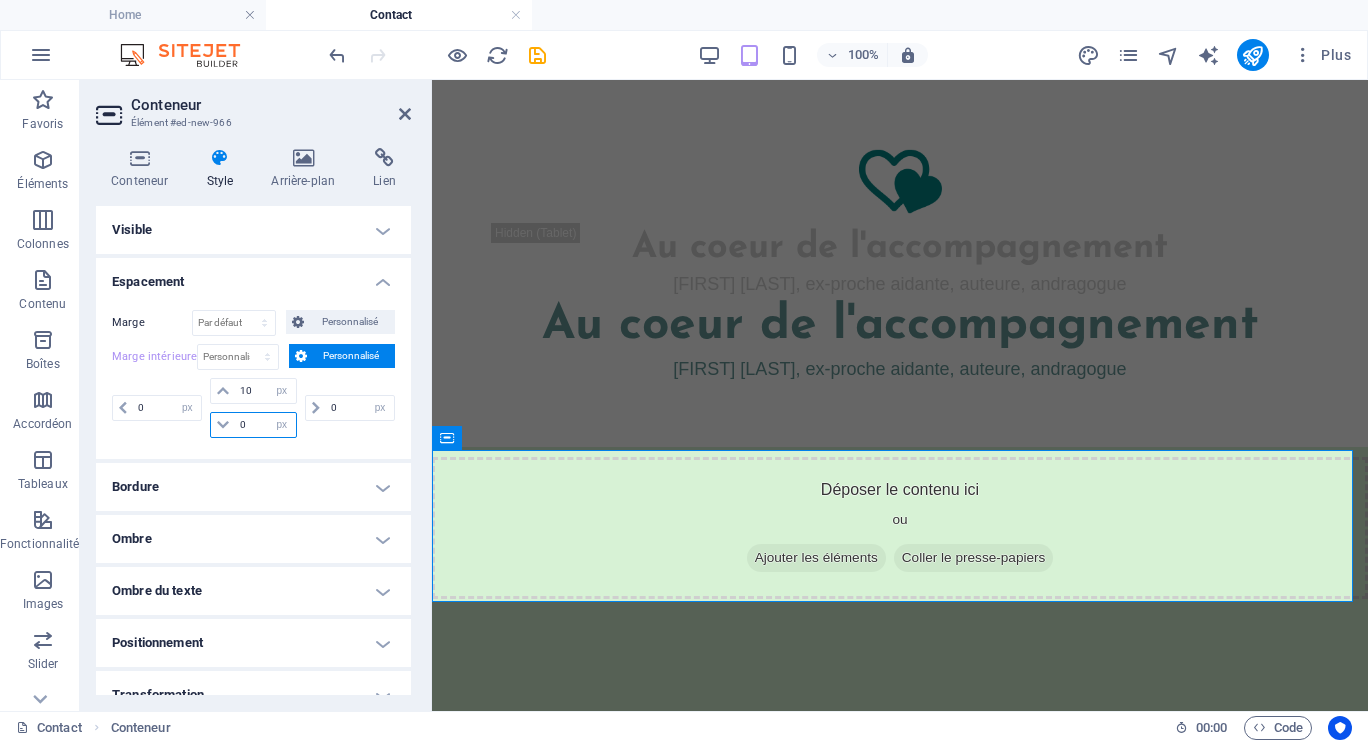 click on "0" at bounding box center (265, 425) 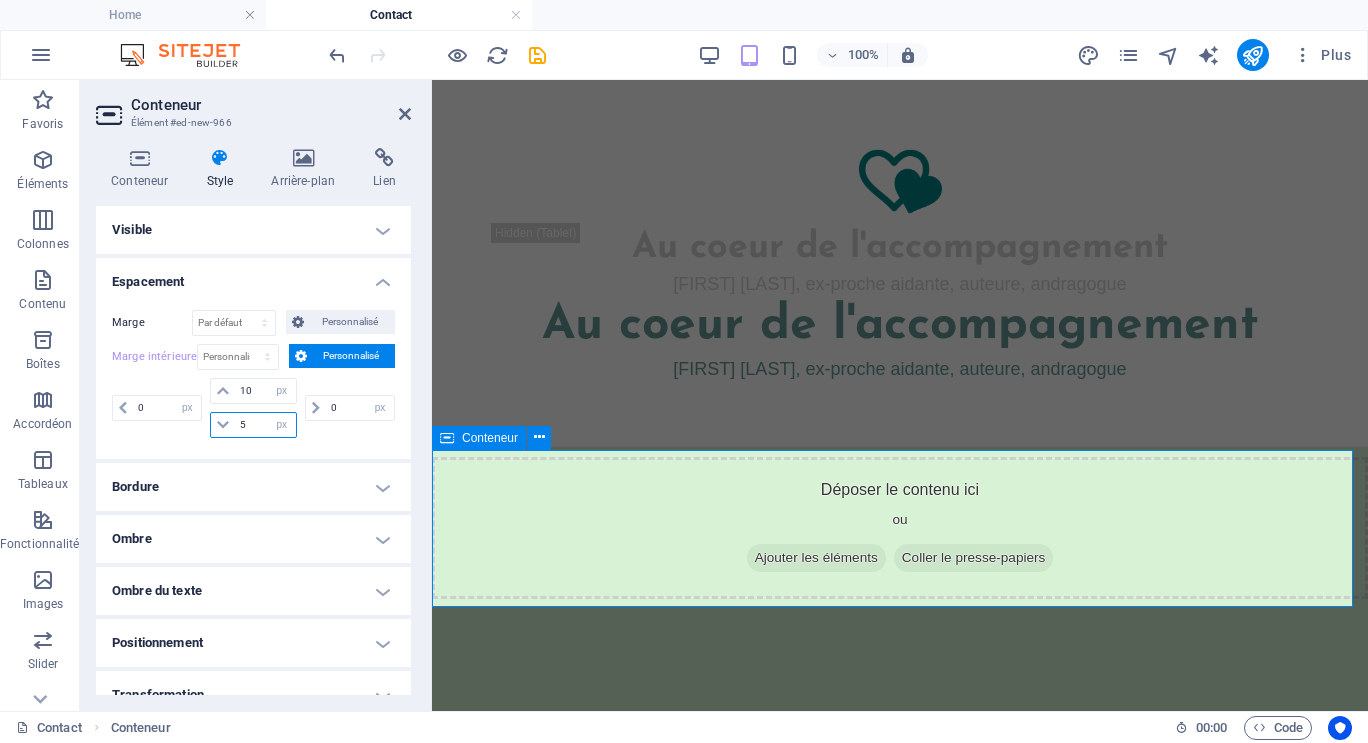 type on "5" 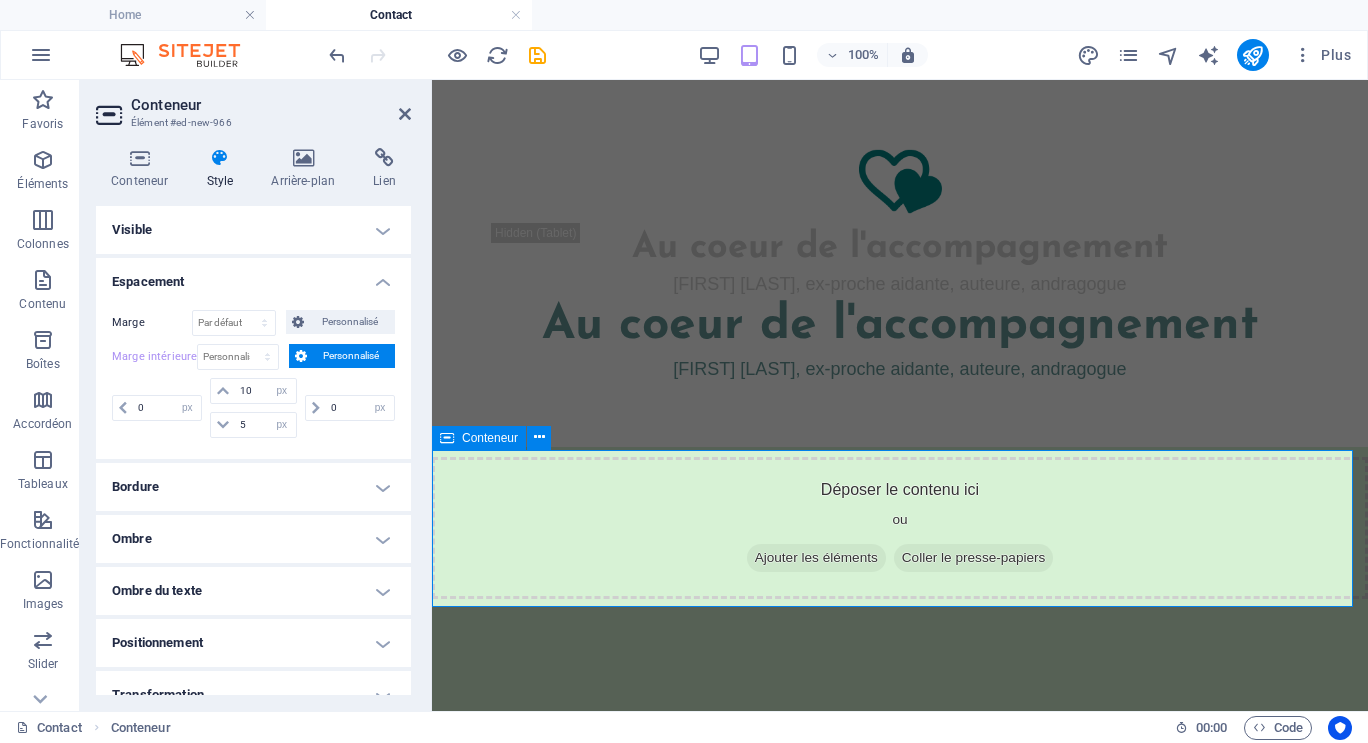 click on "Déposer le contenu ici ou  Ajouter les éléments  Coller le presse-papiers" at bounding box center (900, 528) 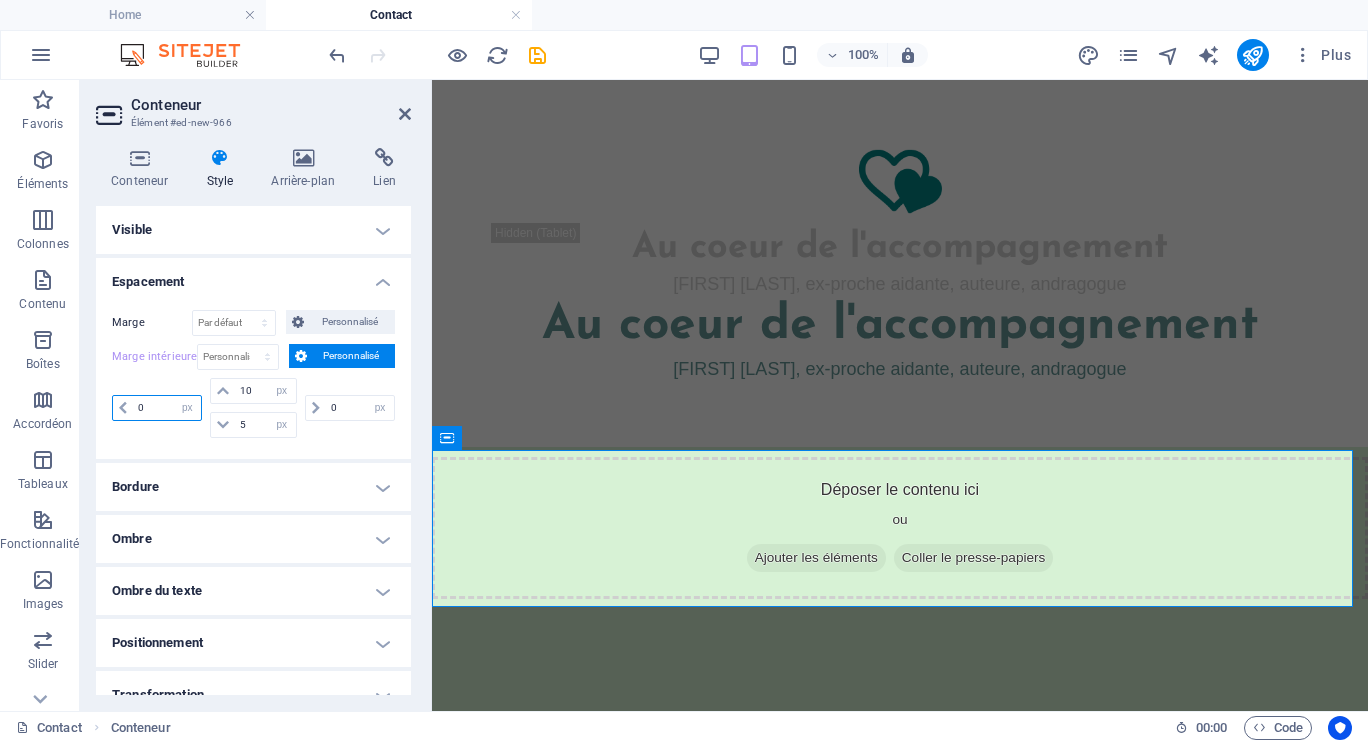 drag, startPoint x: 136, startPoint y: 405, endPoint x: 154, endPoint y: 405, distance: 18 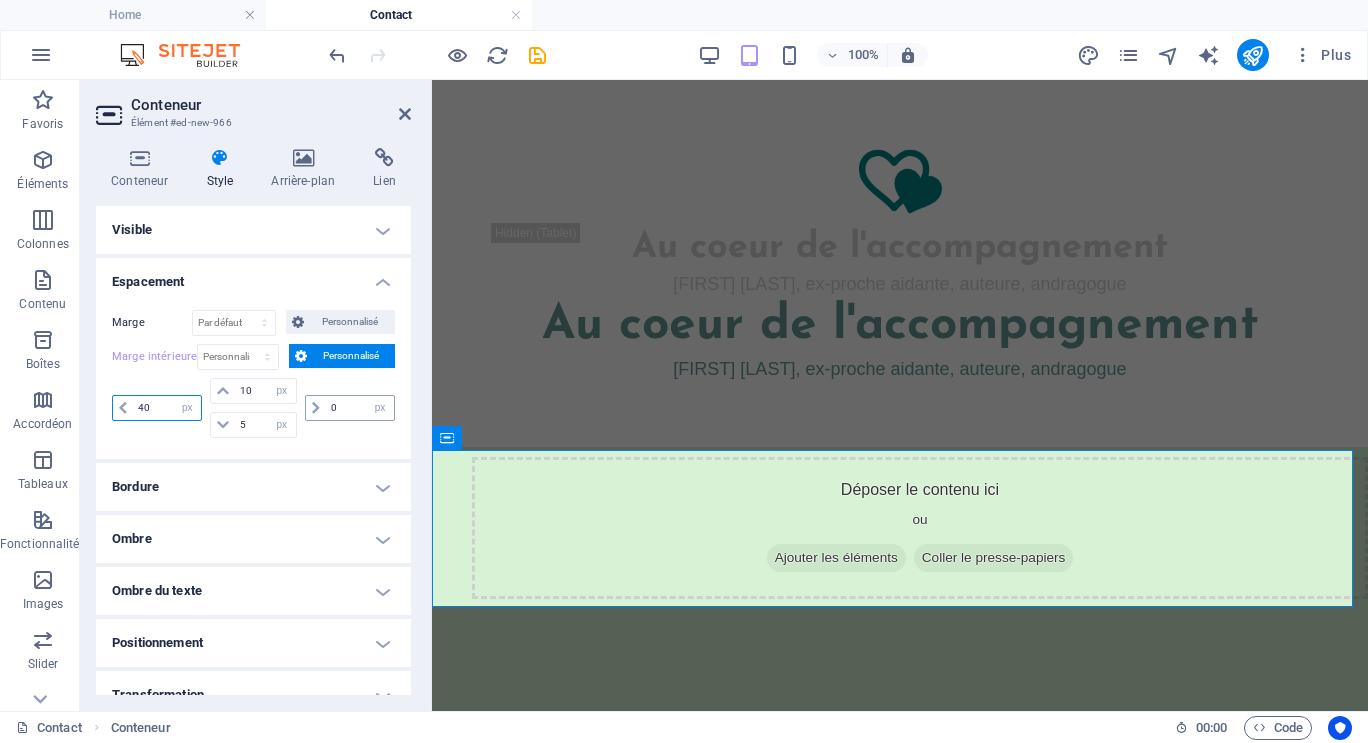 type on "40" 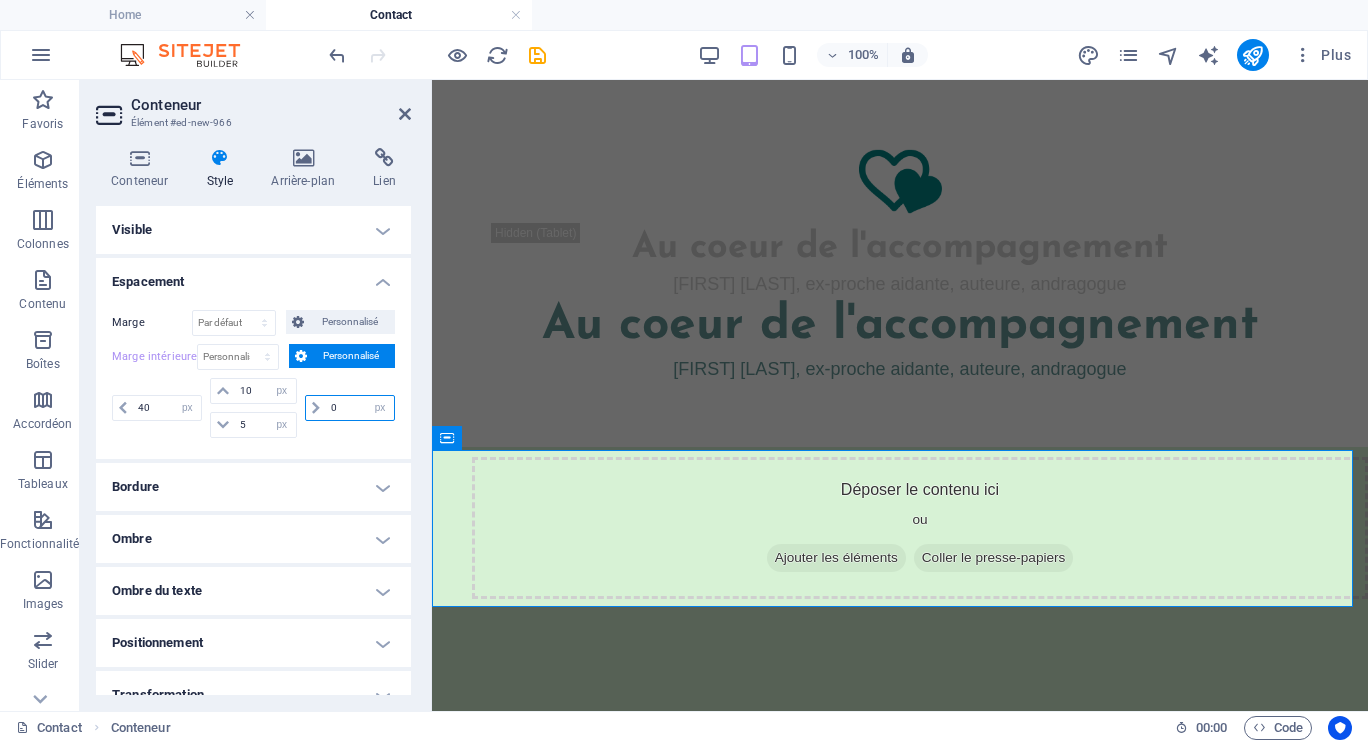 drag, startPoint x: 339, startPoint y: 410, endPoint x: 322, endPoint y: 414, distance: 17.464249 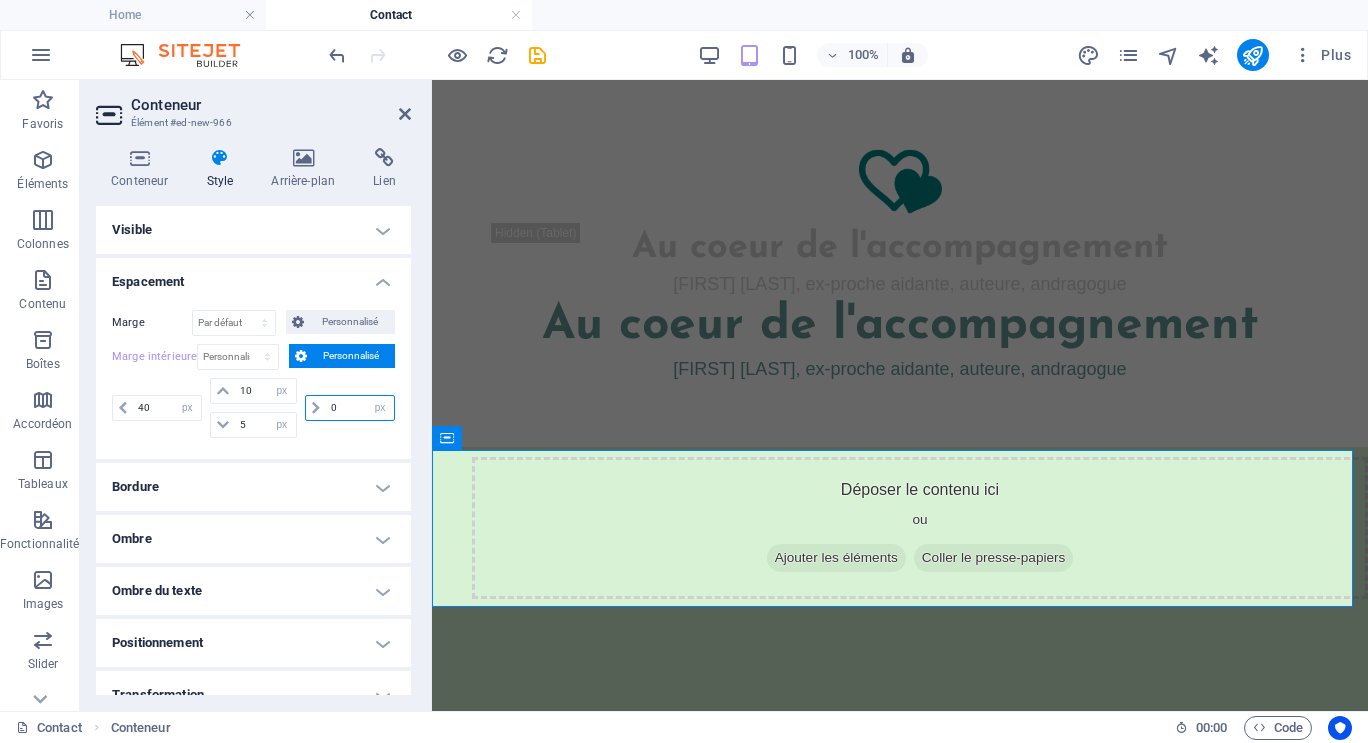 click on "0" at bounding box center [360, 408] 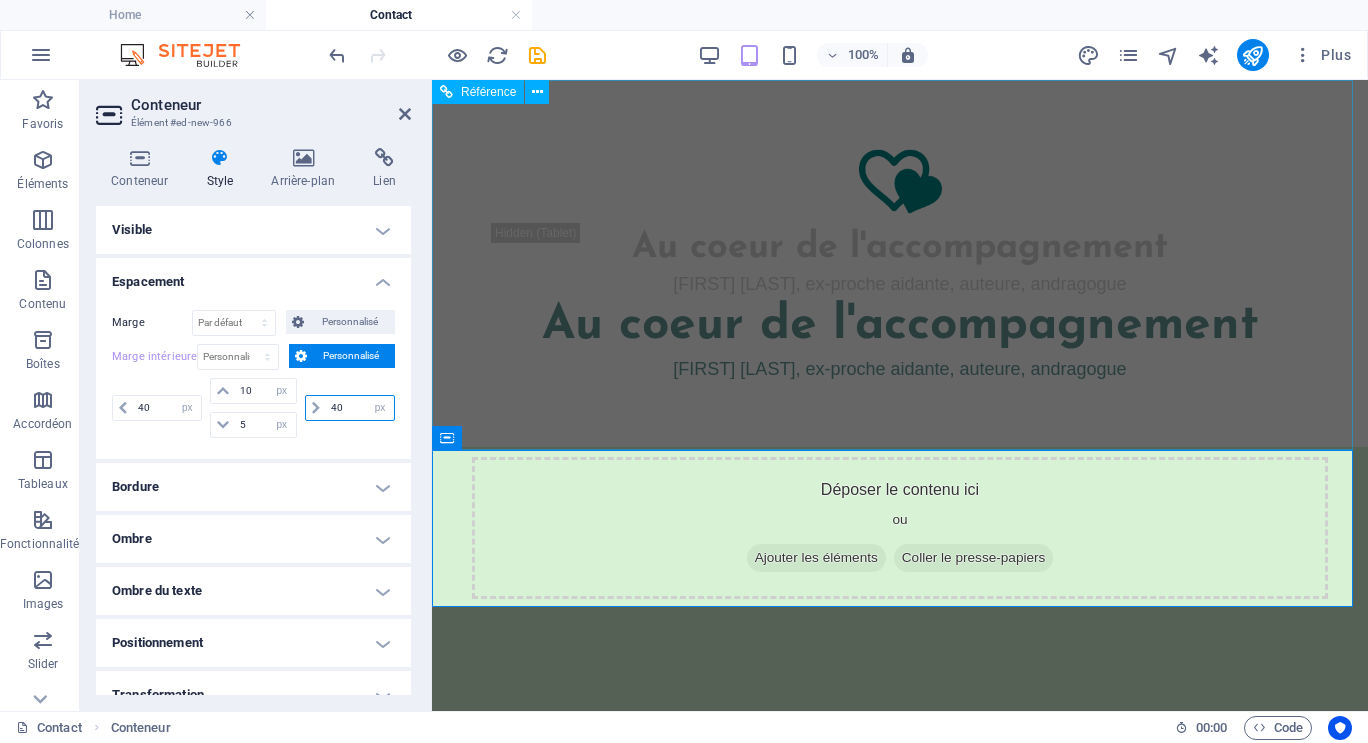 type on "40" 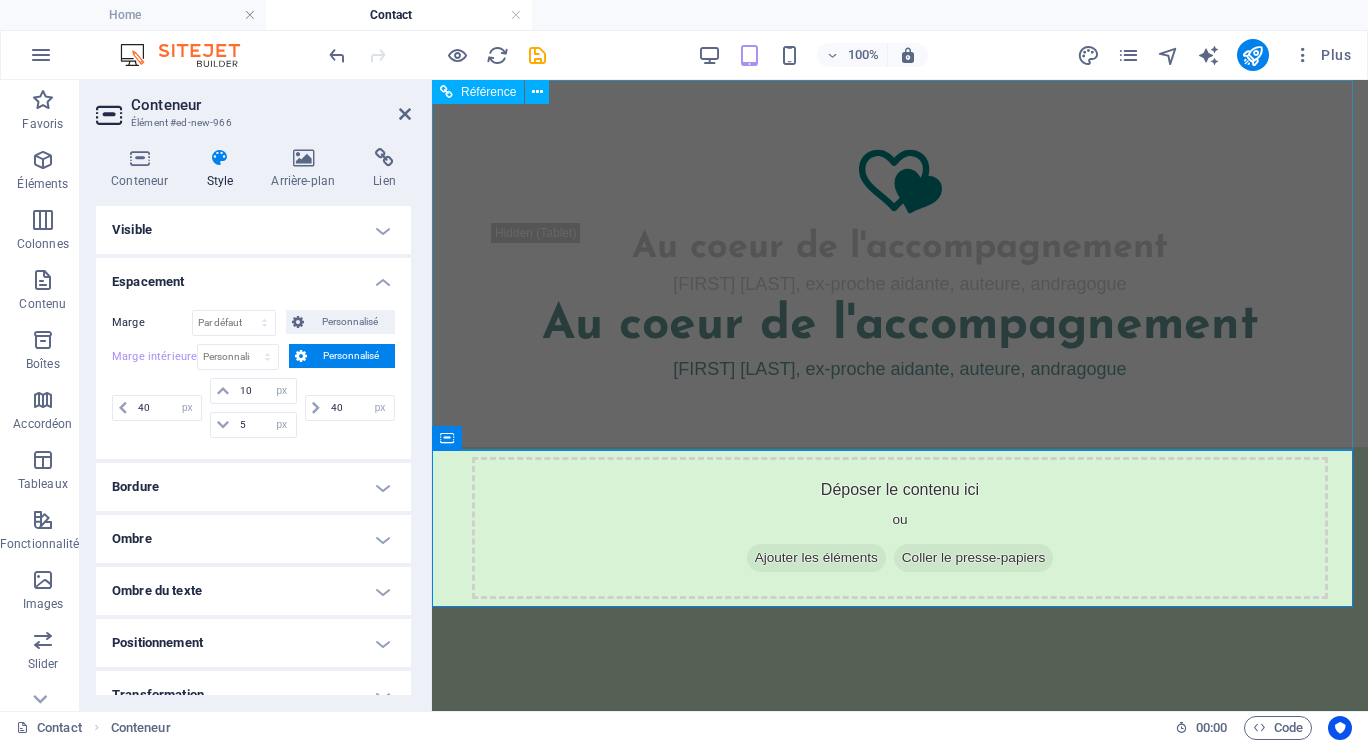 click on "Au coeur de l'accompagnement [FIRST] [LAST], ex-proche aidante, auteure, andragogue Au coeur de l'accompagnement [FIRST] [LAST], ex-proche aidante, auteure, andragogue" at bounding box center (900, 263) 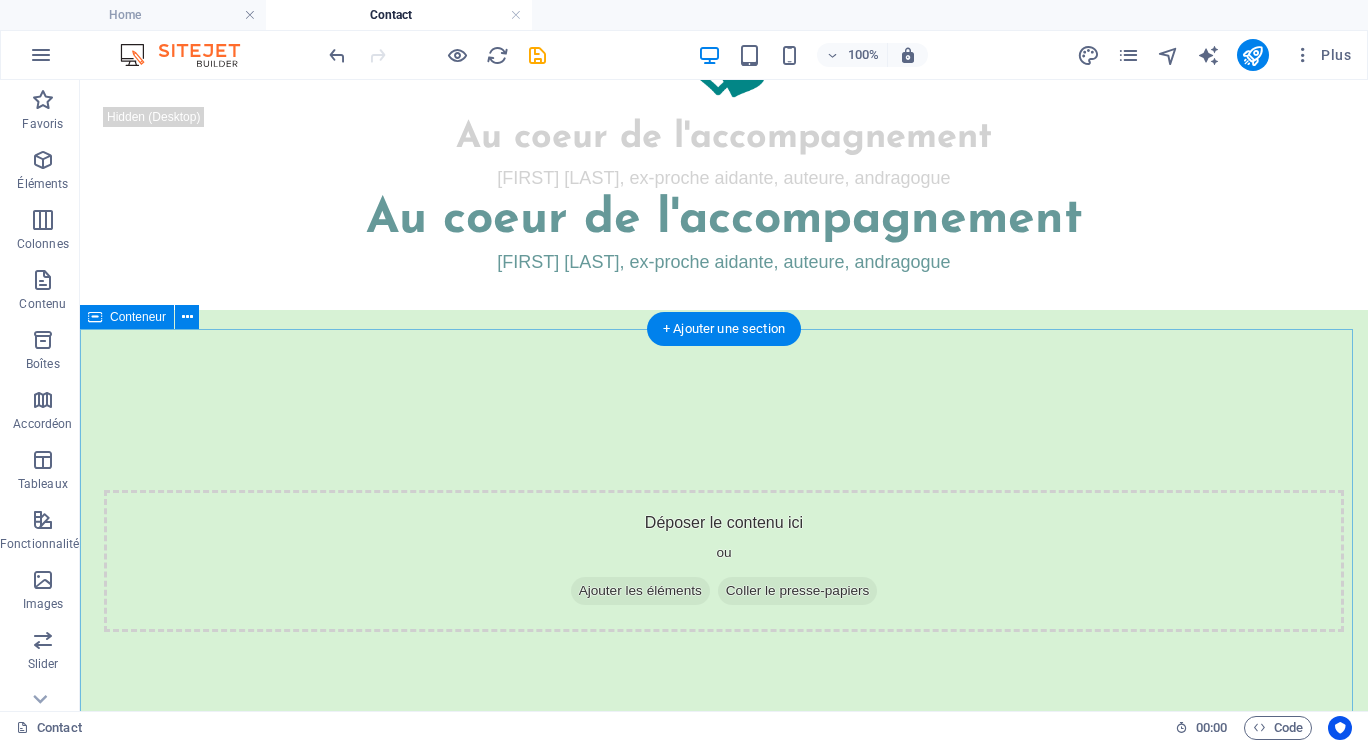 scroll, scrollTop: 100, scrollLeft: 0, axis: vertical 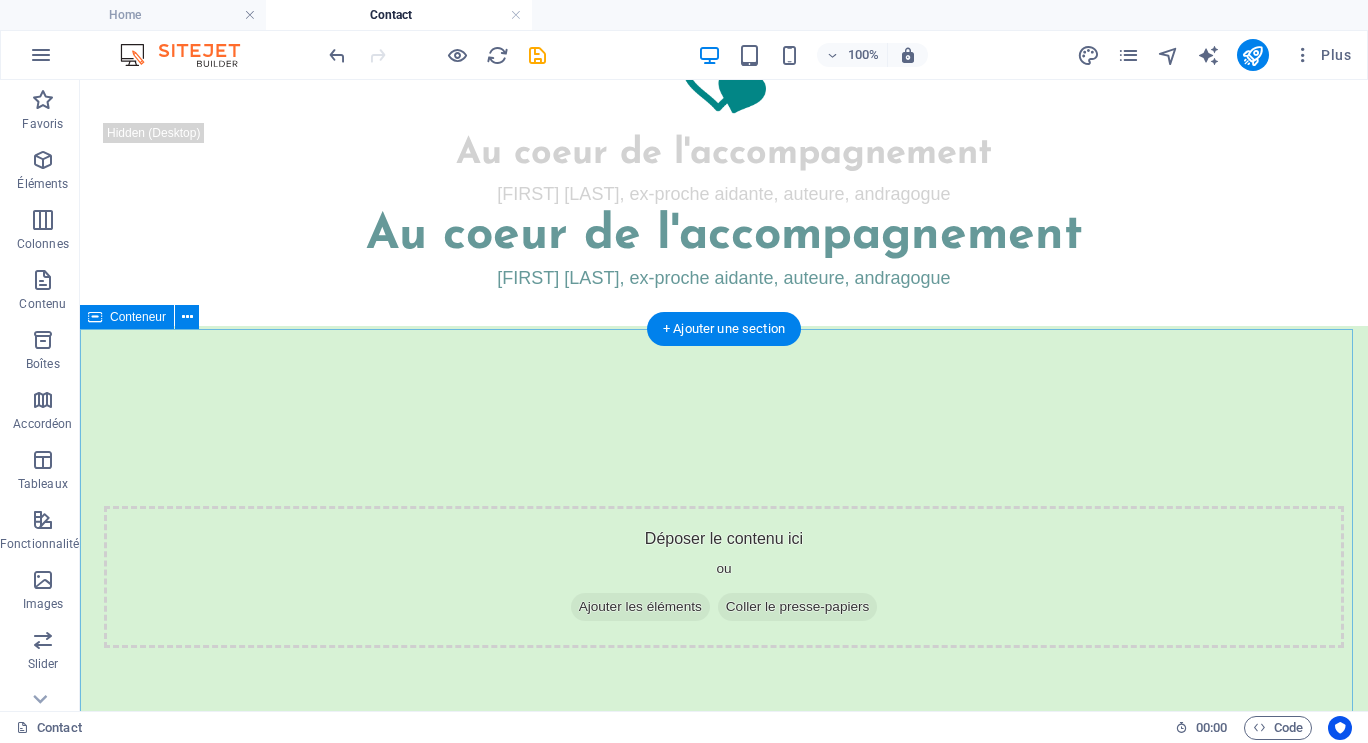 click on "Déposer le contenu ici ou  Ajouter les éléments  Coller le presse-papiers" at bounding box center [724, 577] 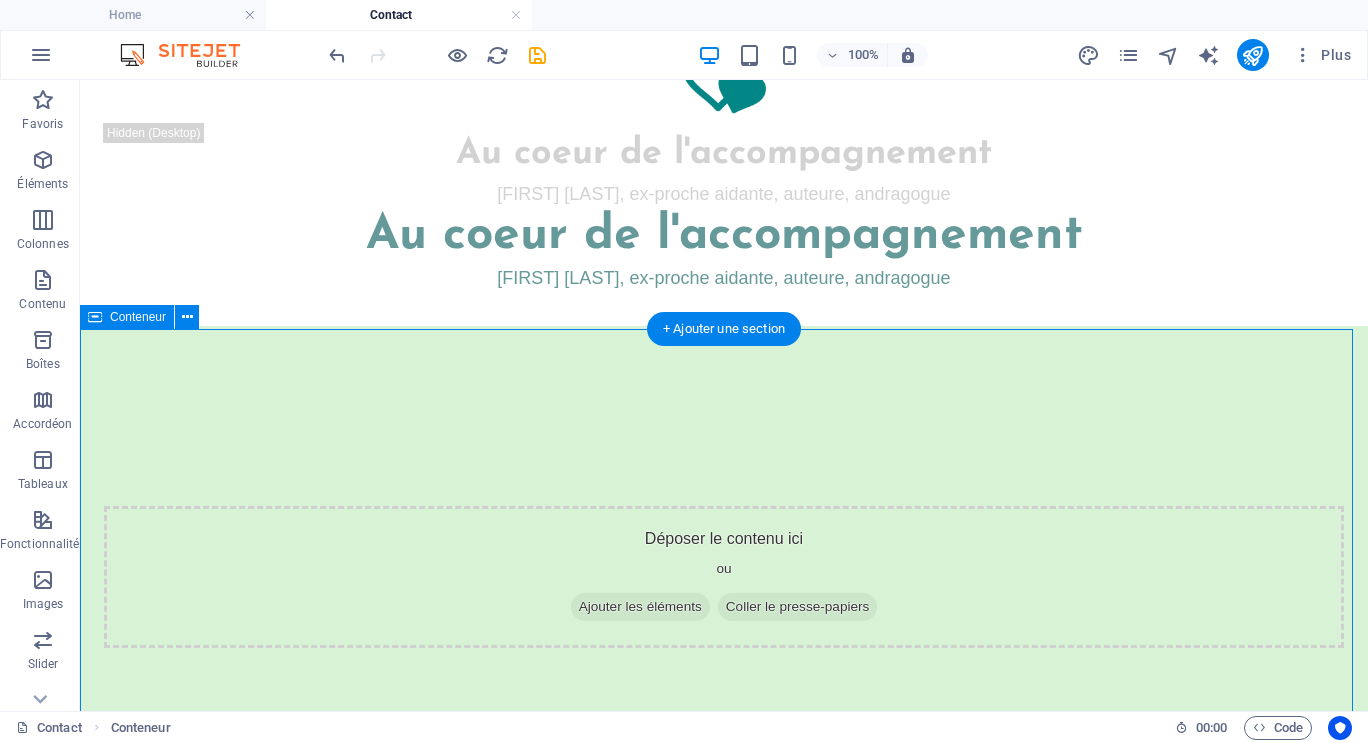 click on "Déposer le contenu ici ou  Ajouter les éléments  Coller le presse-papiers" at bounding box center (724, 577) 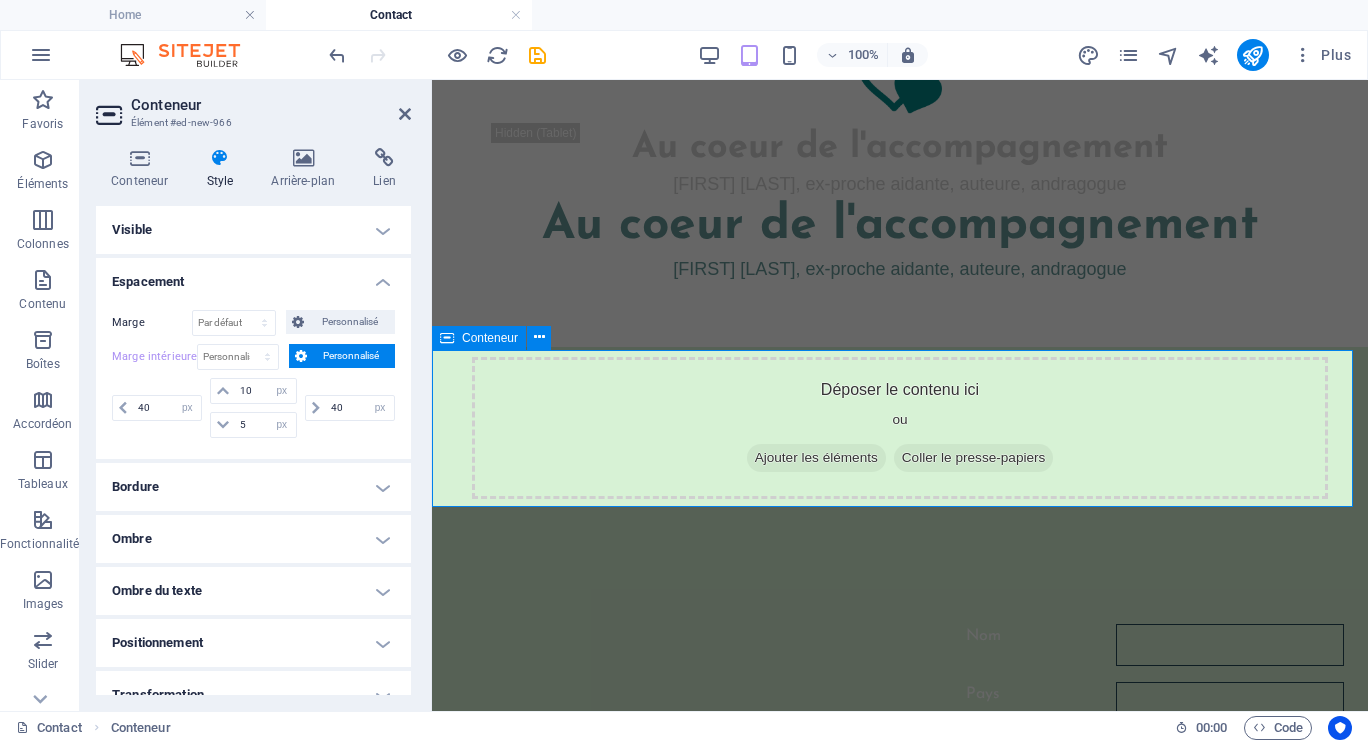click on "Déposer le contenu ici ou  Ajouter les éléments  Coller le presse-papiers" at bounding box center [900, 428] 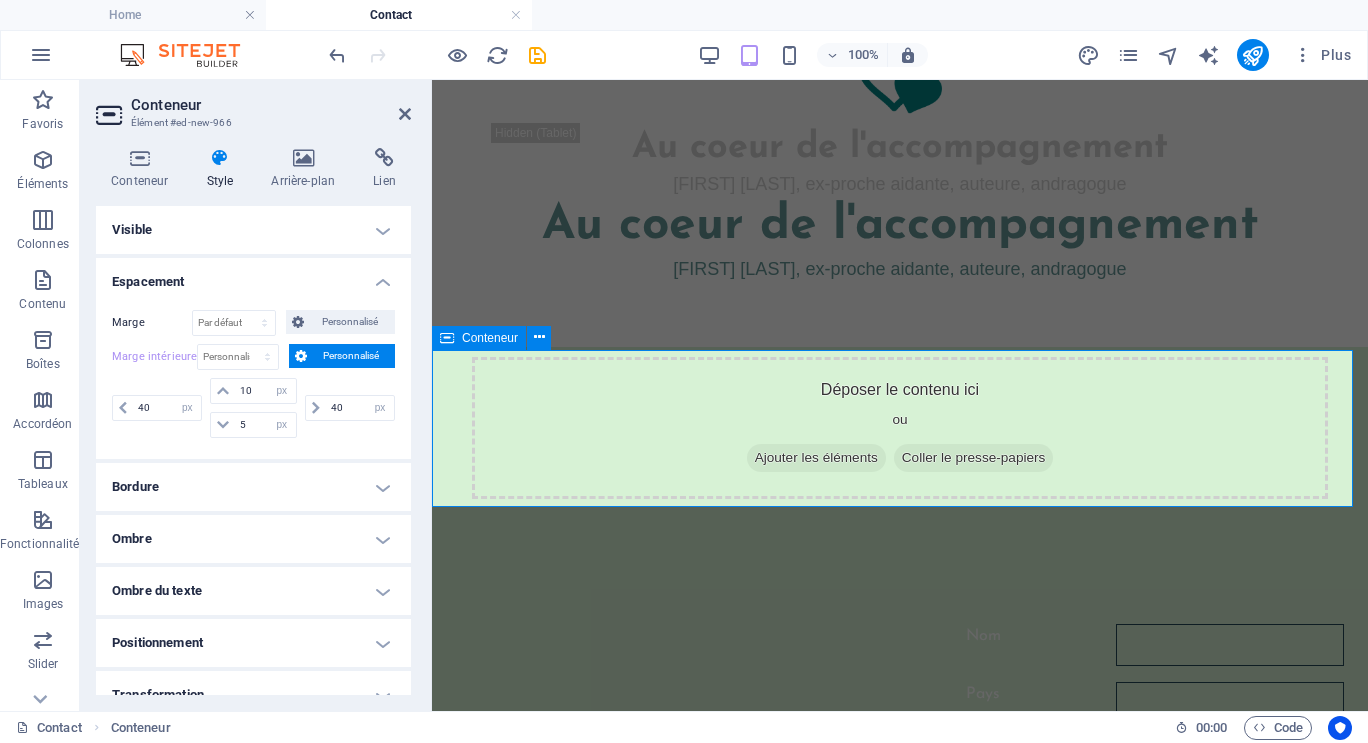 click on "Déposer le contenu ici ou  Ajouter les éléments  Coller le presse-papiers" at bounding box center (900, 428) 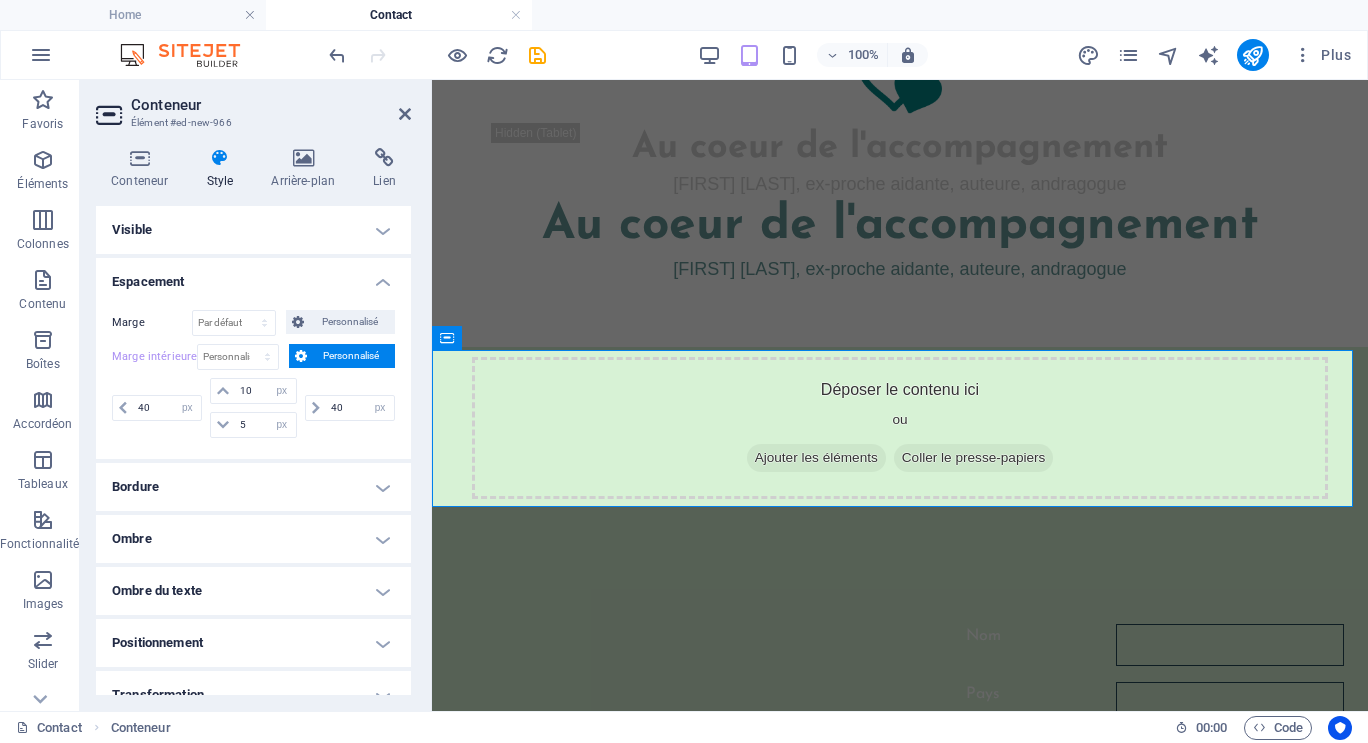 click at bounding box center (219, 158) 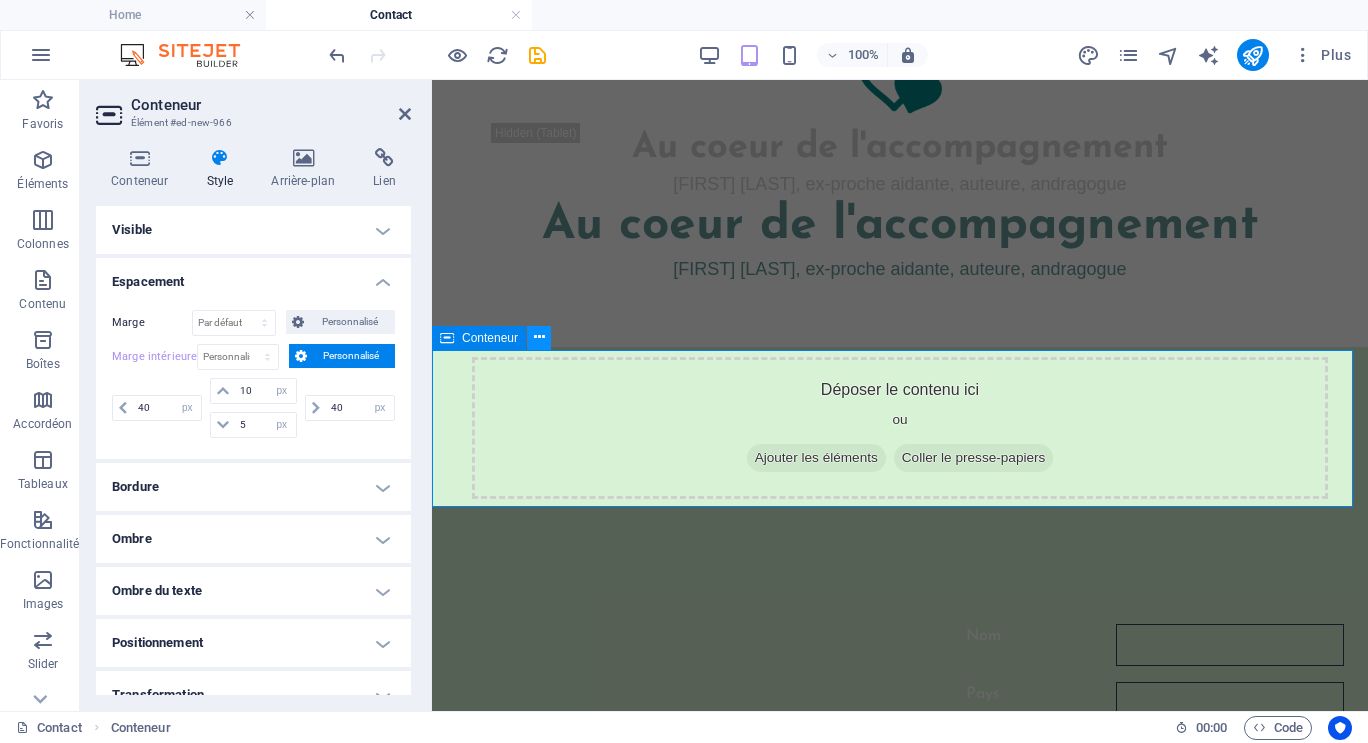 click at bounding box center (539, 337) 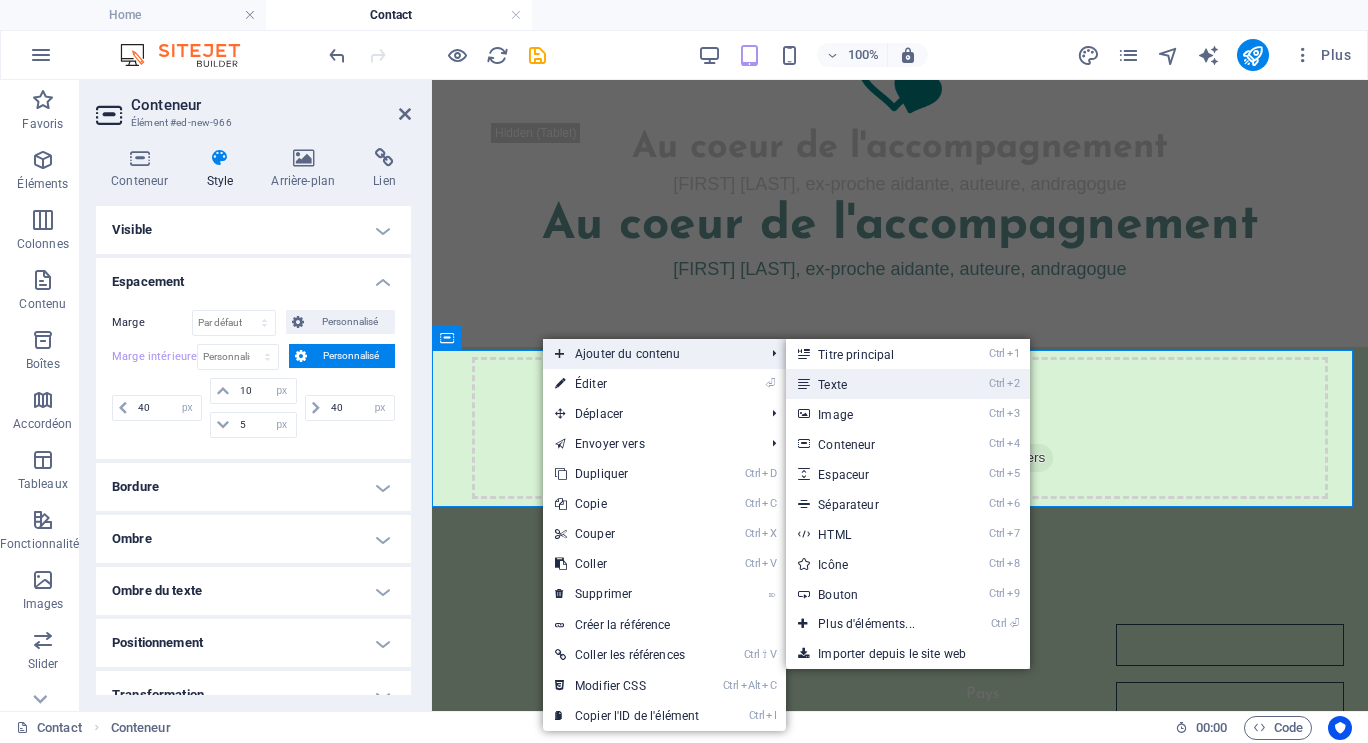 click on "Ctrl 2  Texte" at bounding box center [870, 384] 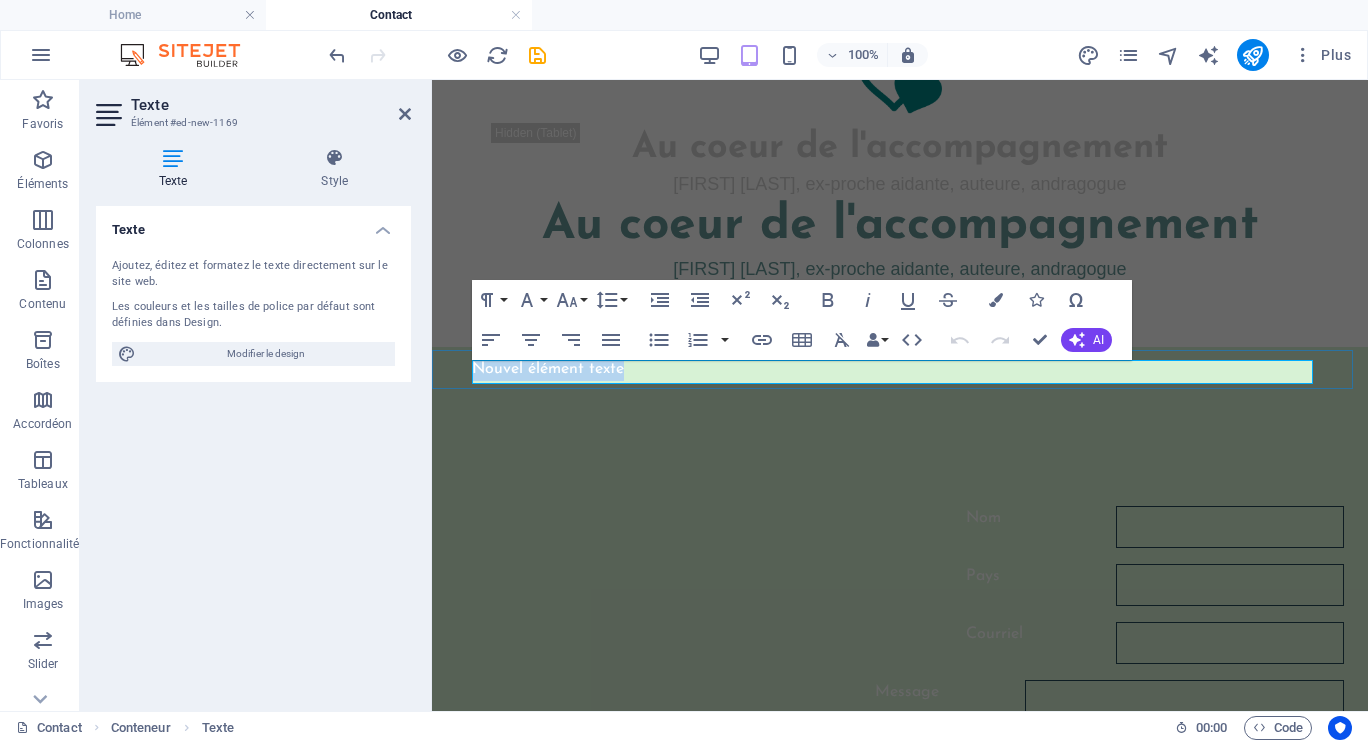 click on "Nouvel élément texte" at bounding box center [900, 369] 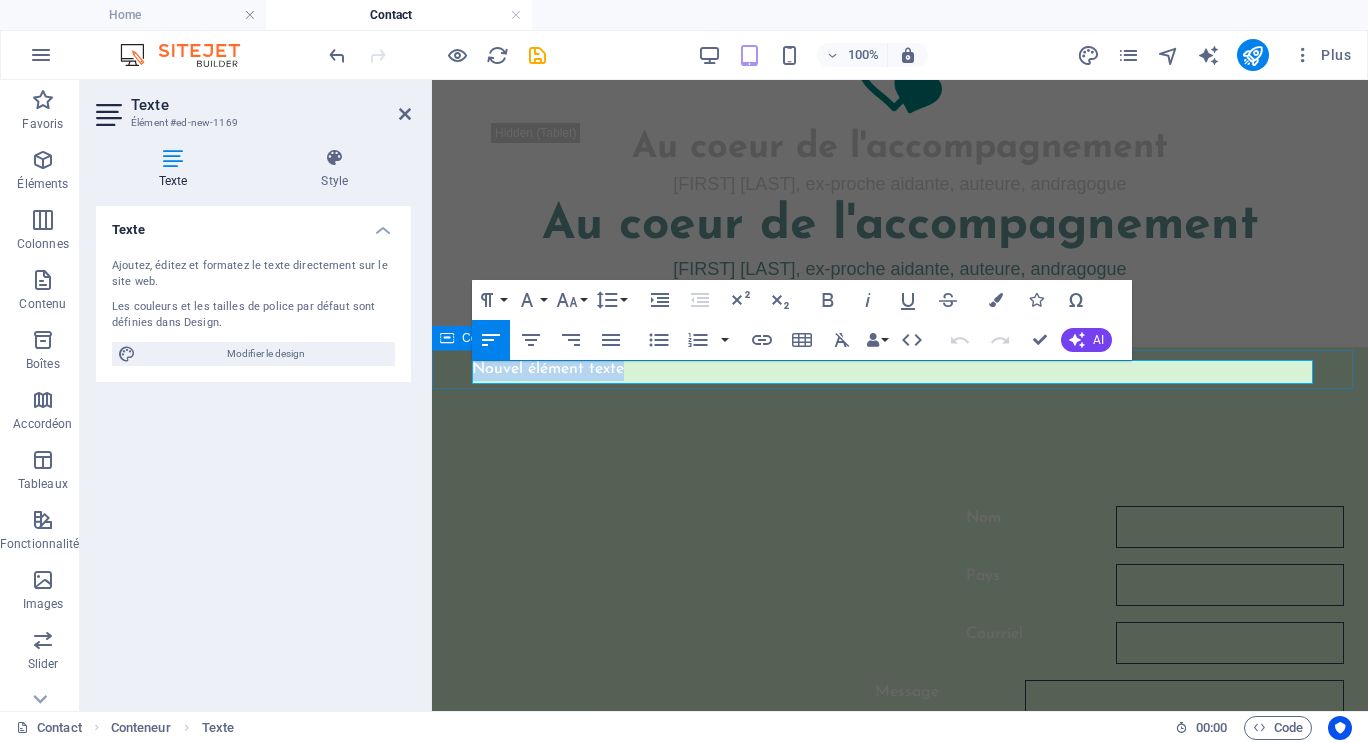 drag, startPoint x: 650, startPoint y: 372, endPoint x: 465, endPoint y: 371, distance: 185.0027 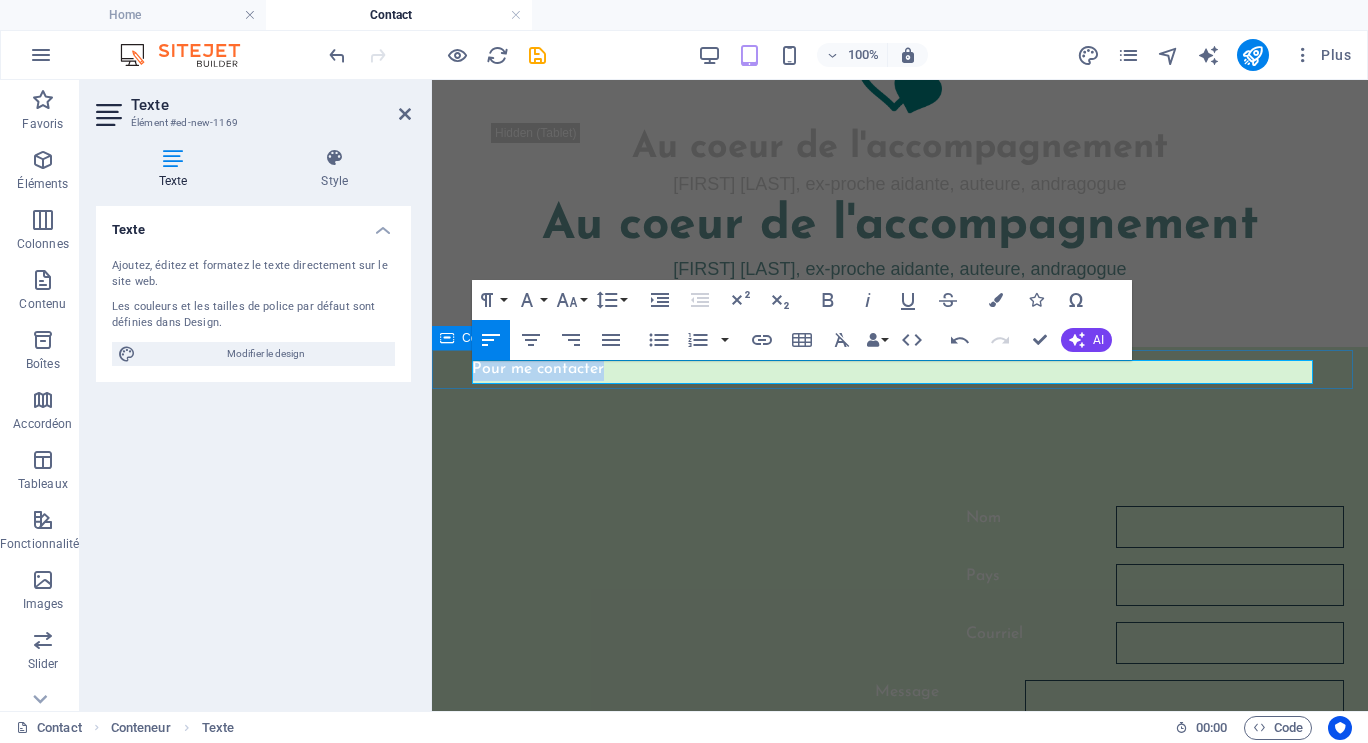 drag, startPoint x: 710, startPoint y: 377, endPoint x: 455, endPoint y: 377, distance: 255 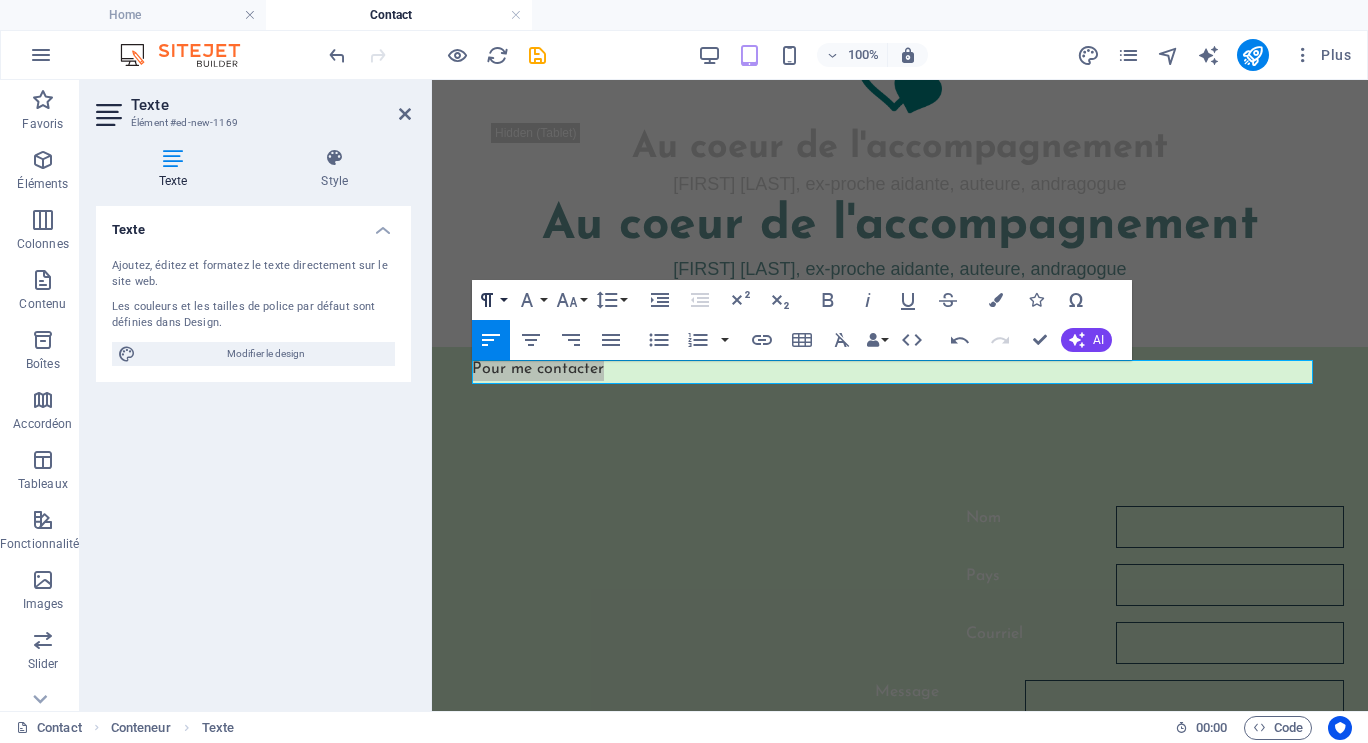 click on "Paragraph Format" at bounding box center (491, 300) 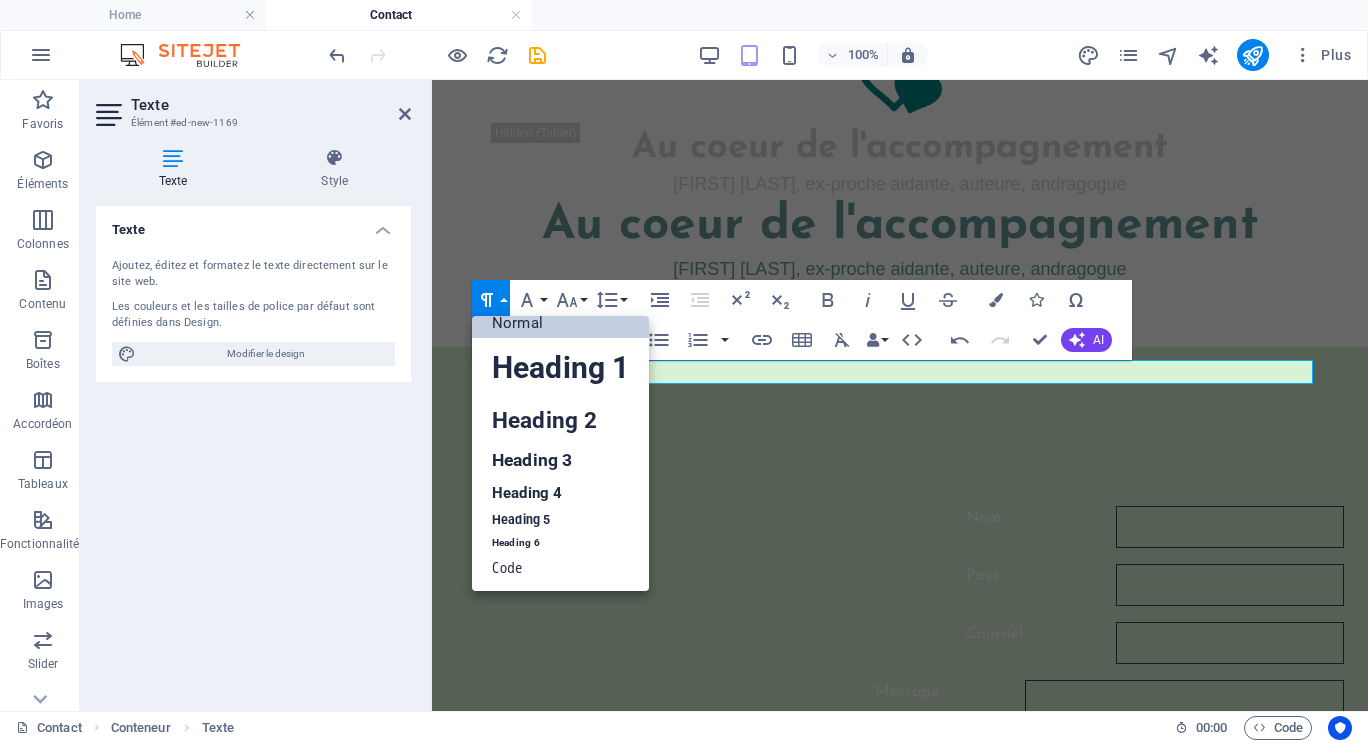 scroll, scrollTop: 16, scrollLeft: 0, axis: vertical 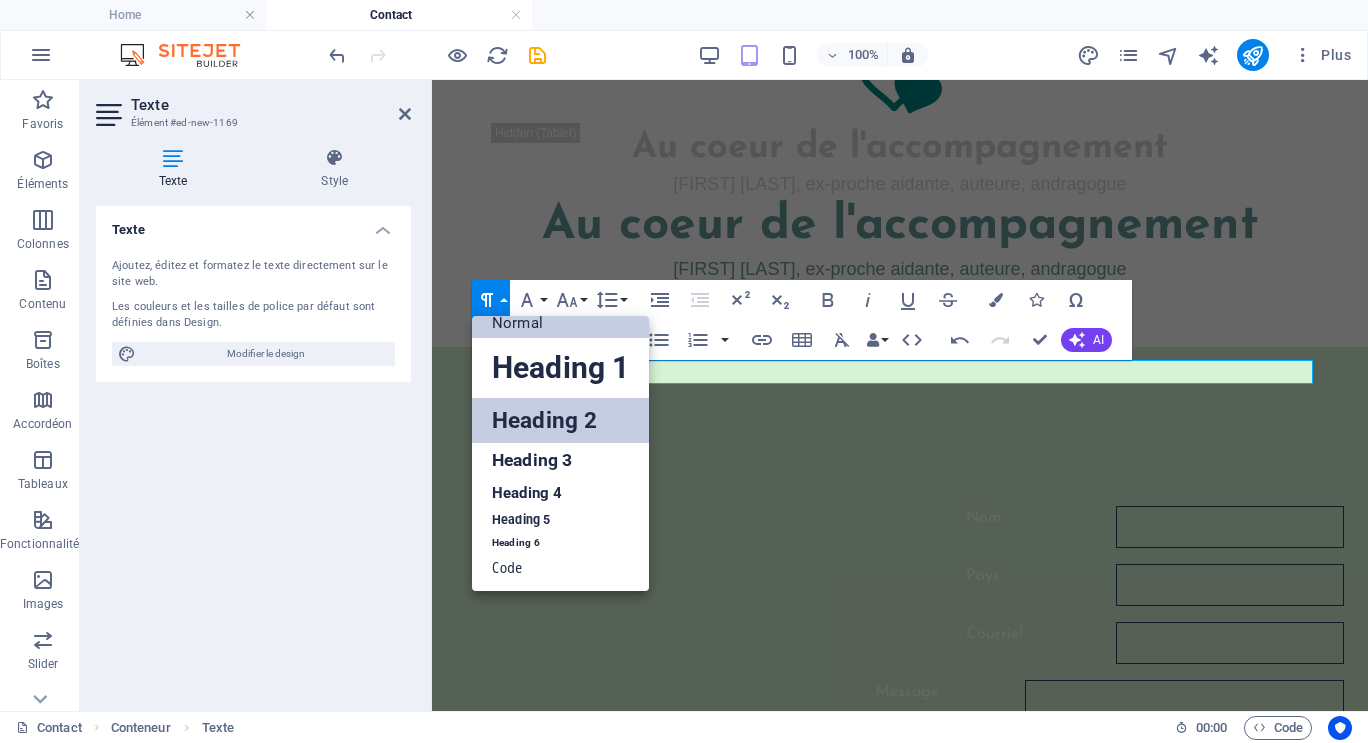 click on "Heading 2" at bounding box center (560, 420) 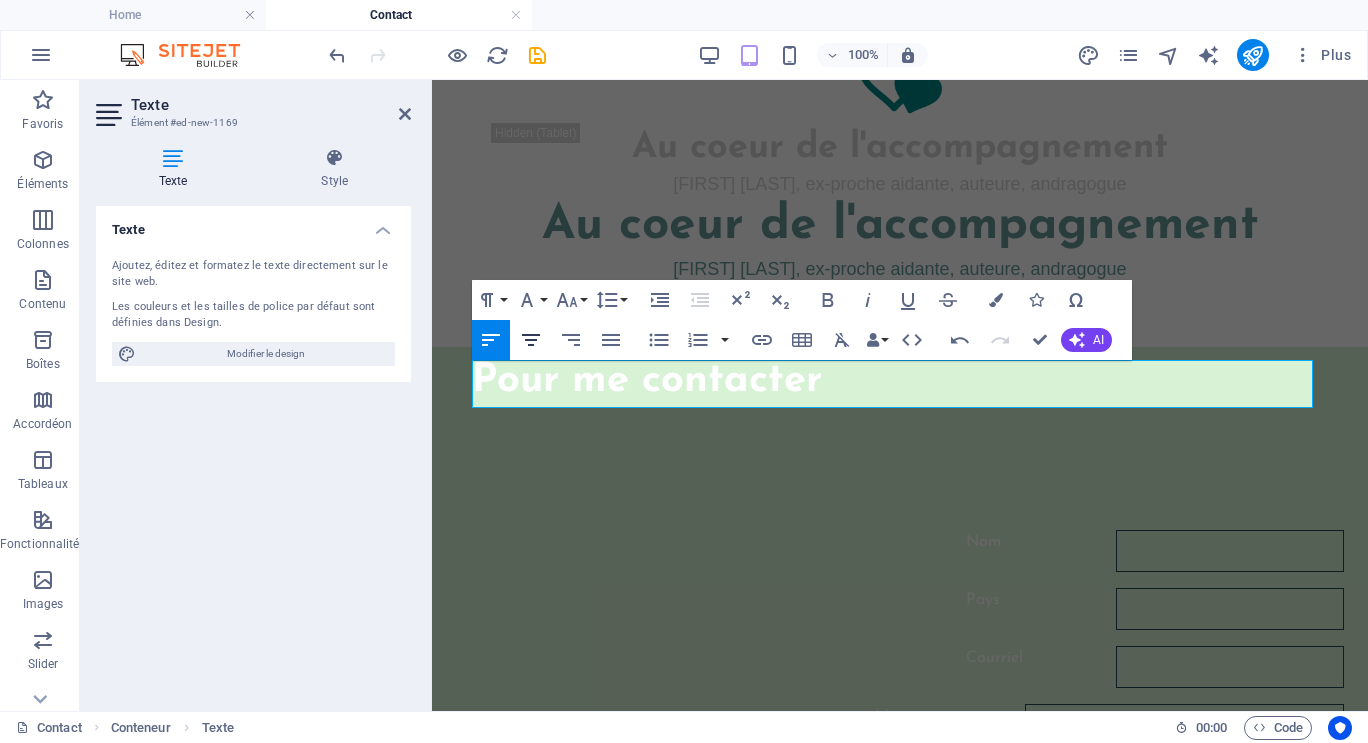 click 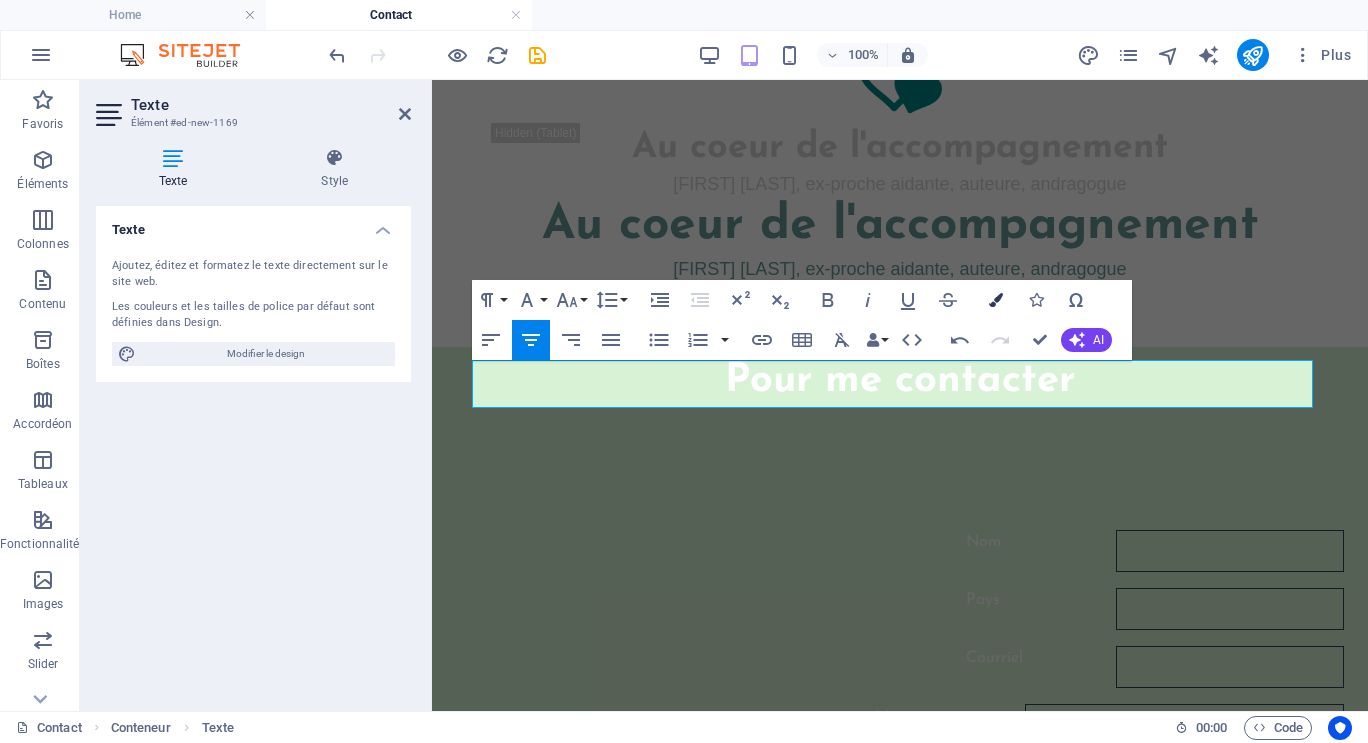 click at bounding box center [996, 300] 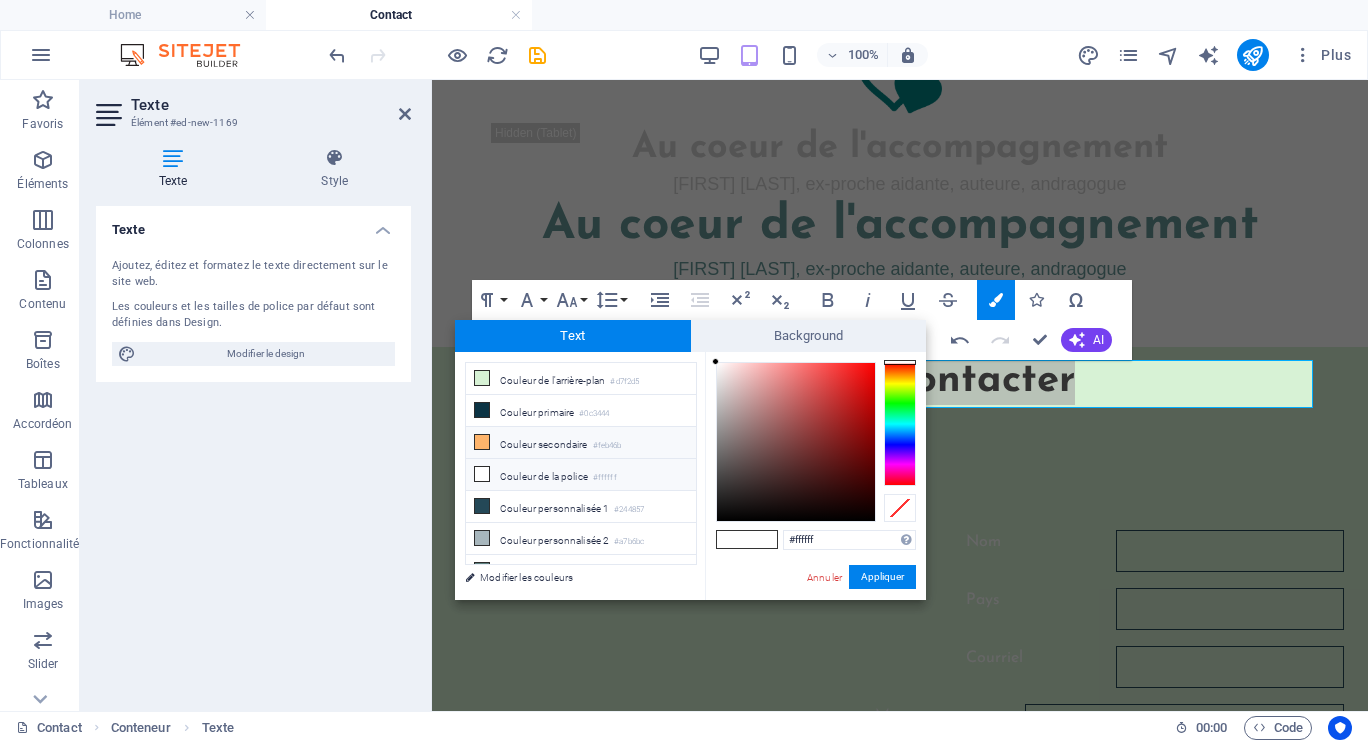 click on "Couleur secondaire
#feb46b" at bounding box center (581, 443) 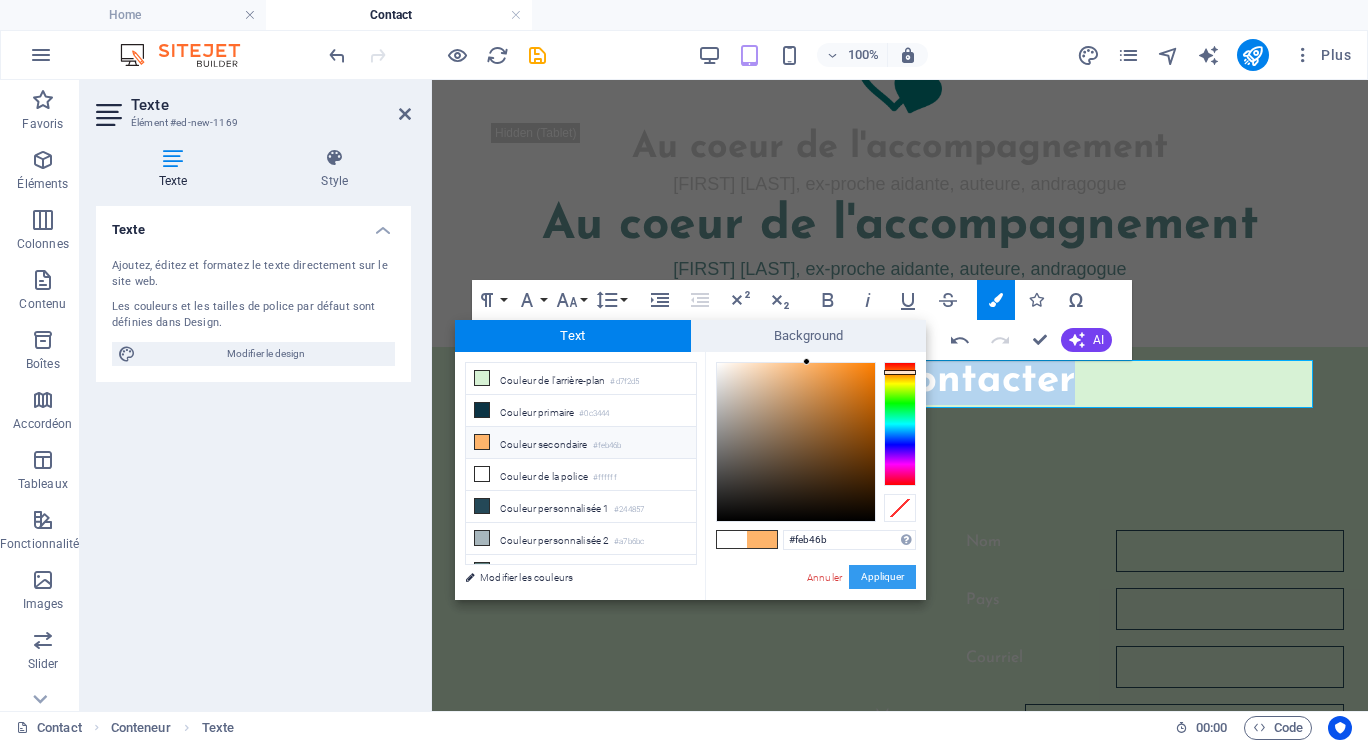 click on "Appliquer" at bounding box center [882, 577] 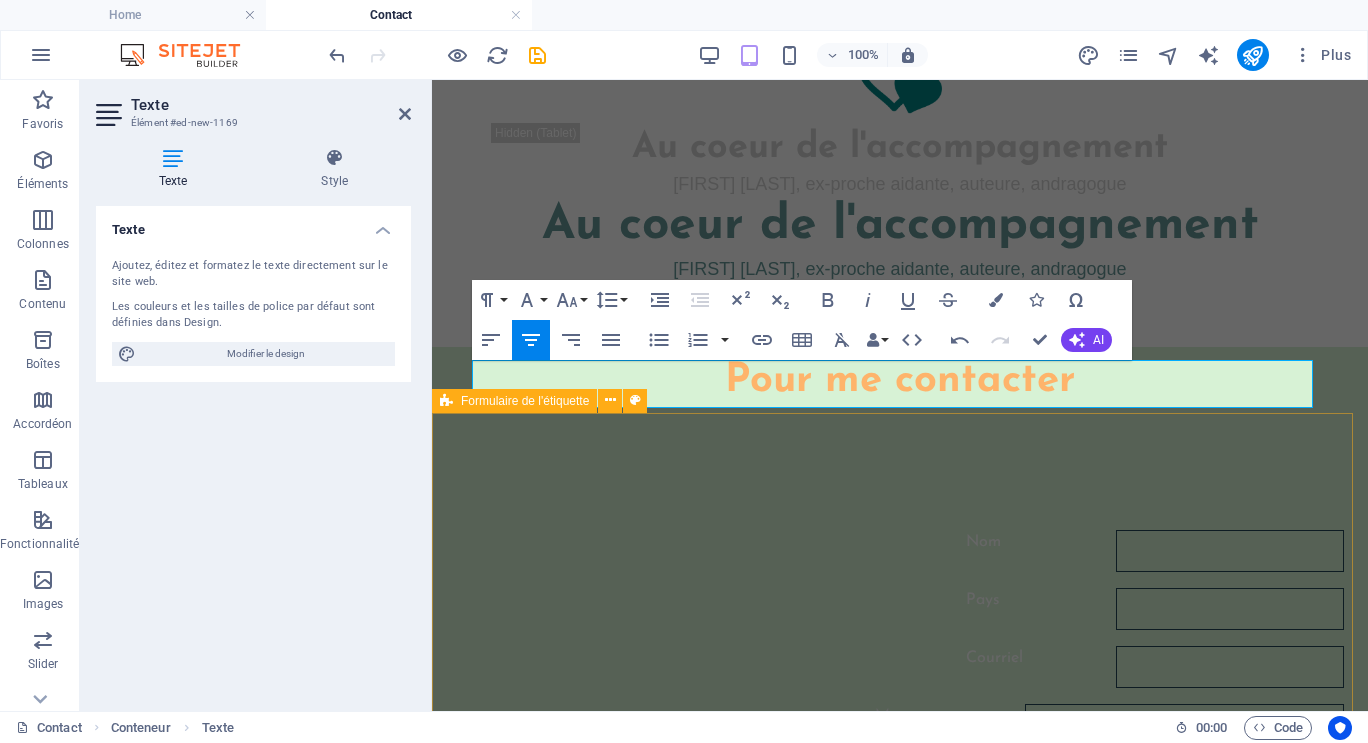 click on "Nom Pays Courriel Message Illisible ? Générer à nouveau. Envoyer" at bounding box center (900, 731) 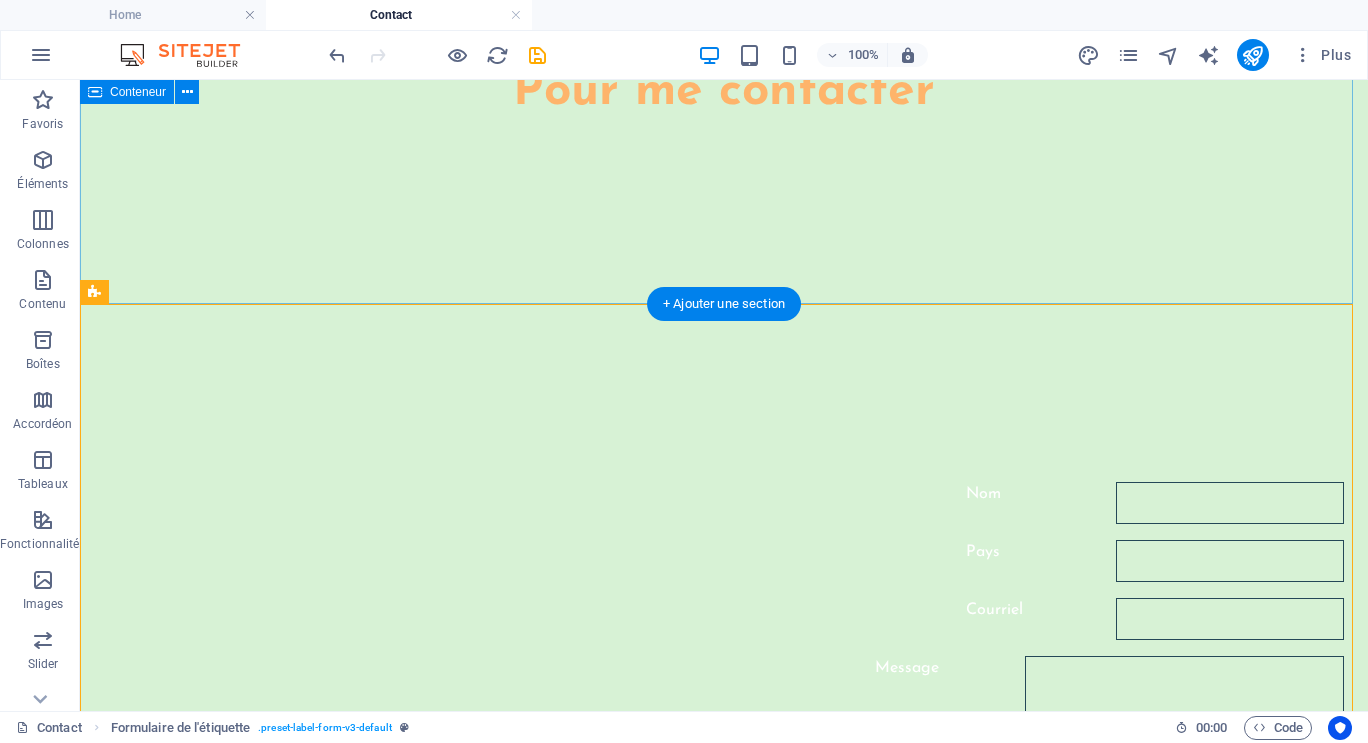 scroll, scrollTop: 142, scrollLeft: 0, axis: vertical 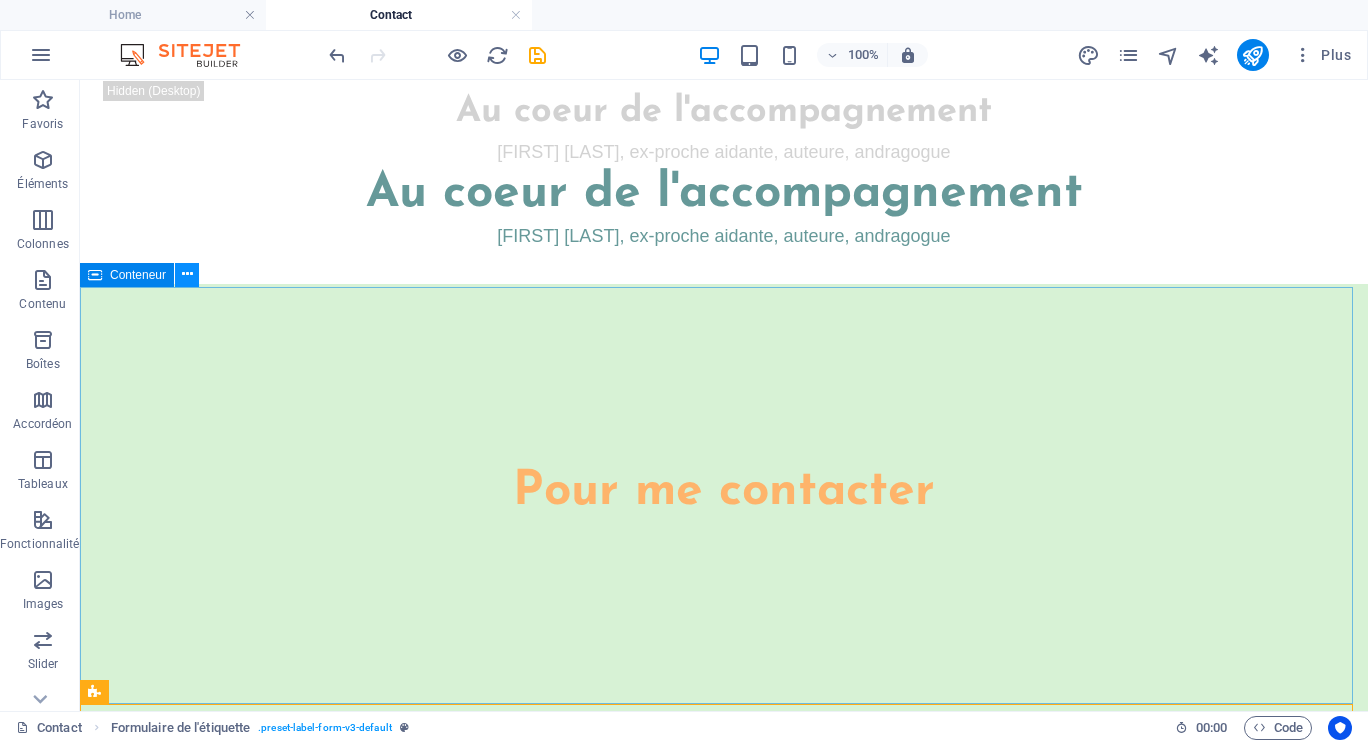 click at bounding box center (187, 274) 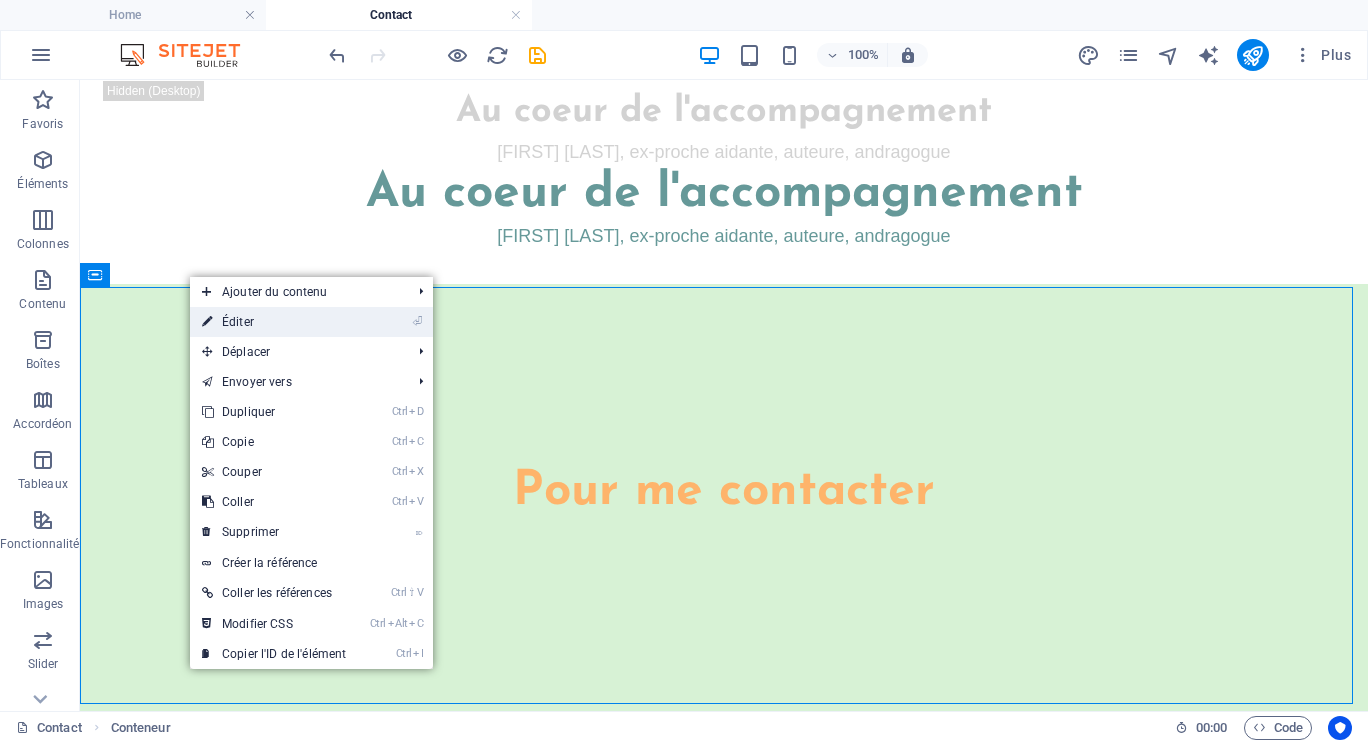 click on "⏎  Éditer" at bounding box center (274, 322) 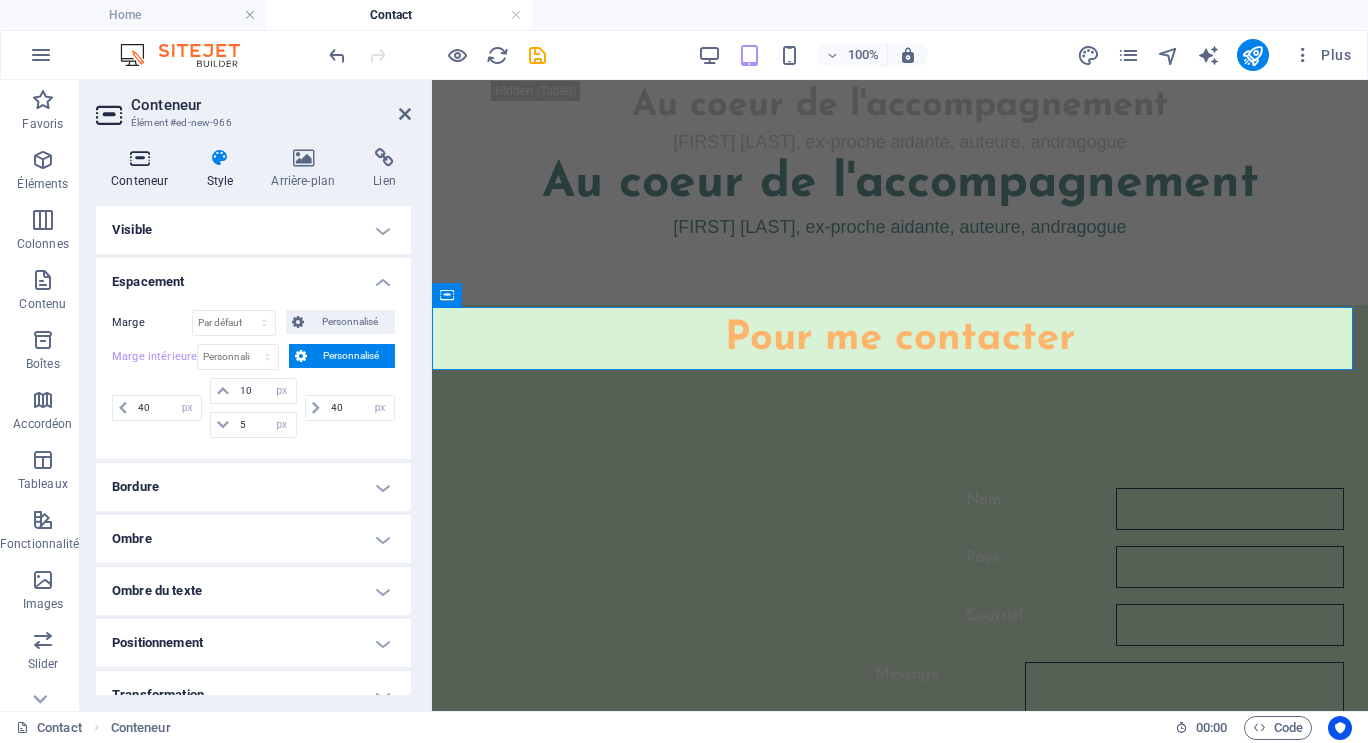 click at bounding box center [139, 158] 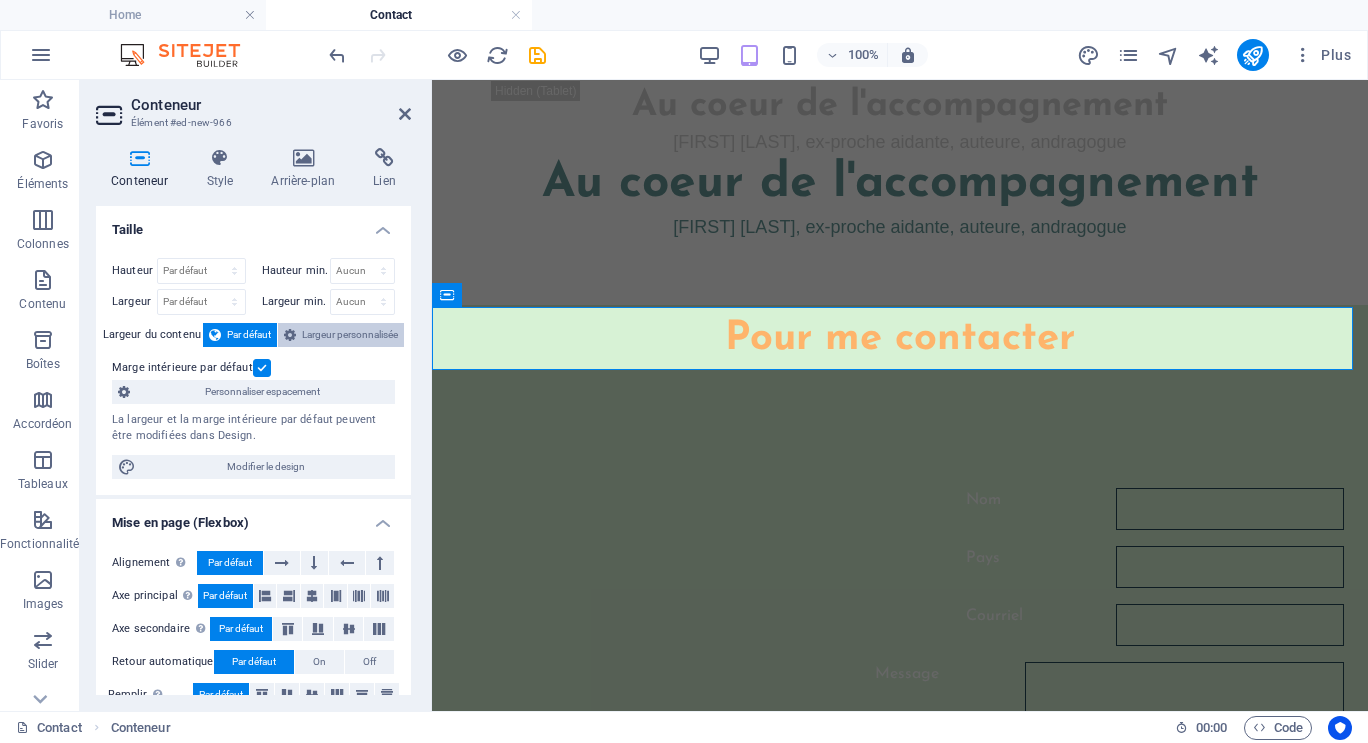 click on "Largeur personnalisée" at bounding box center [350, 335] 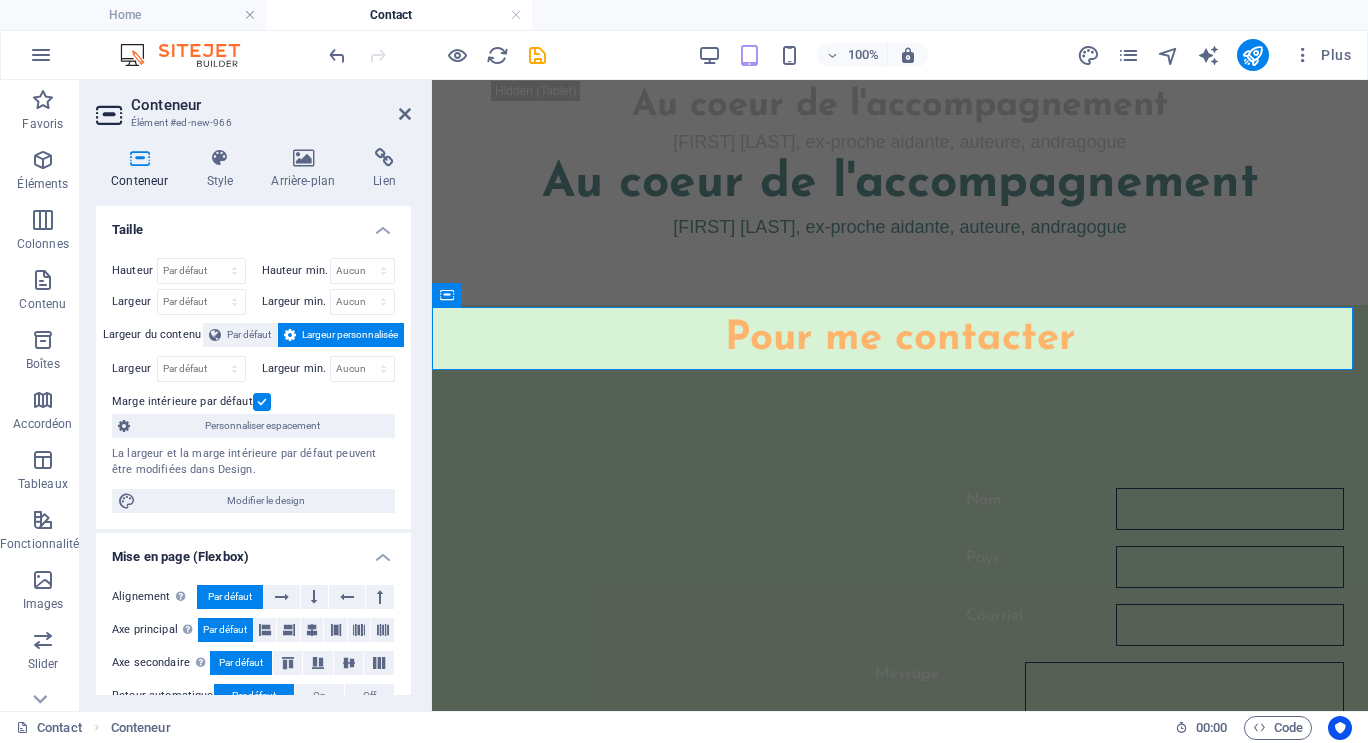 click on "Personnaliser espacement" at bounding box center [262, 426] 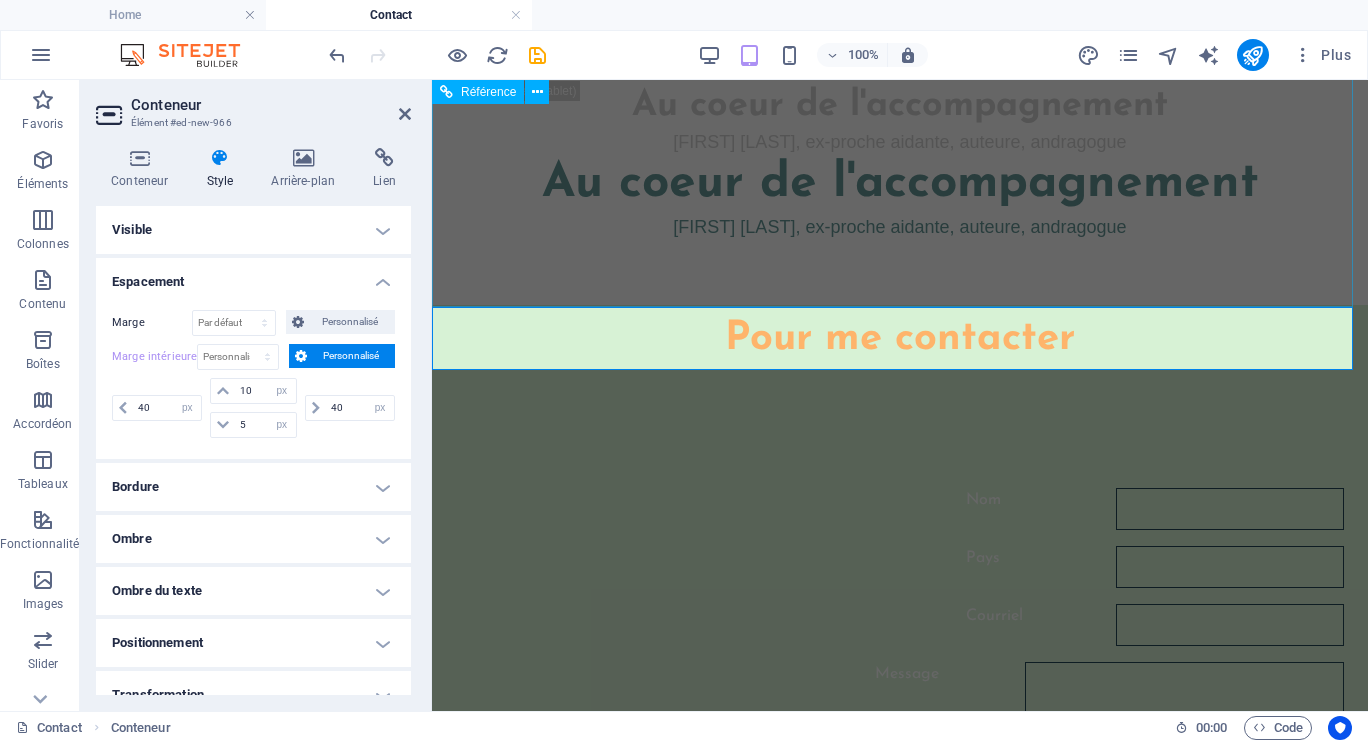 click on "Au coeur de l'accompagnement [FIRST] [LAST], ex-proche aidante, auteure, andragogue Au coeur de l'accompagnement [FIRST] [LAST], ex-proche aidante, auteure, andragogue" at bounding box center [900, 121] 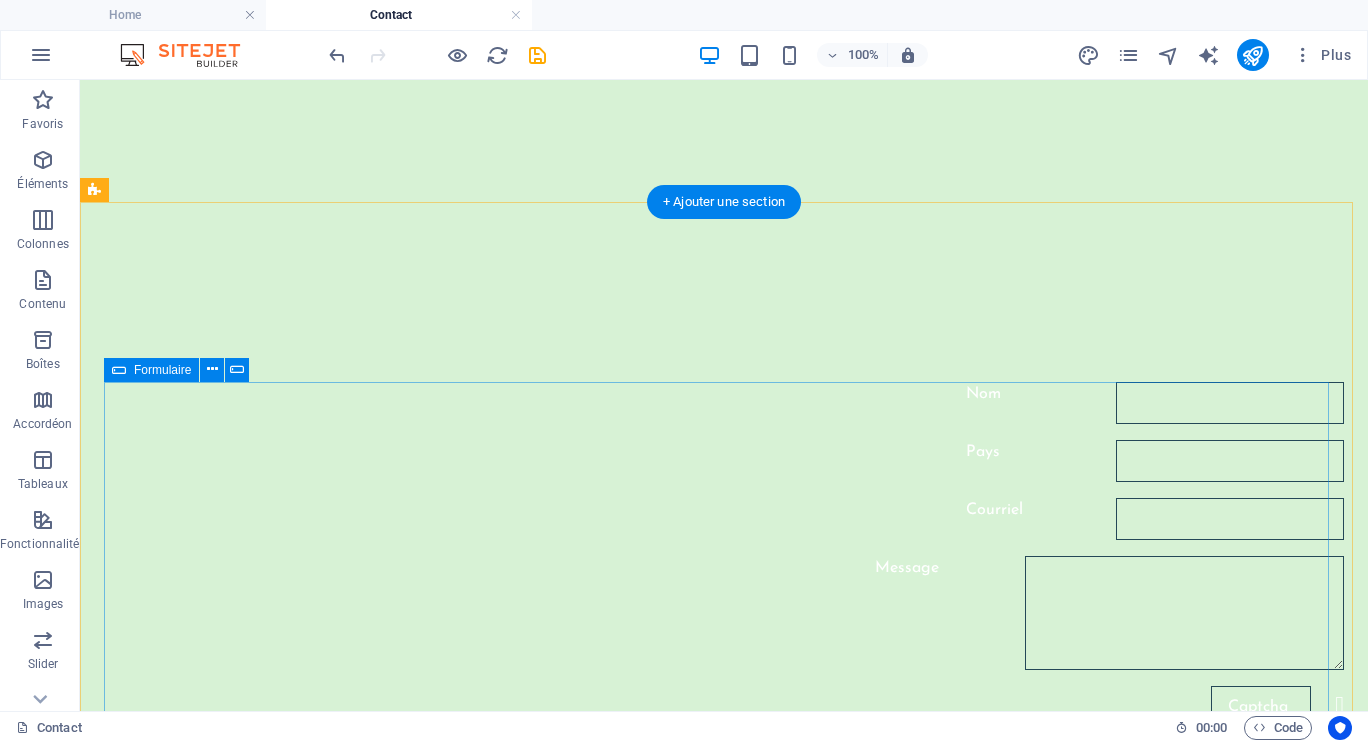 scroll, scrollTop: 742, scrollLeft: 0, axis: vertical 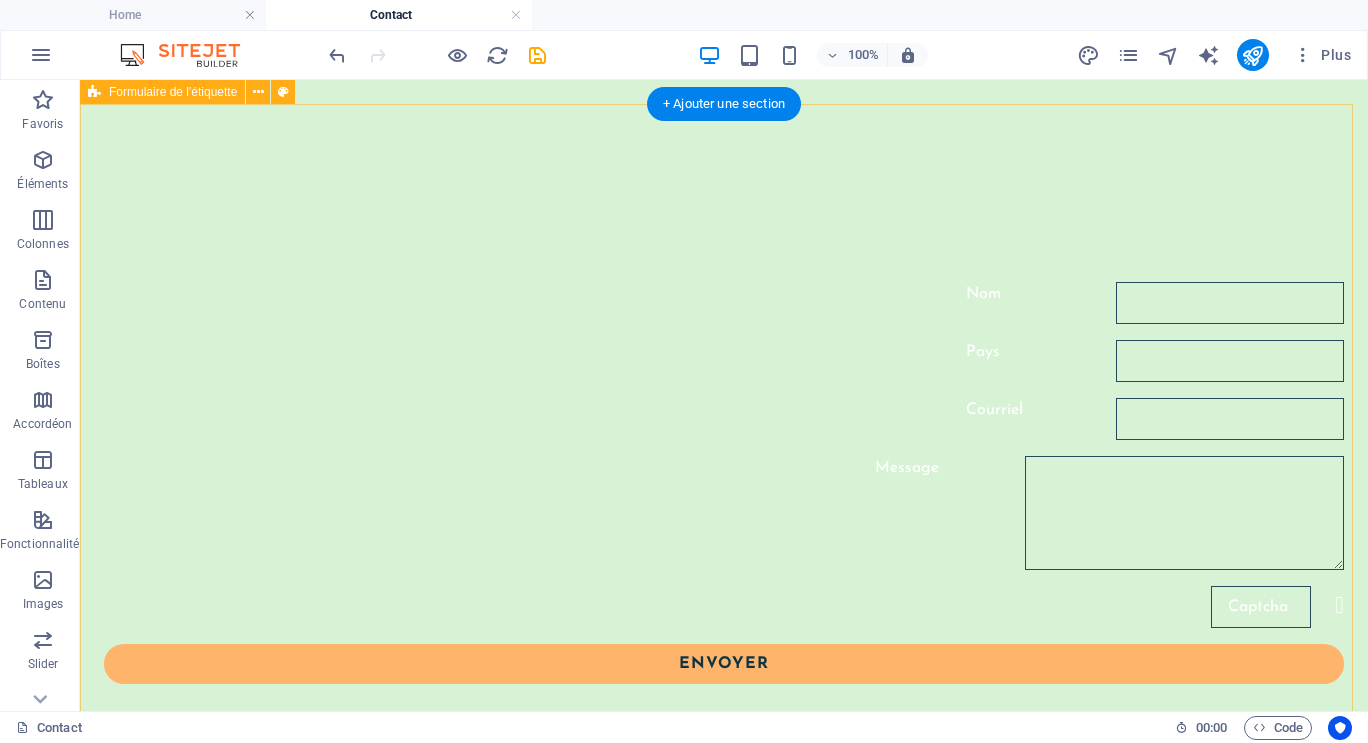 click on "Nom Pays Courriel Message Illisible ? Générer à nouveau. Envoyer" at bounding box center (724, 483) 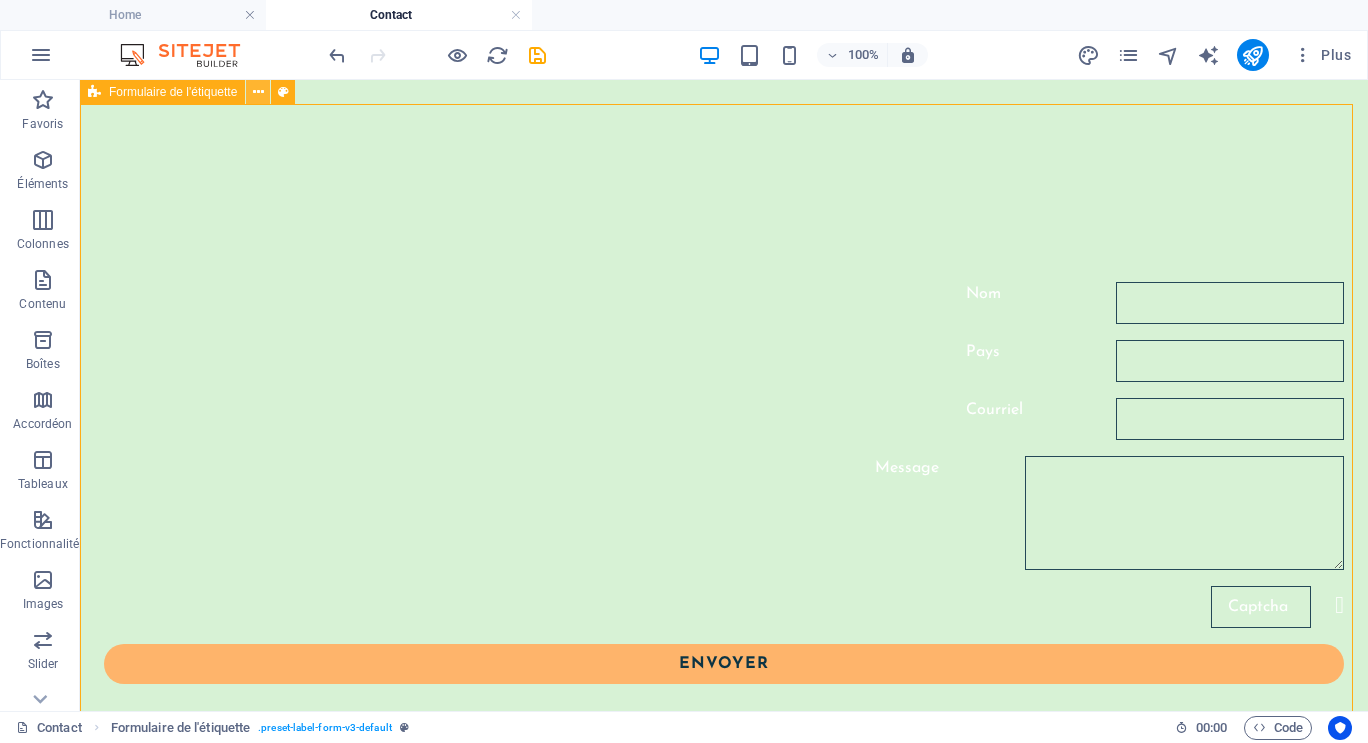 click at bounding box center [258, 92] 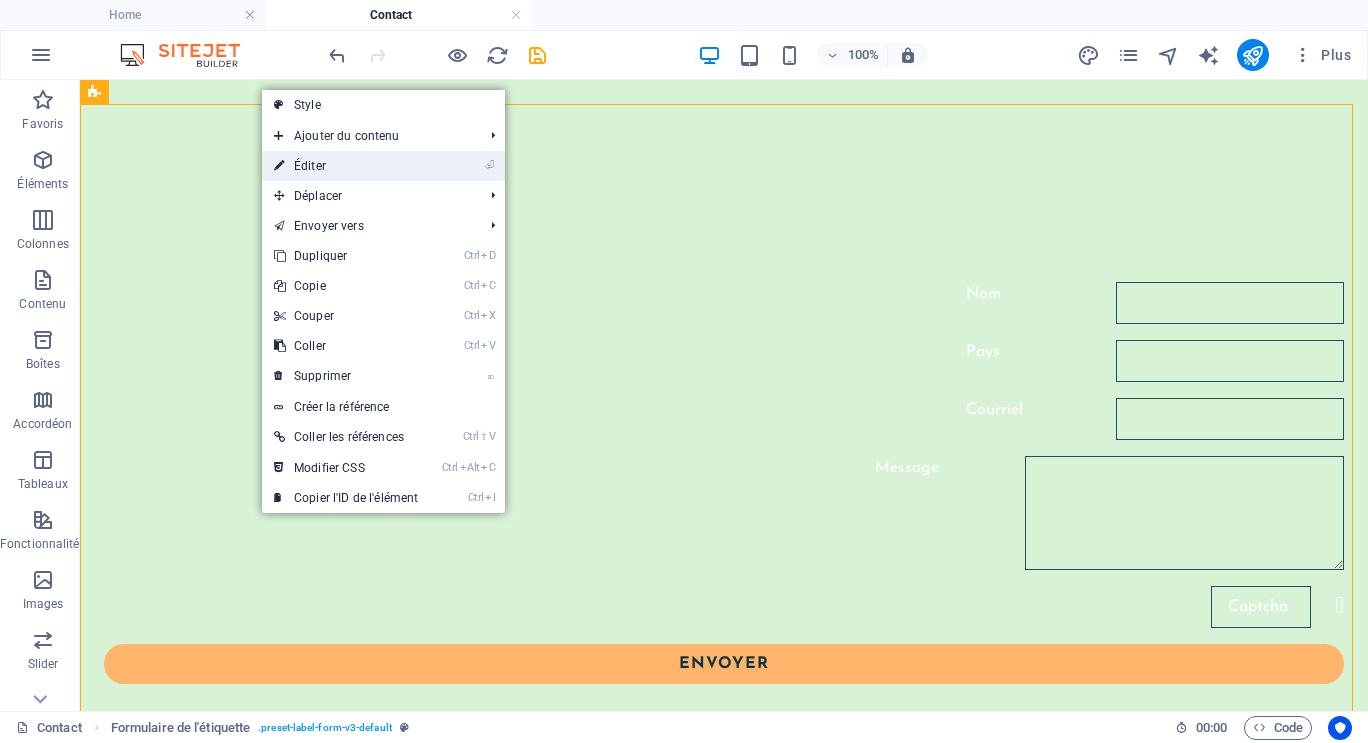 click on "⏎  Éditer" at bounding box center (346, 166) 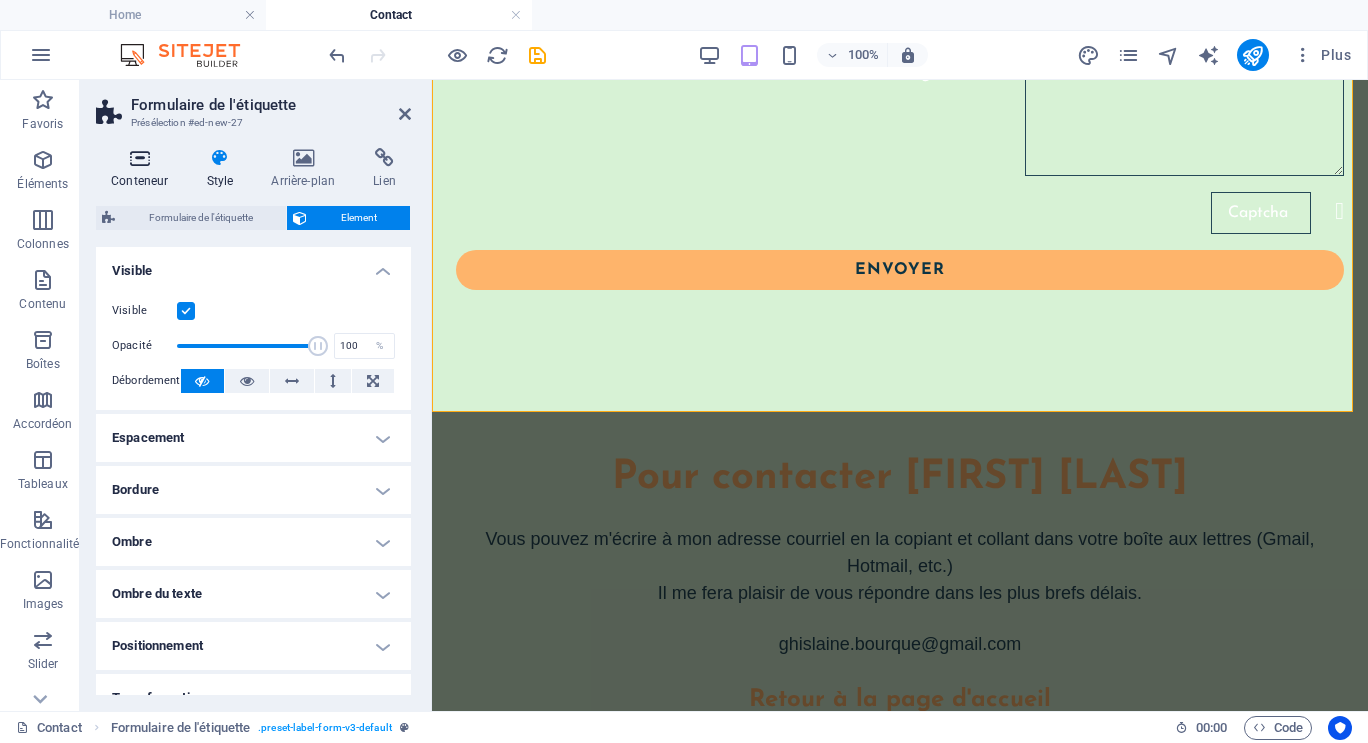 click at bounding box center (139, 158) 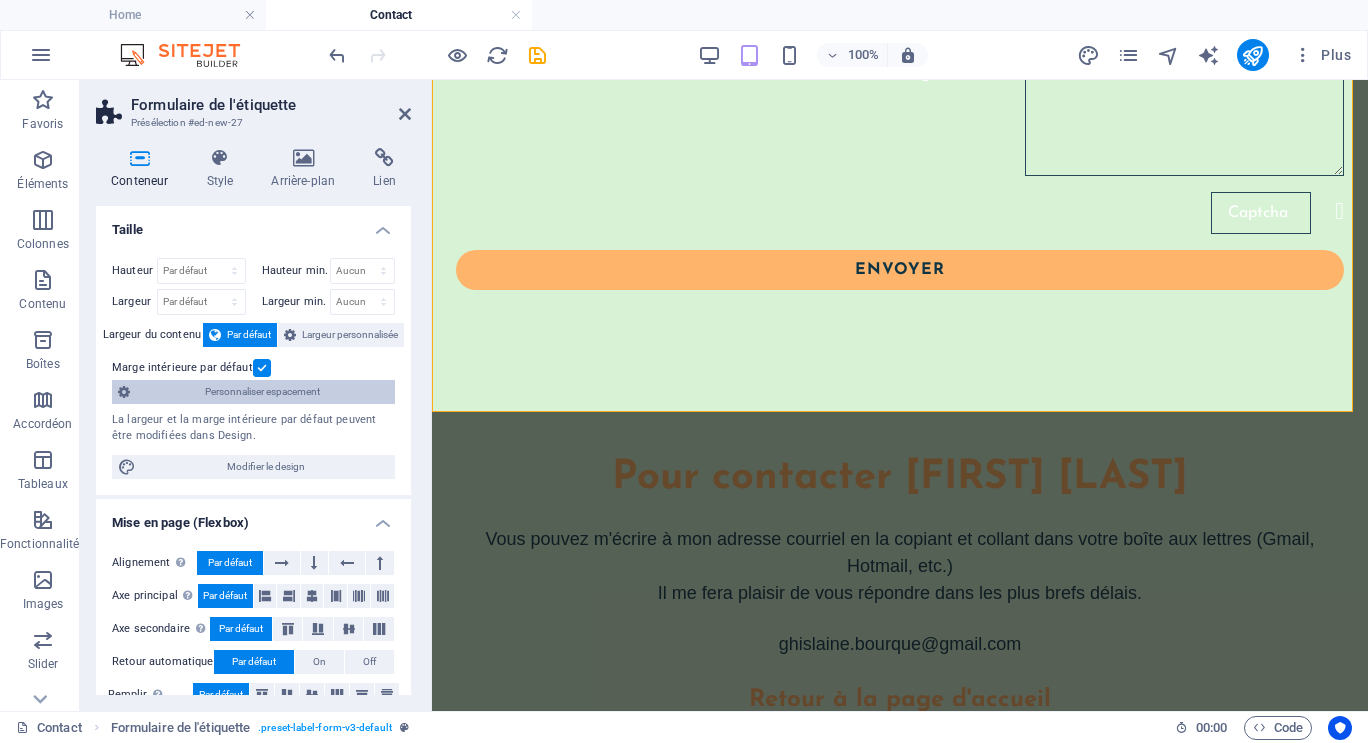 click on "Personnaliser espacement" at bounding box center (262, 392) 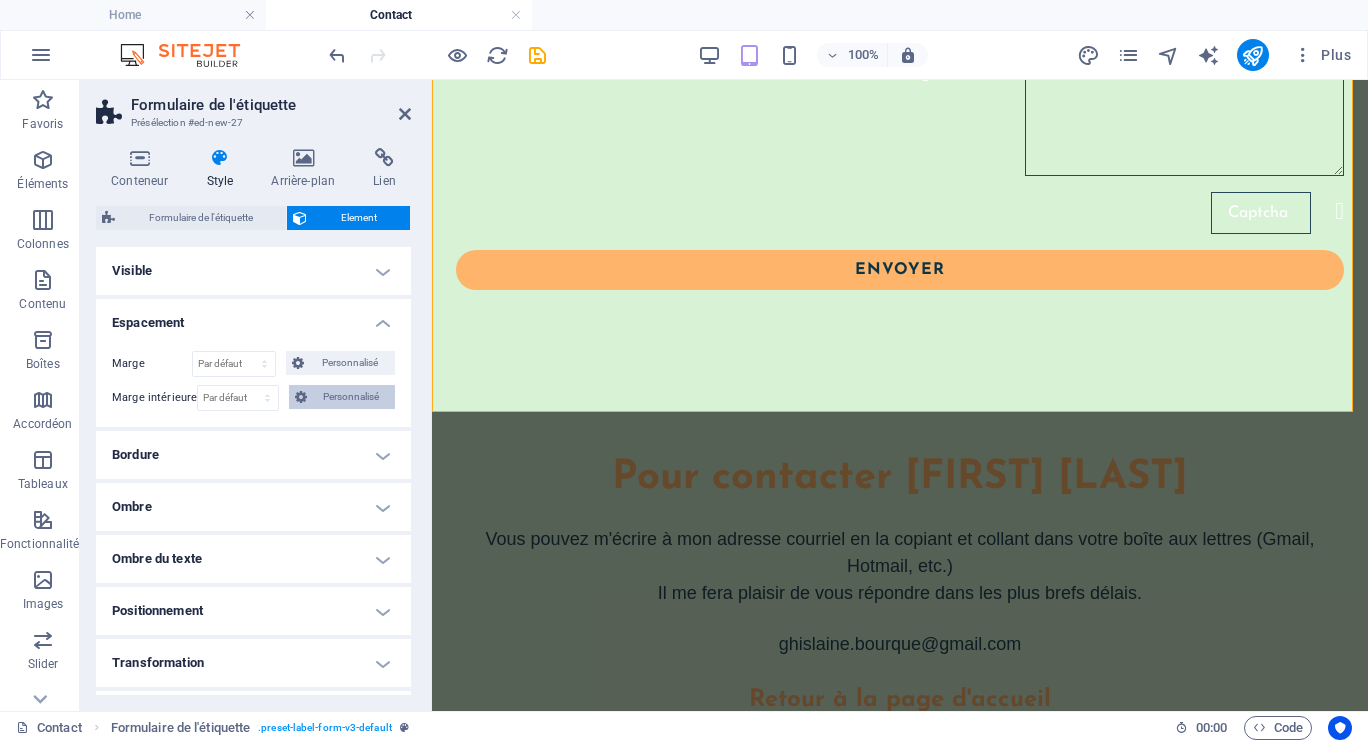 click on "Personnalisé" at bounding box center (351, 397) 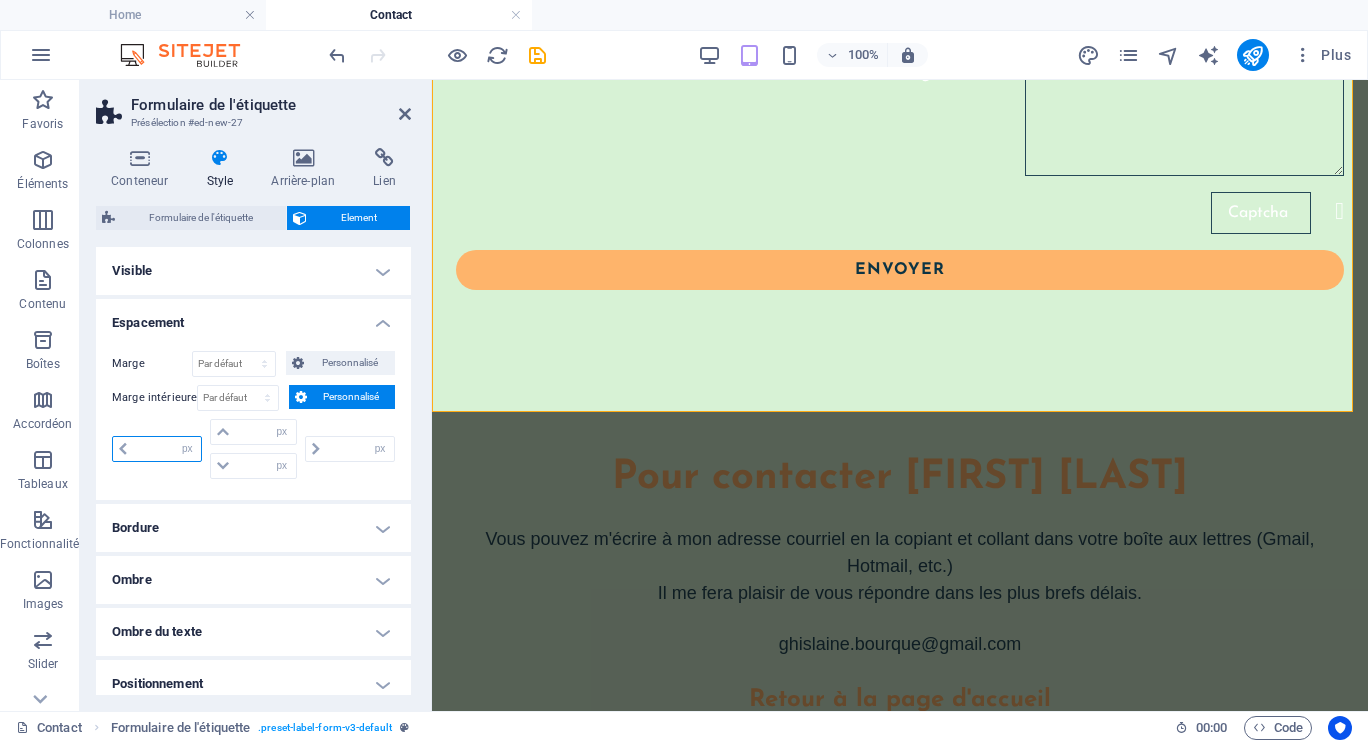 click at bounding box center (167, 449) 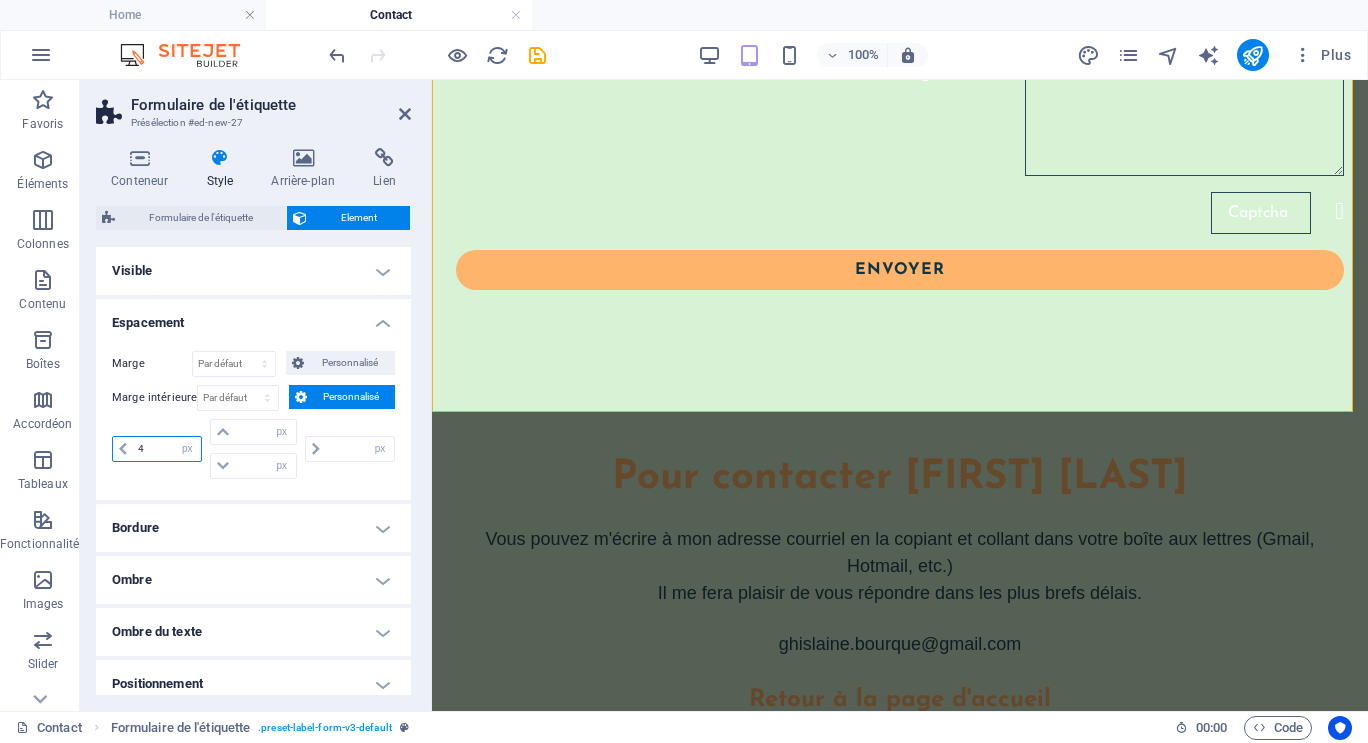 type on "40" 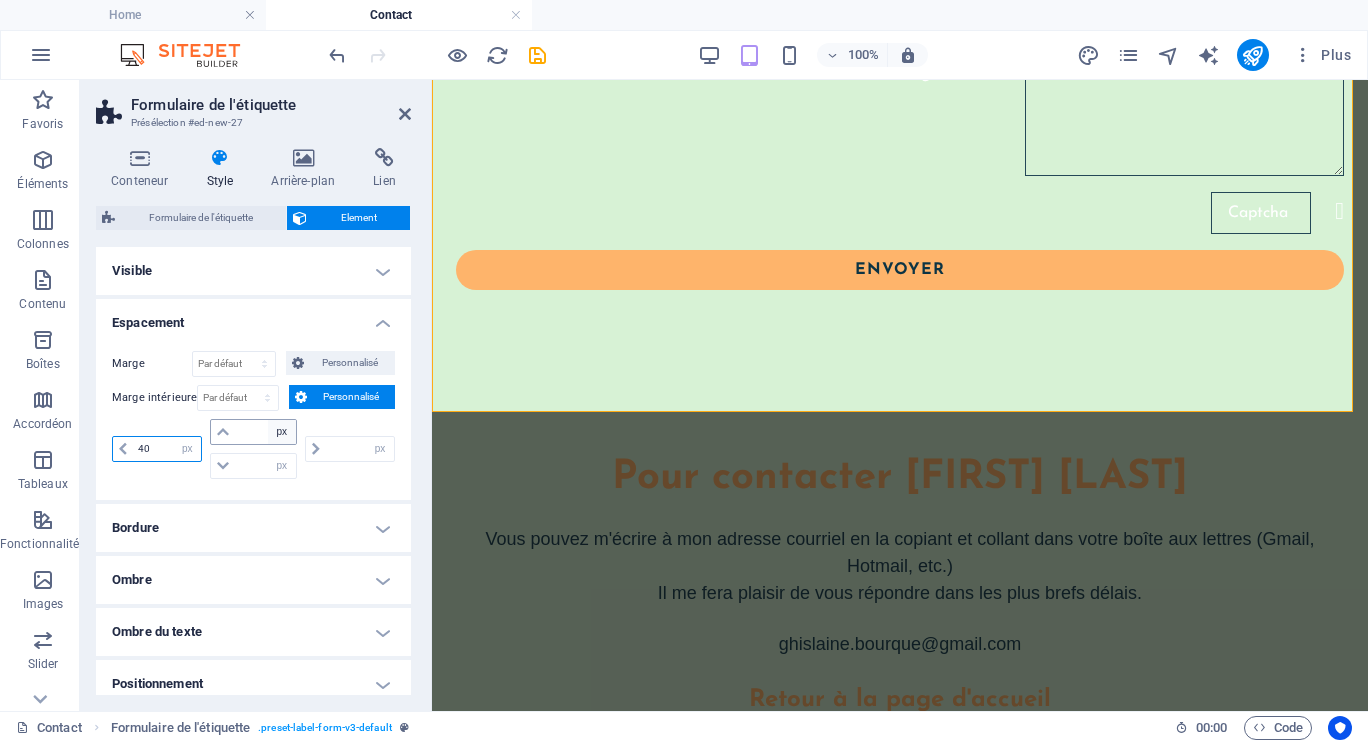 type on "0" 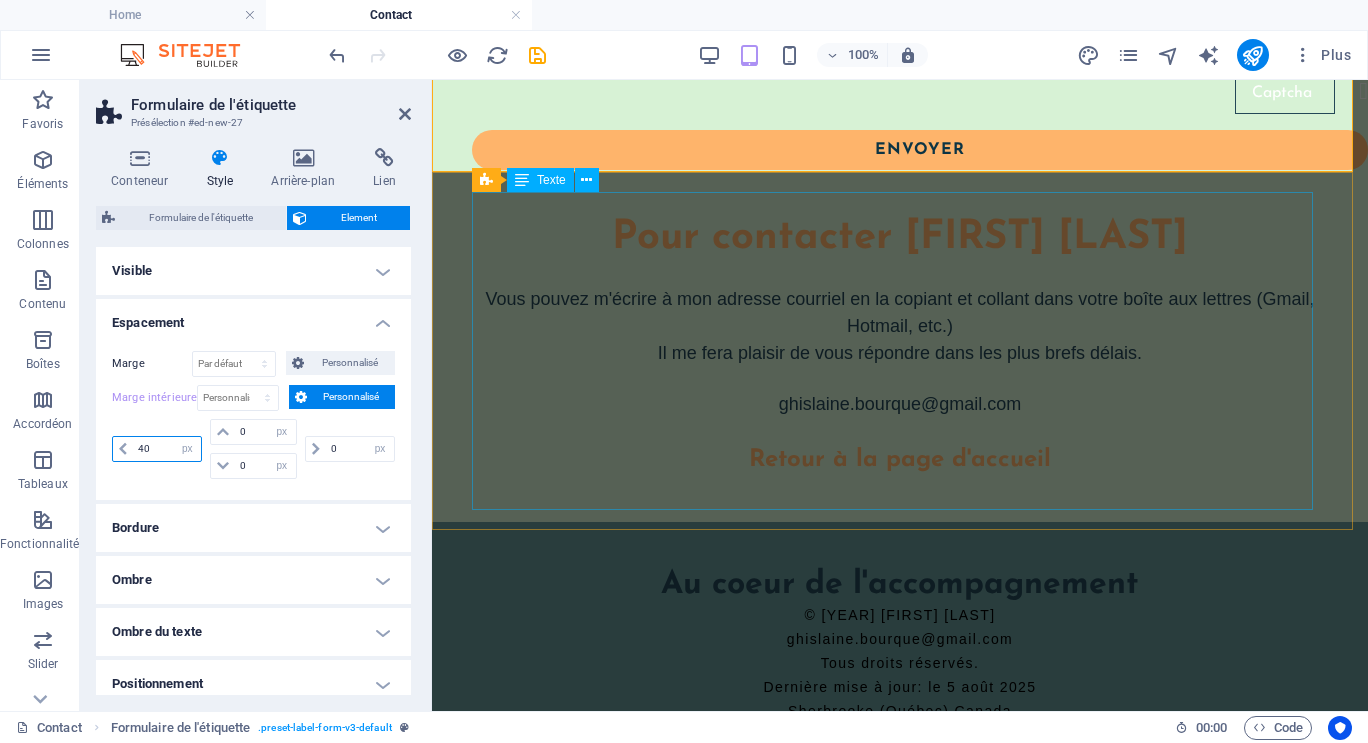 type on "40" 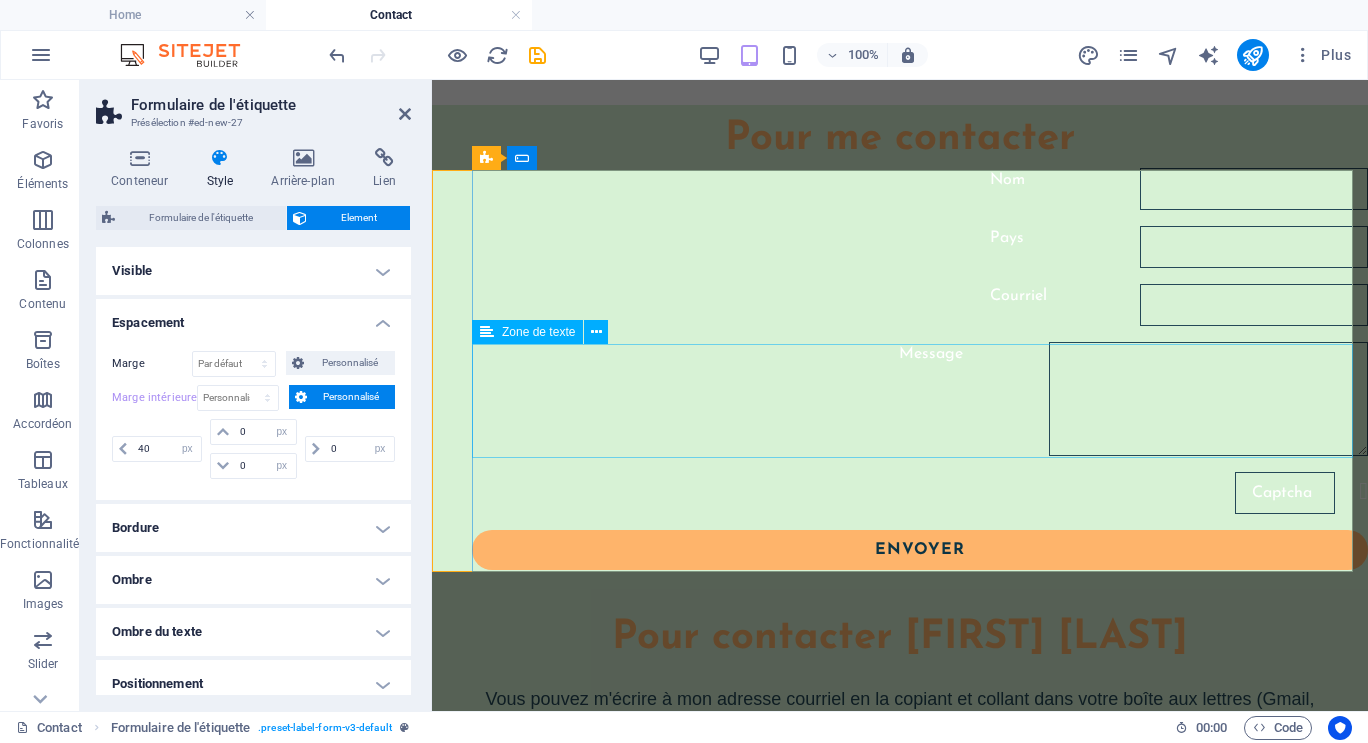 scroll, scrollTop: 442, scrollLeft: 0, axis: vertical 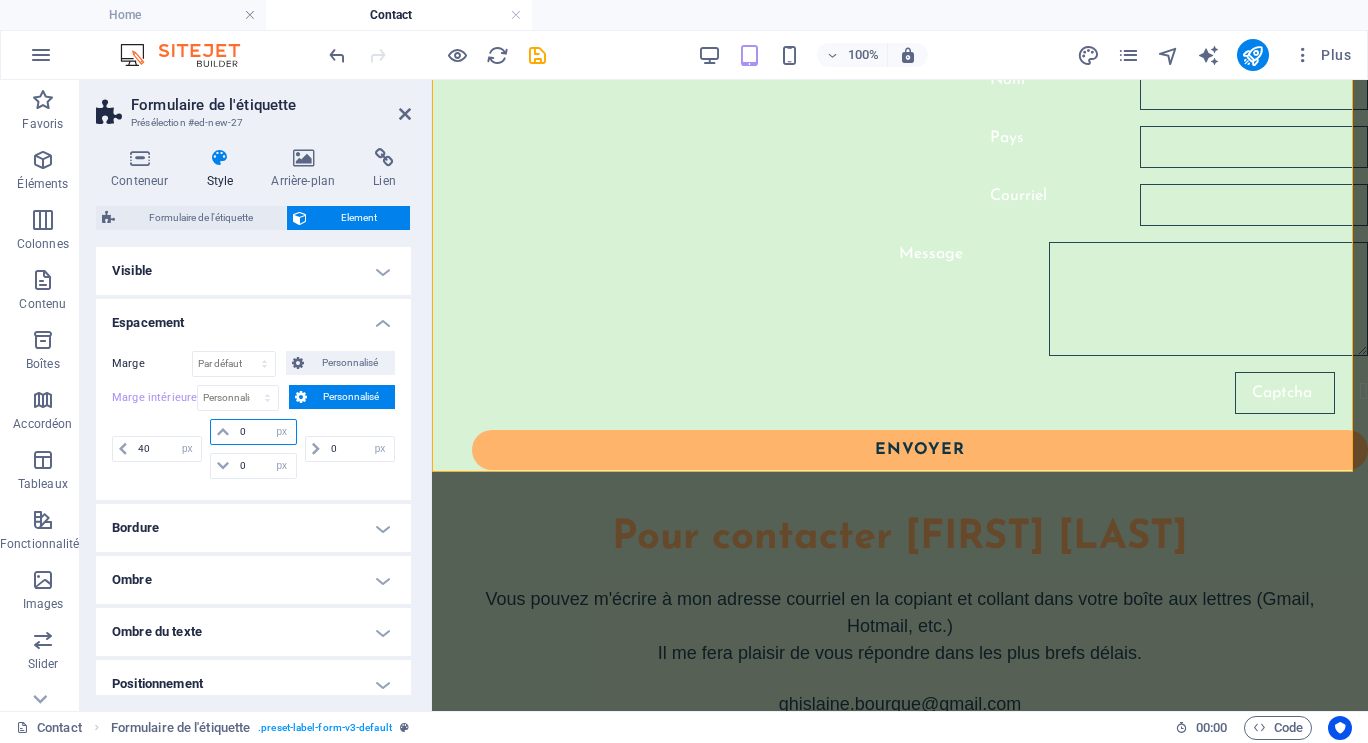 drag, startPoint x: 234, startPoint y: 433, endPoint x: 248, endPoint y: 430, distance: 14.3178215 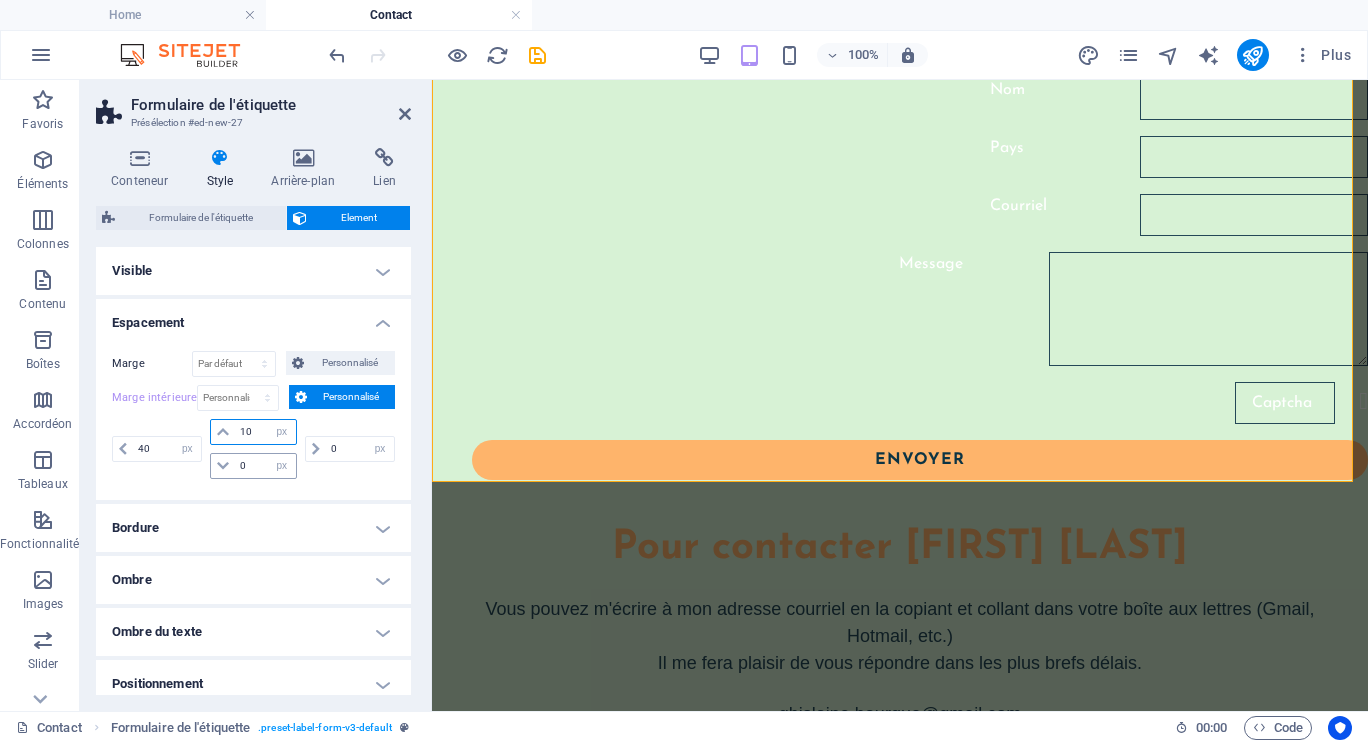 type on "10" 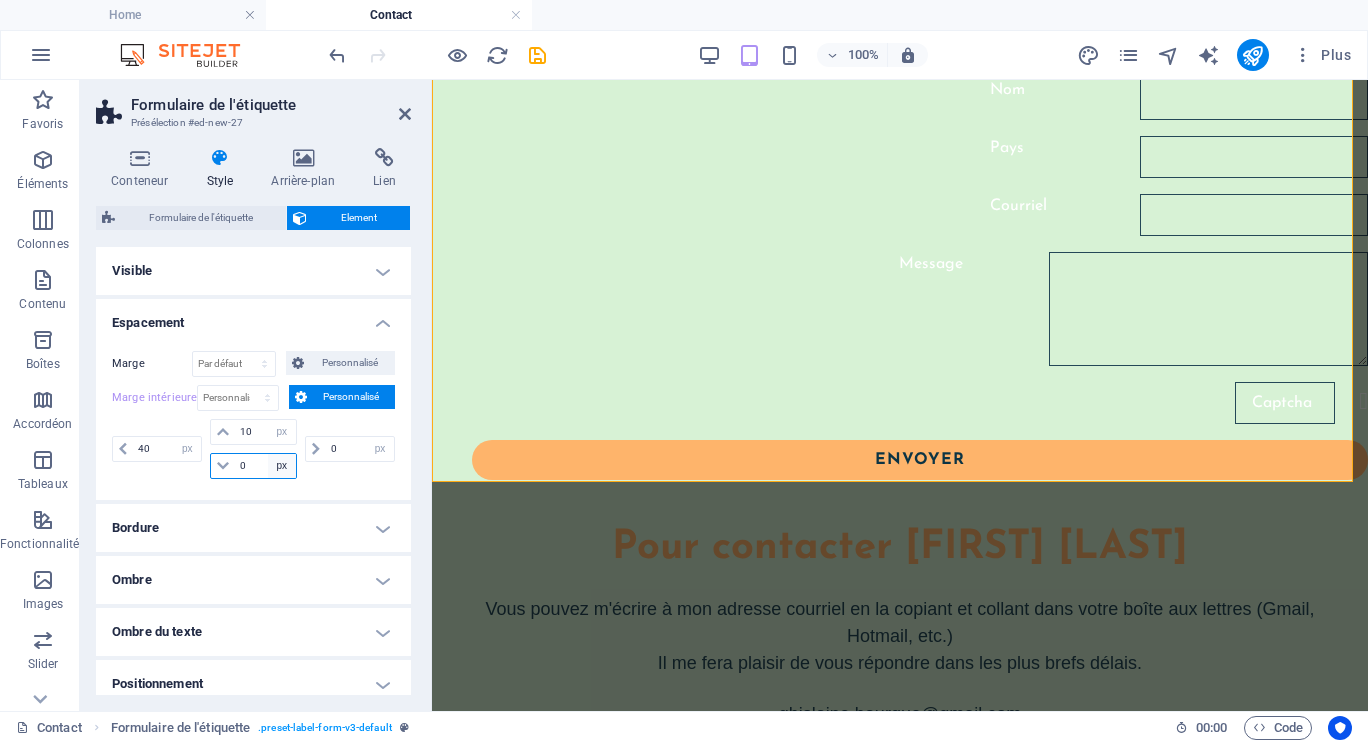 drag, startPoint x: 237, startPoint y: 464, endPoint x: 276, endPoint y: 461, distance: 39.115215 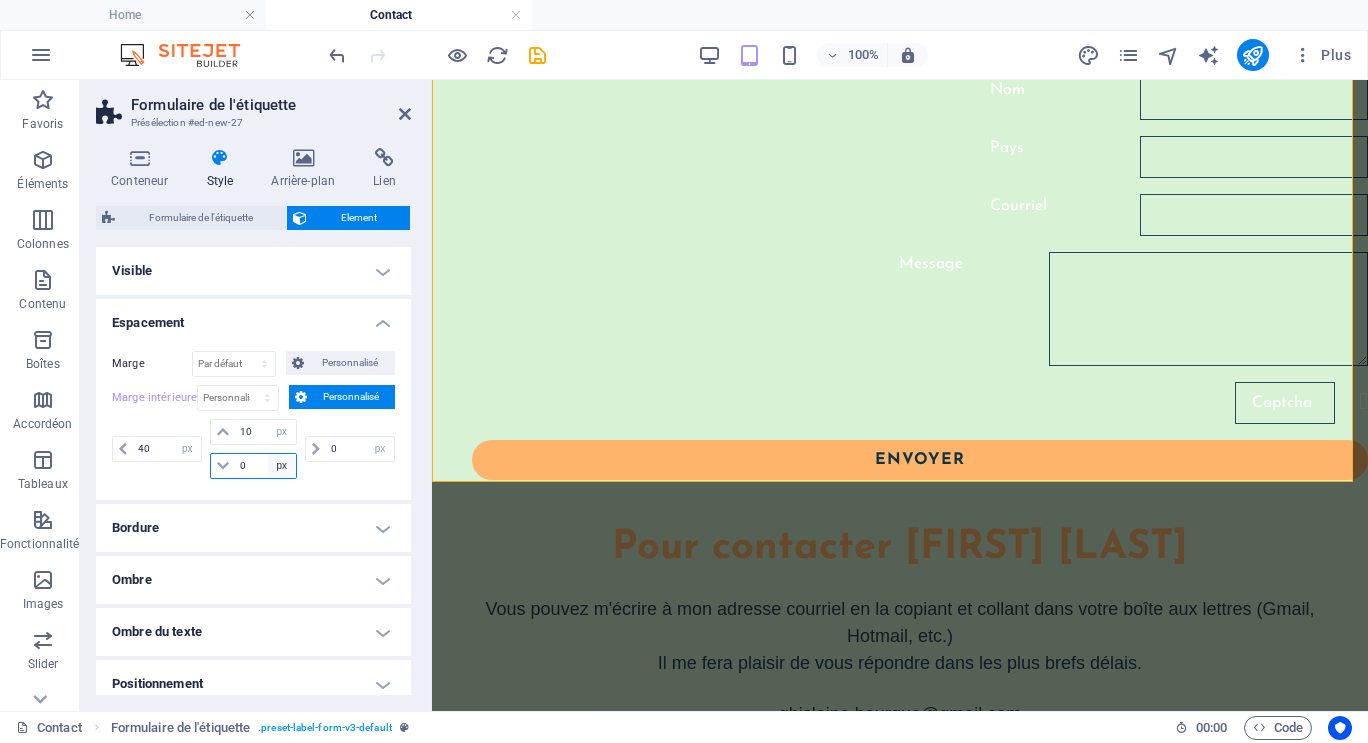 click on "0 px rem % vh vw" at bounding box center (253, 466) 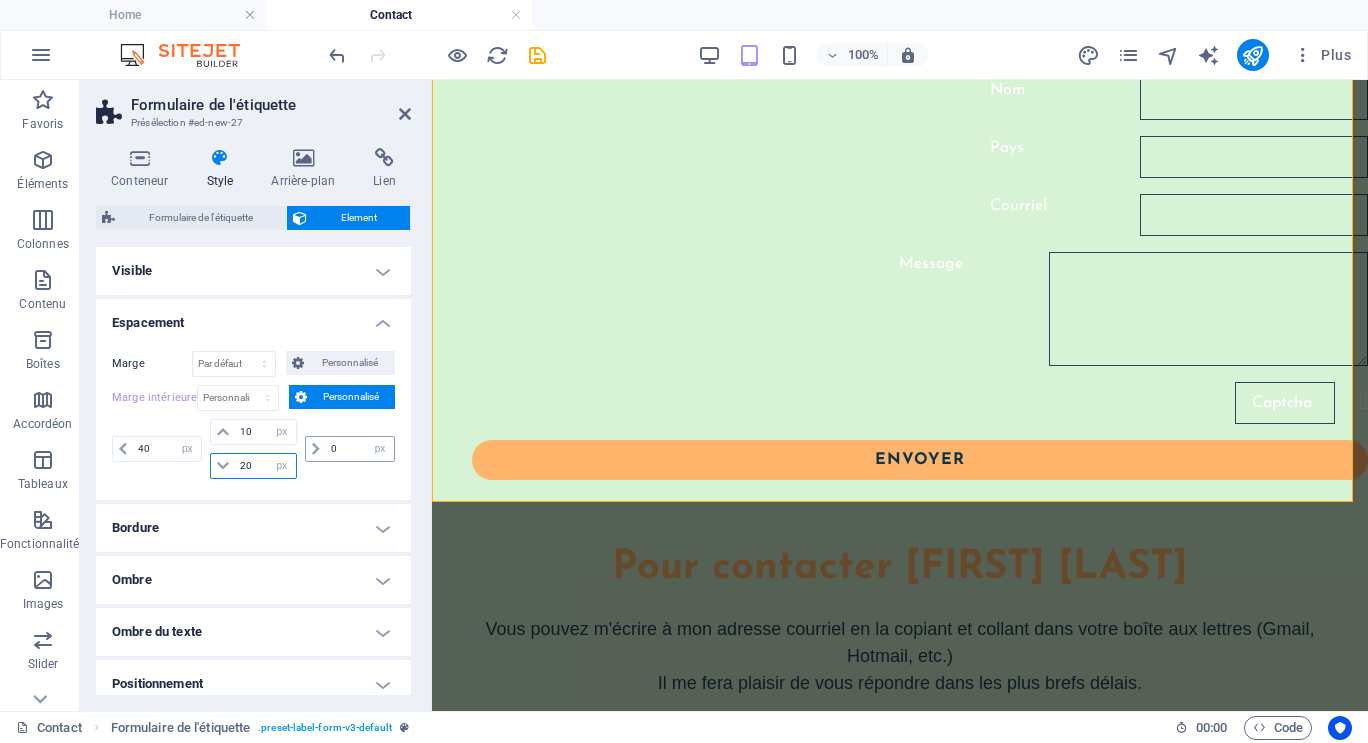 type on "20" 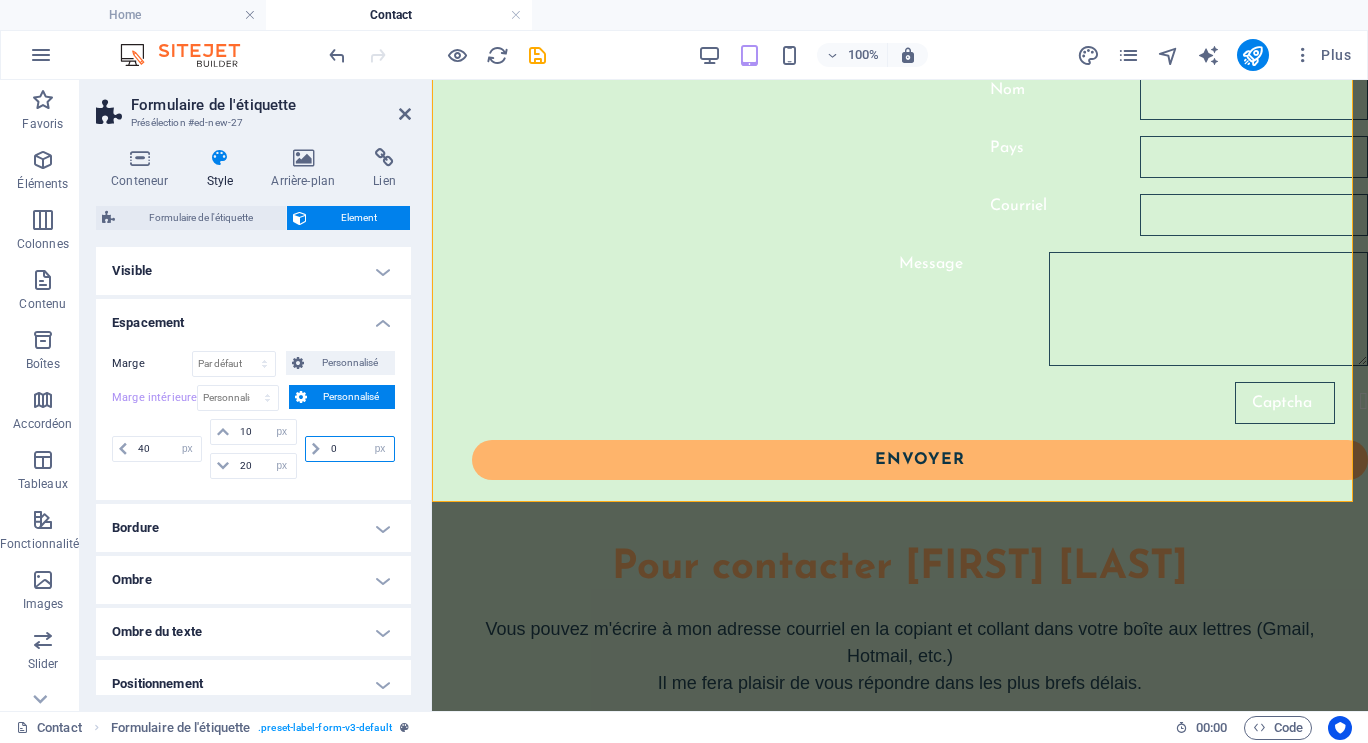 drag, startPoint x: 332, startPoint y: 448, endPoint x: 318, endPoint y: 449, distance: 14.035668 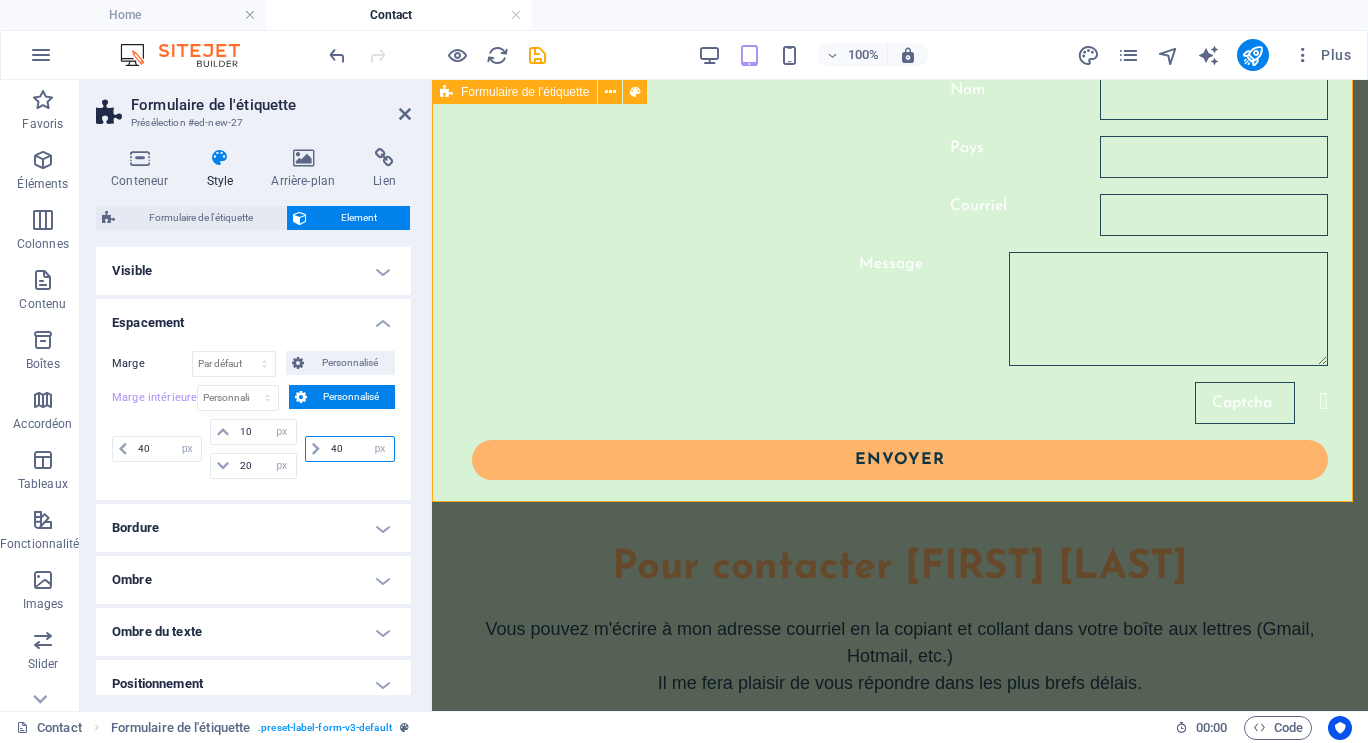 type on "40" 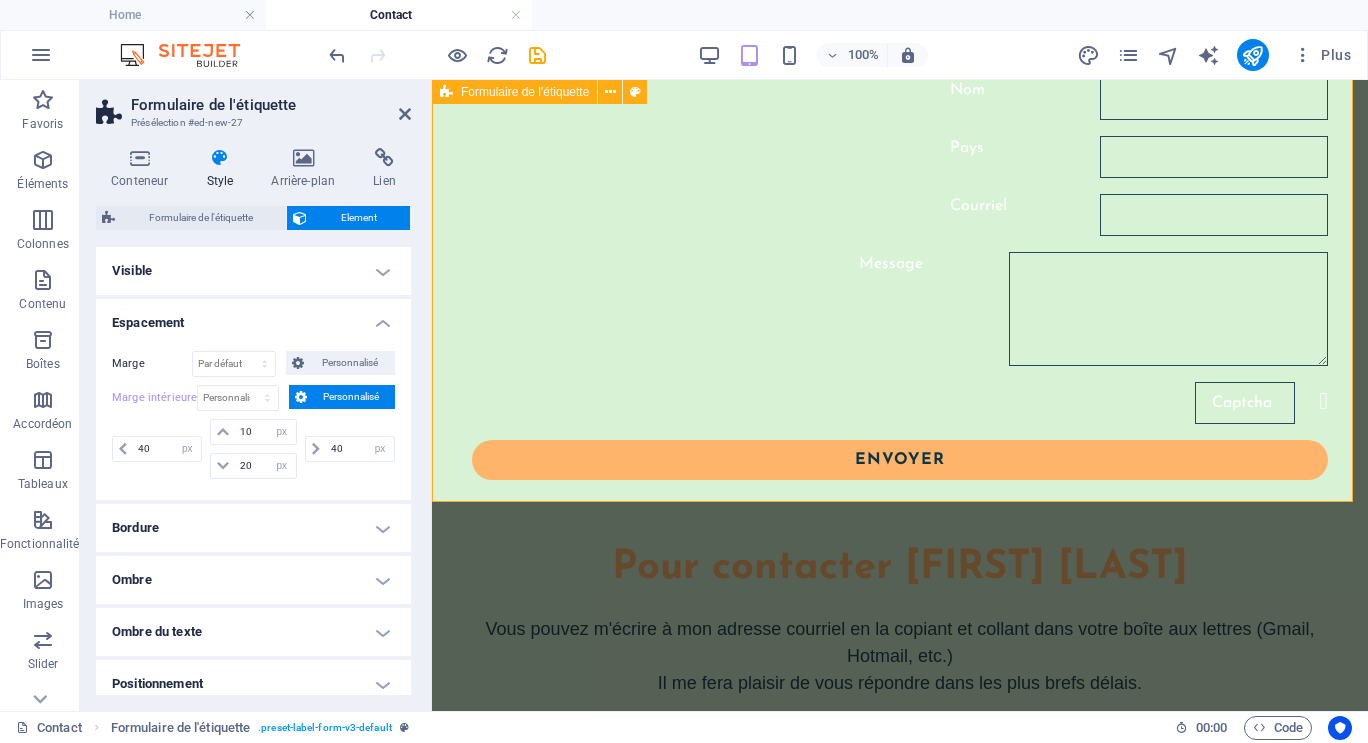 click on "Nom Pays Courriel Message Illisible ? Générer à nouveau. Envoyer" at bounding box center (900, 284) 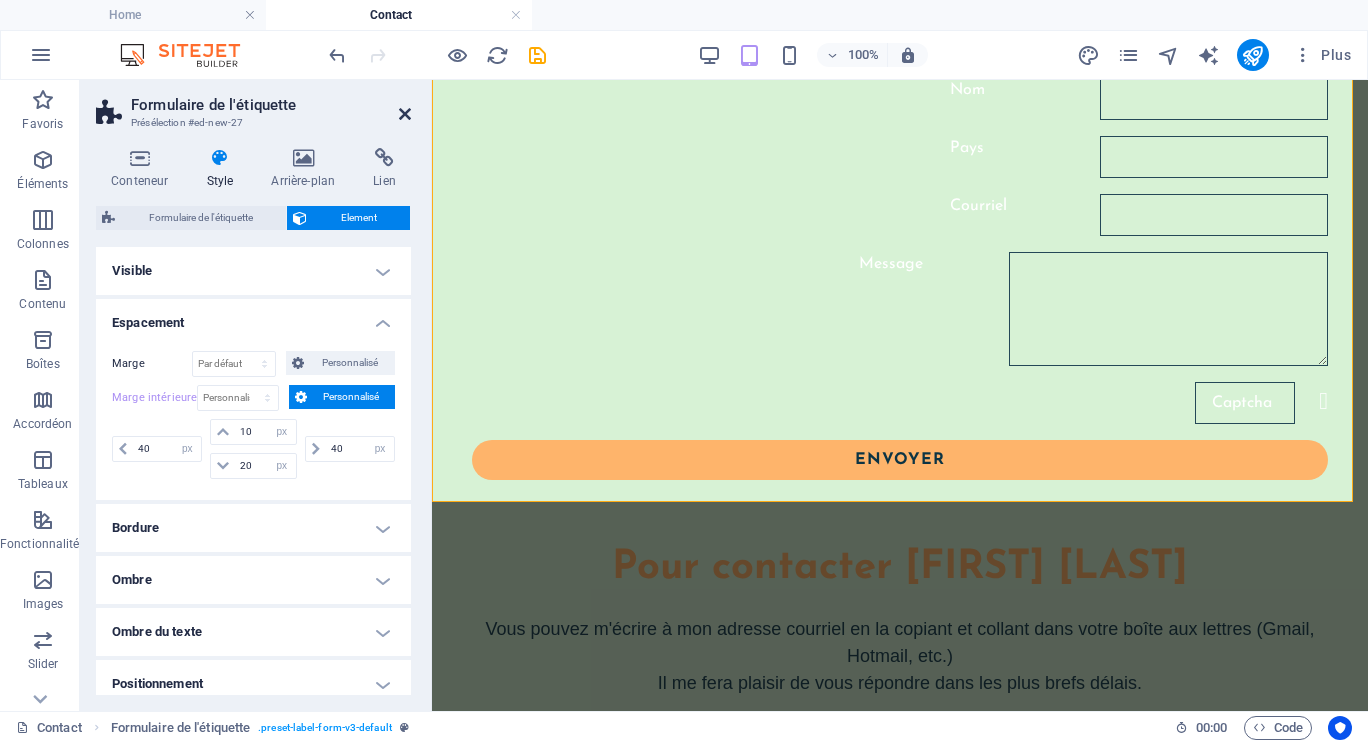 click at bounding box center [405, 114] 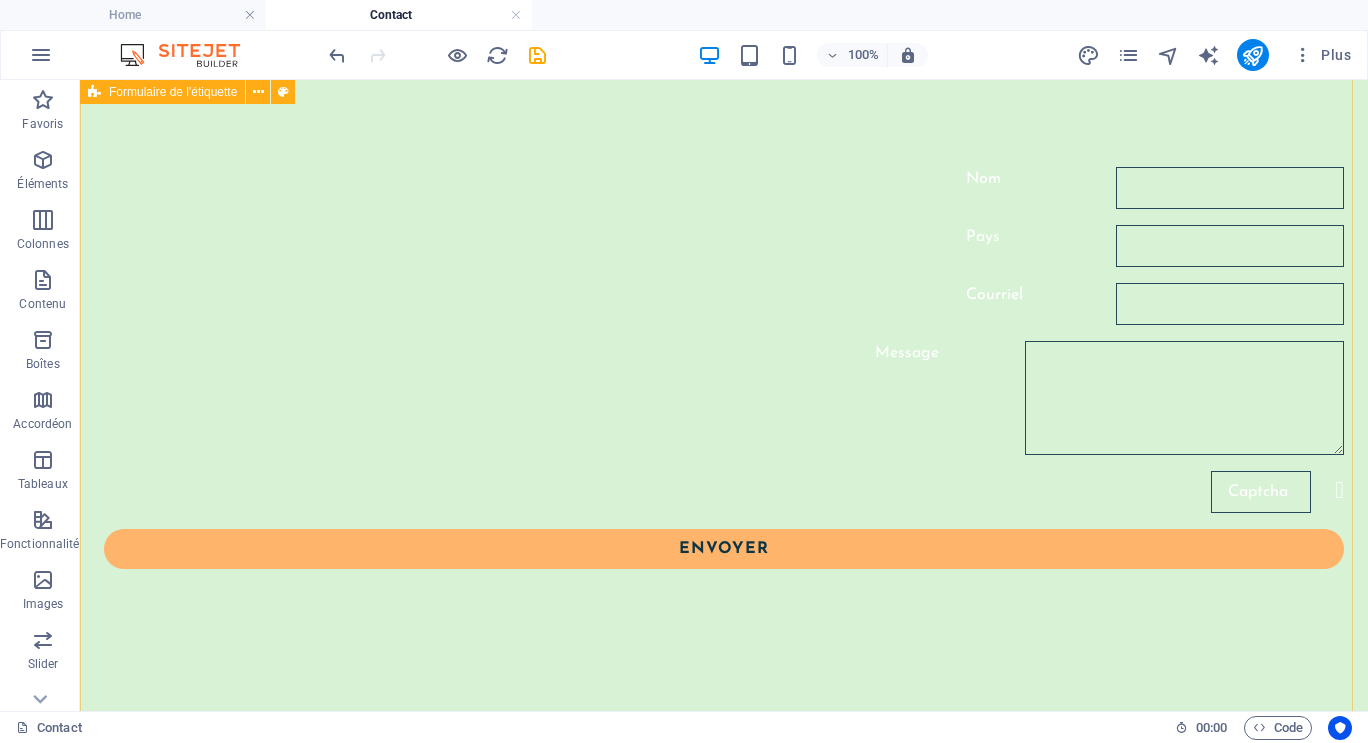 scroll, scrollTop: 657, scrollLeft: 0, axis: vertical 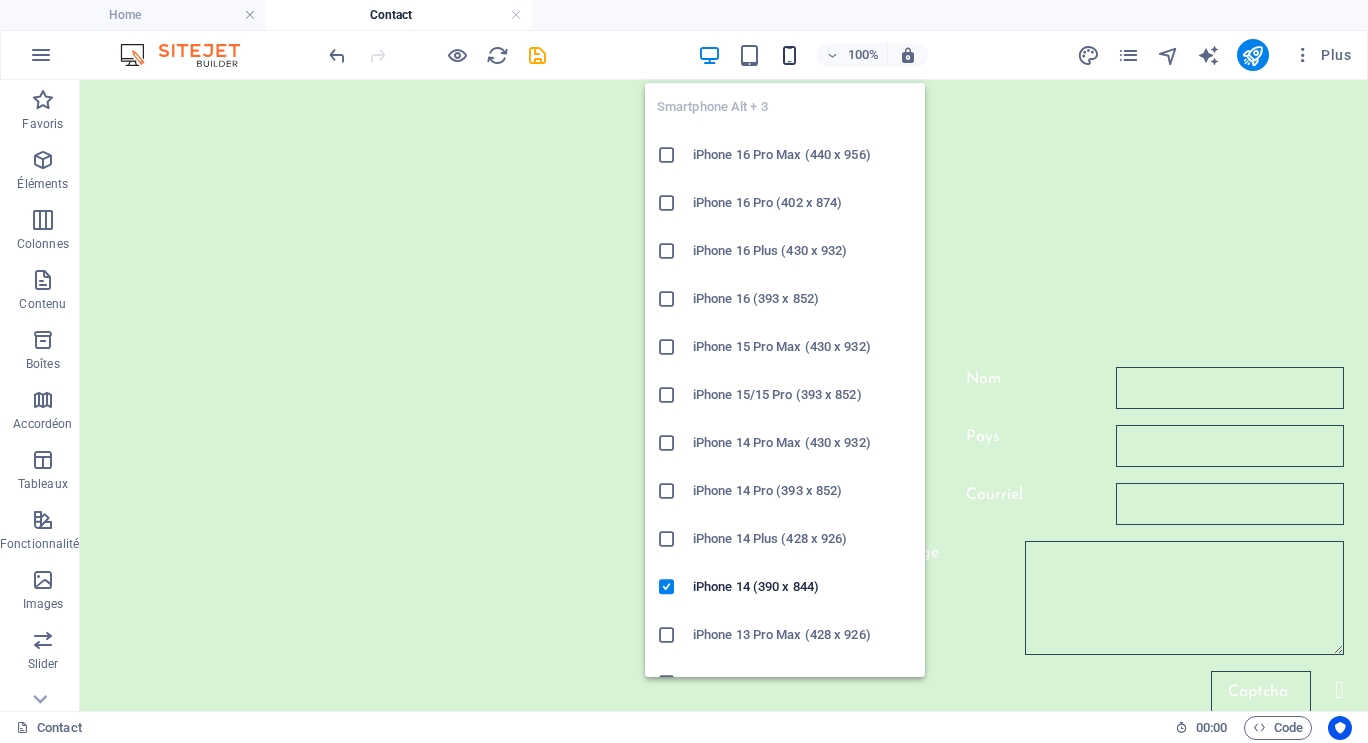 click at bounding box center (789, 55) 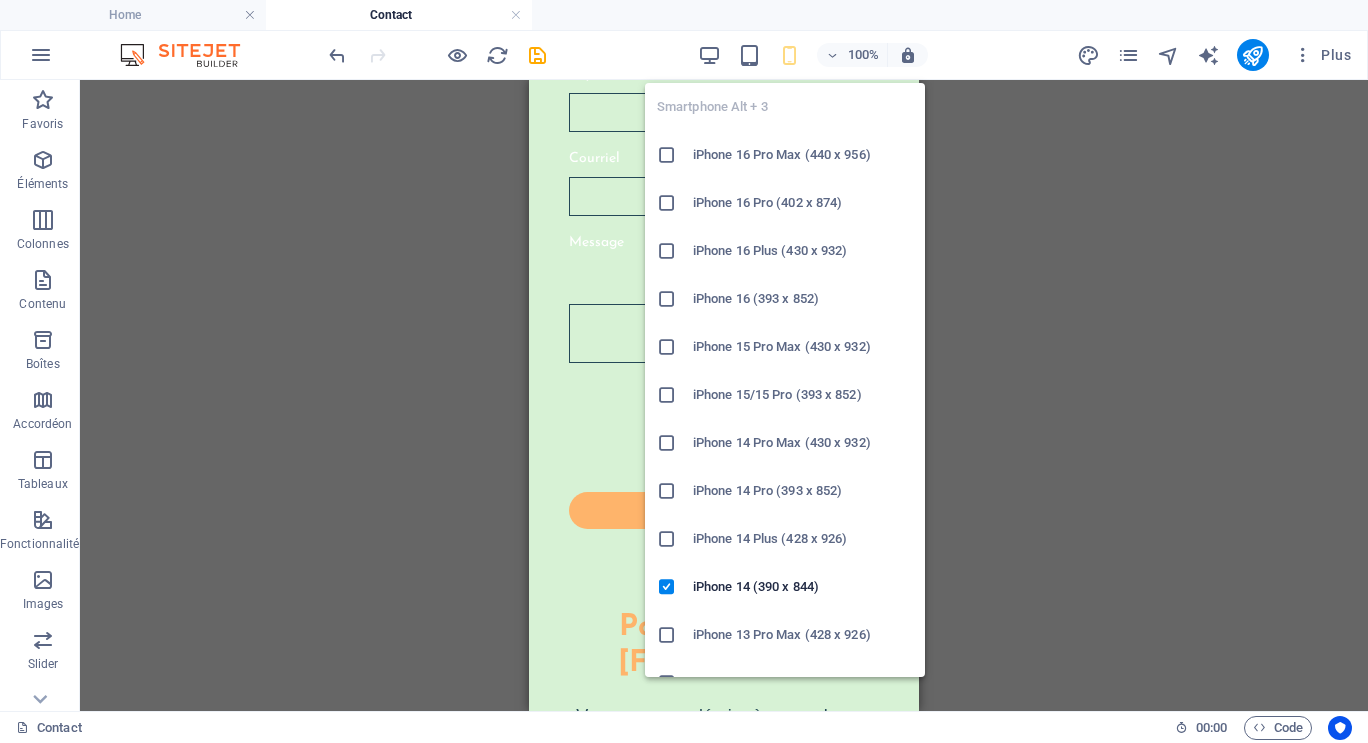 scroll, scrollTop: 654, scrollLeft: 0, axis: vertical 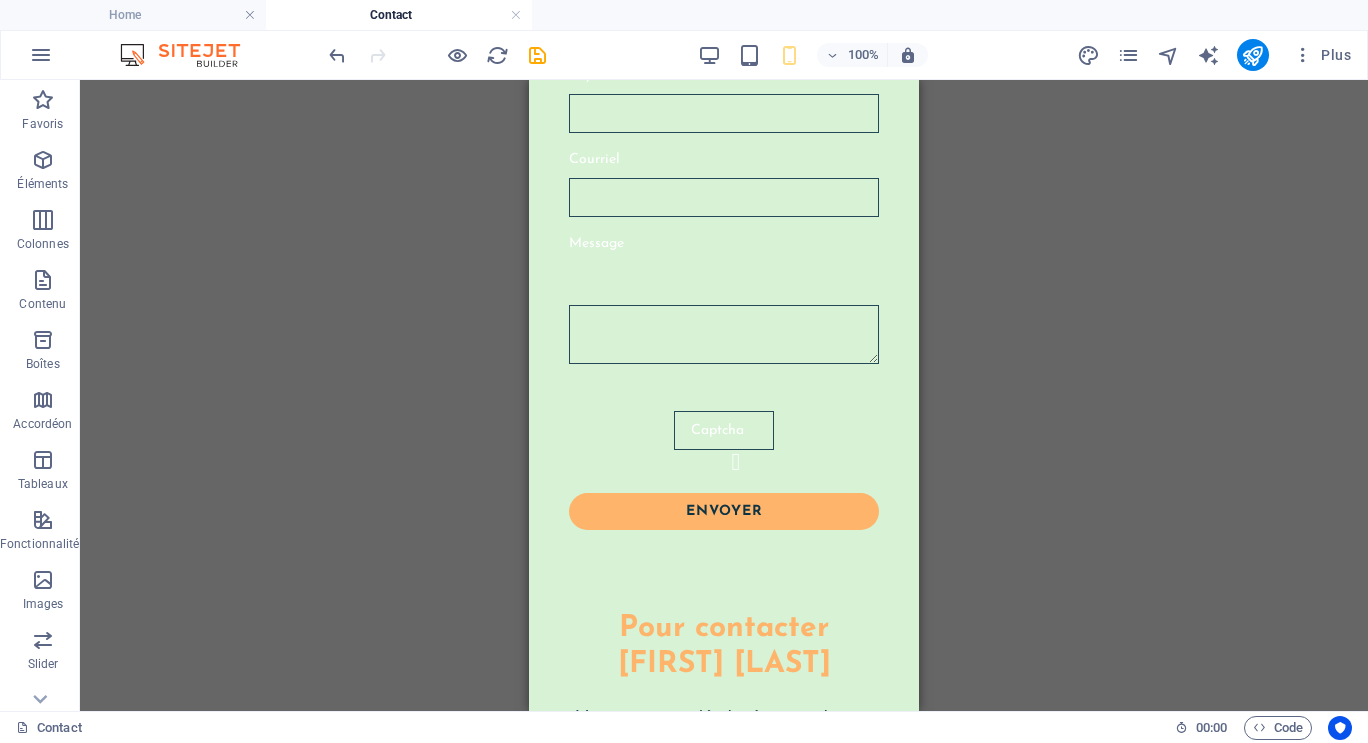 click on "Glissez et déposez l'élément de votre choix pour remplacer le contenu existant. Appuyez sur "Ctrl" si vous voulez créer un nouvel élément.
Référence   Référence   Texte   Texte   Formulaire de l'étiquette   Champ de saisie   Formulaire de l'étiquette   Formulaire   Champ de saisie   E-mail   Formulaire de l'étiquette   Zone de texte   Case à cocher   Captcha   Bouton Formulaire   Conteneur   Variable   Texte" at bounding box center [724, 395] 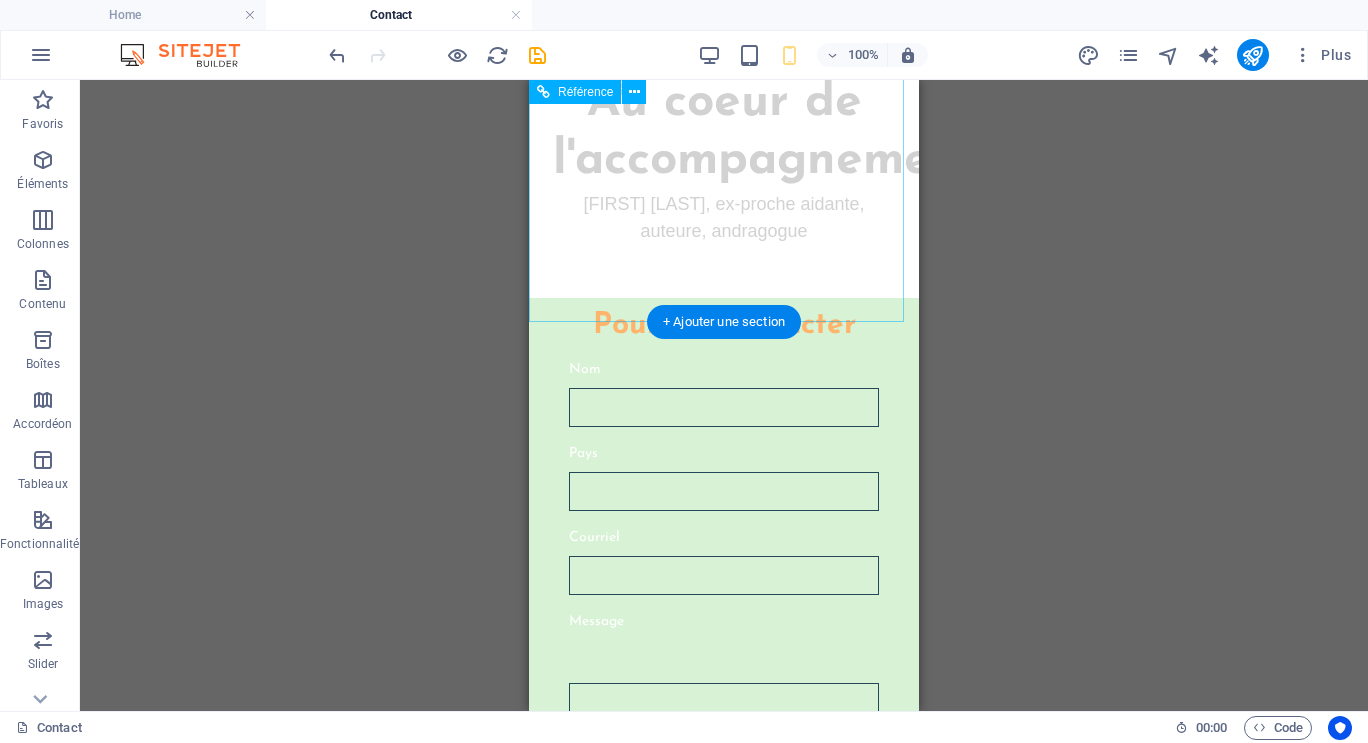 scroll, scrollTop: 354, scrollLeft: 0, axis: vertical 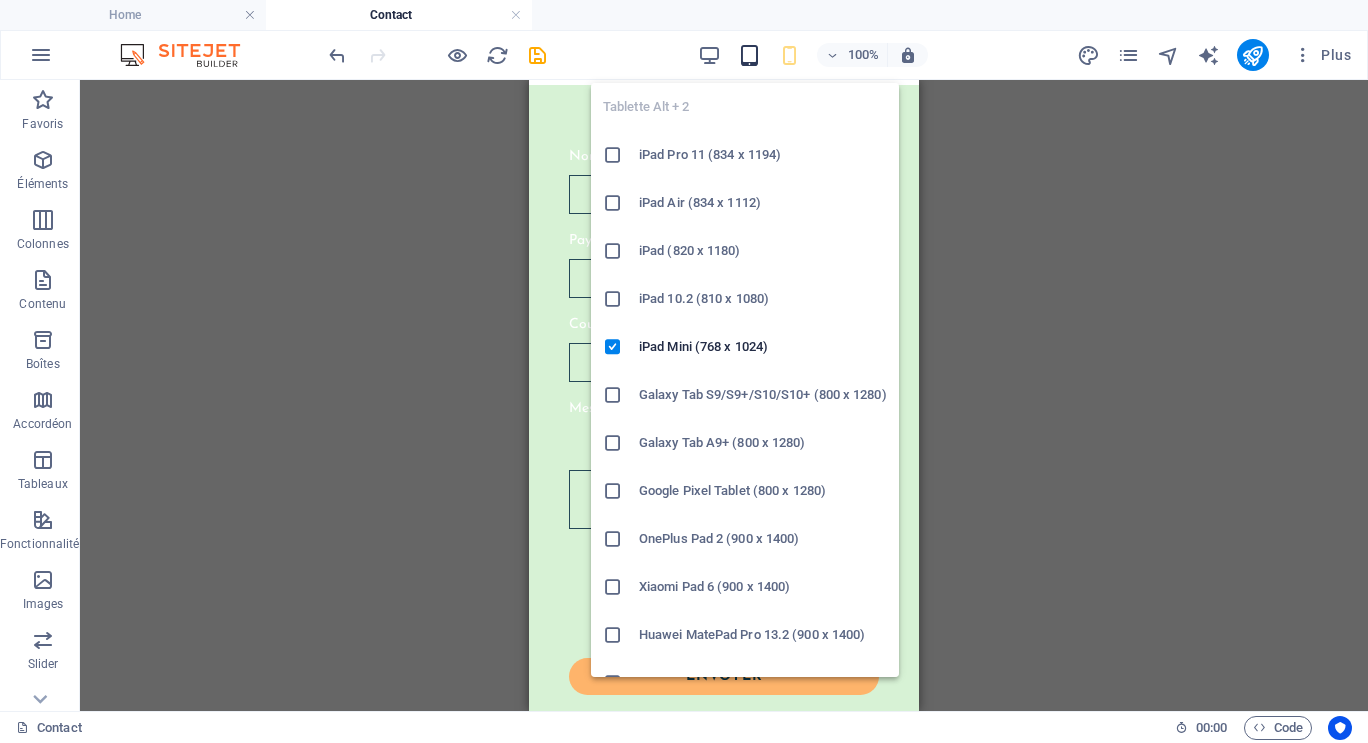 click at bounding box center [749, 55] 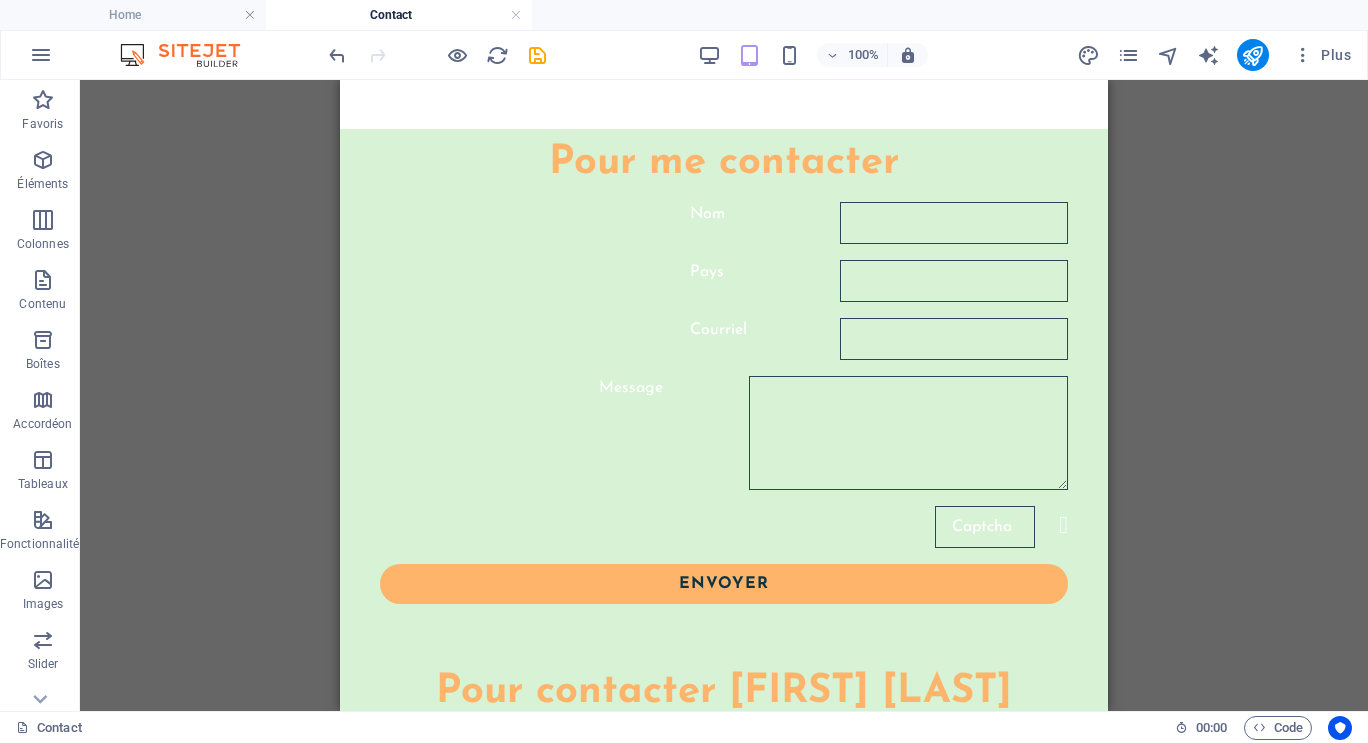 scroll, scrollTop: 0, scrollLeft: 0, axis: both 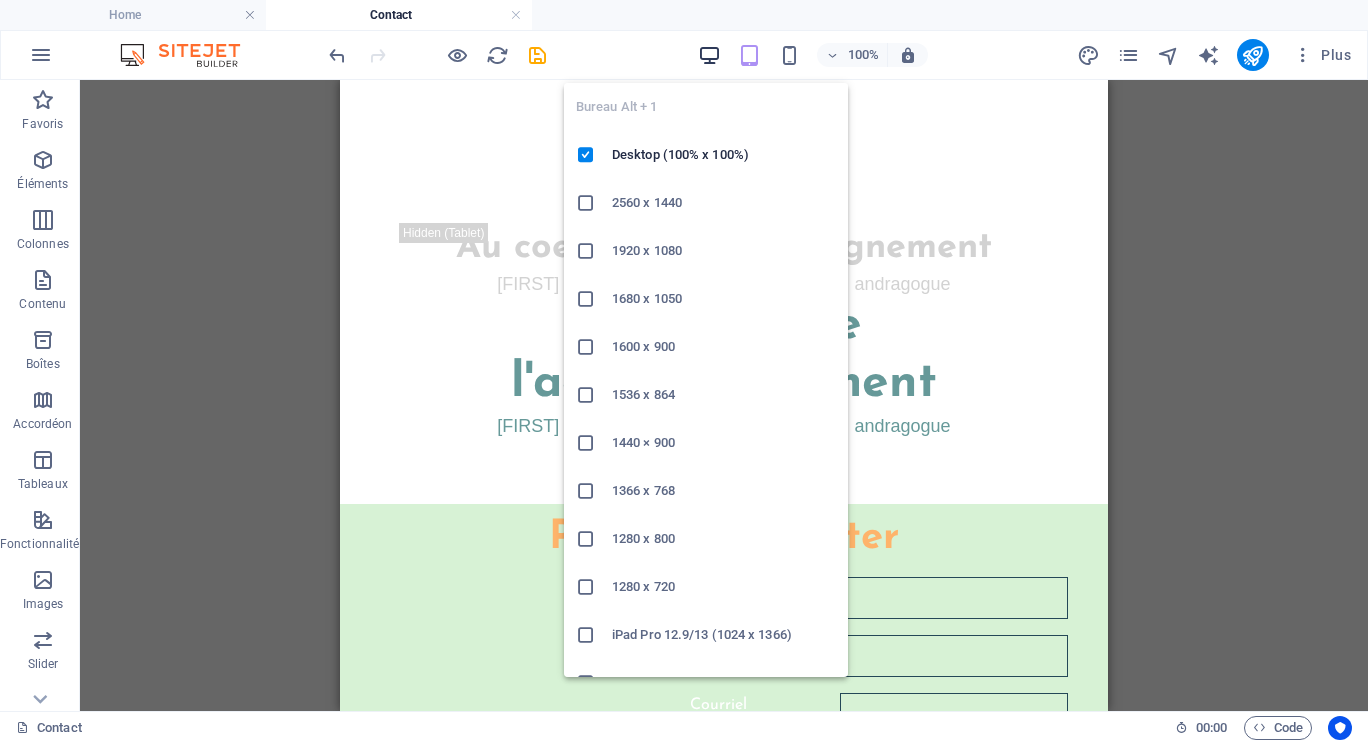 click at bounding box center [709, 55] 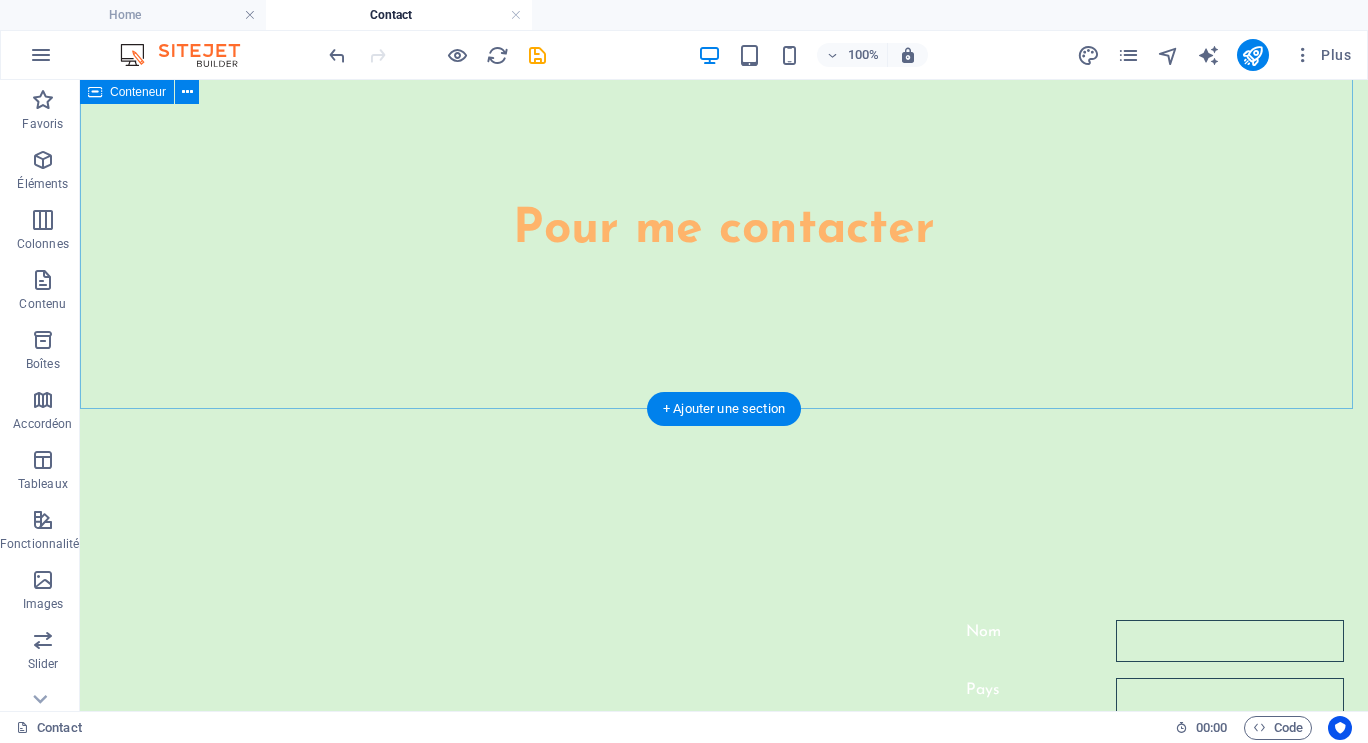 scroll, scrollTop: 400, scrollLeft: 0, axis: vertical 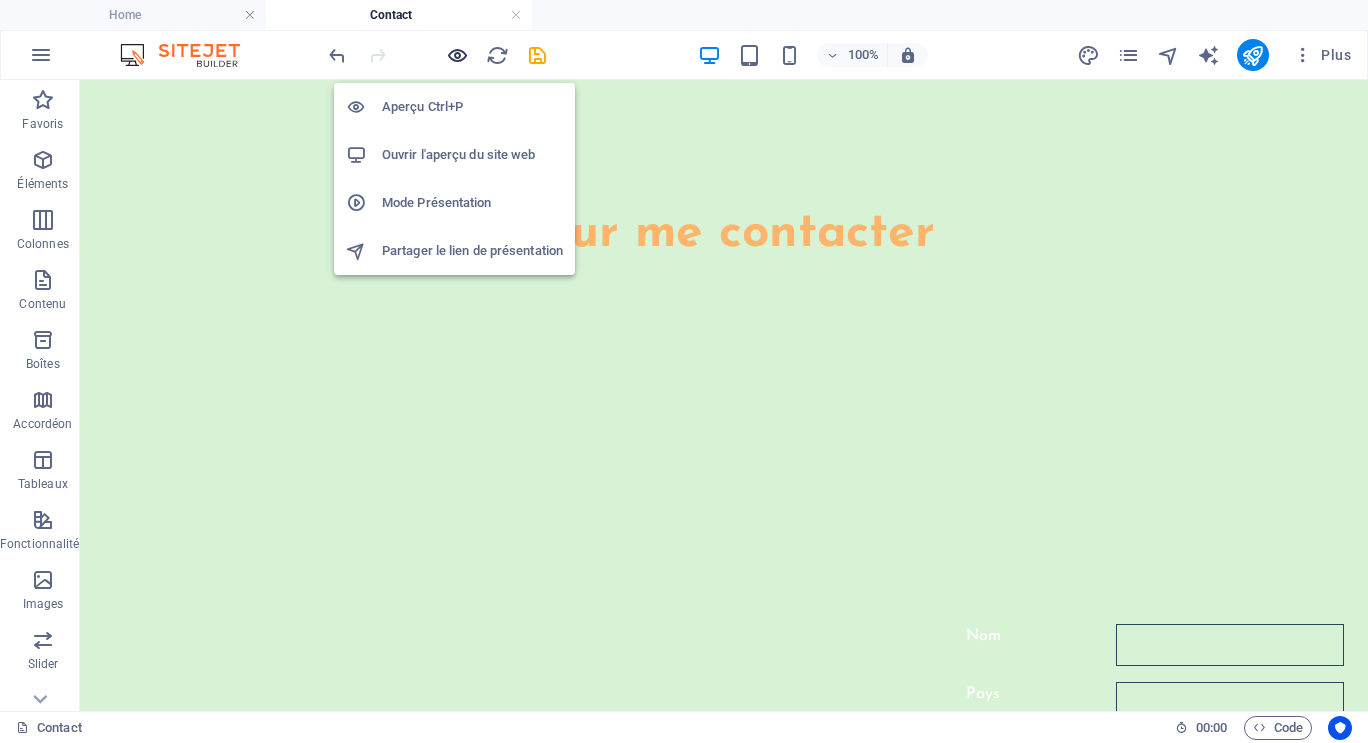 click at bounding box center [457, 55] 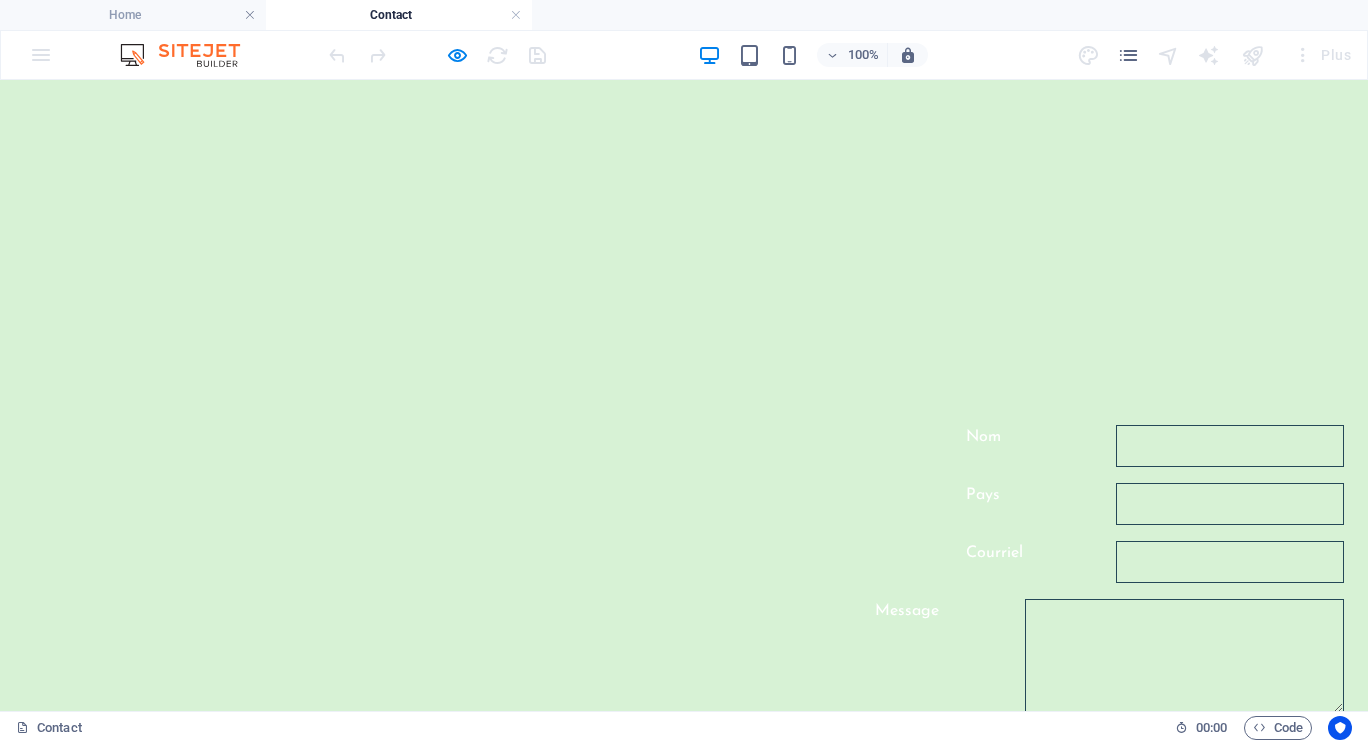 scroll, scrollTop: 514, scrollLeft: 0, axis: vertical 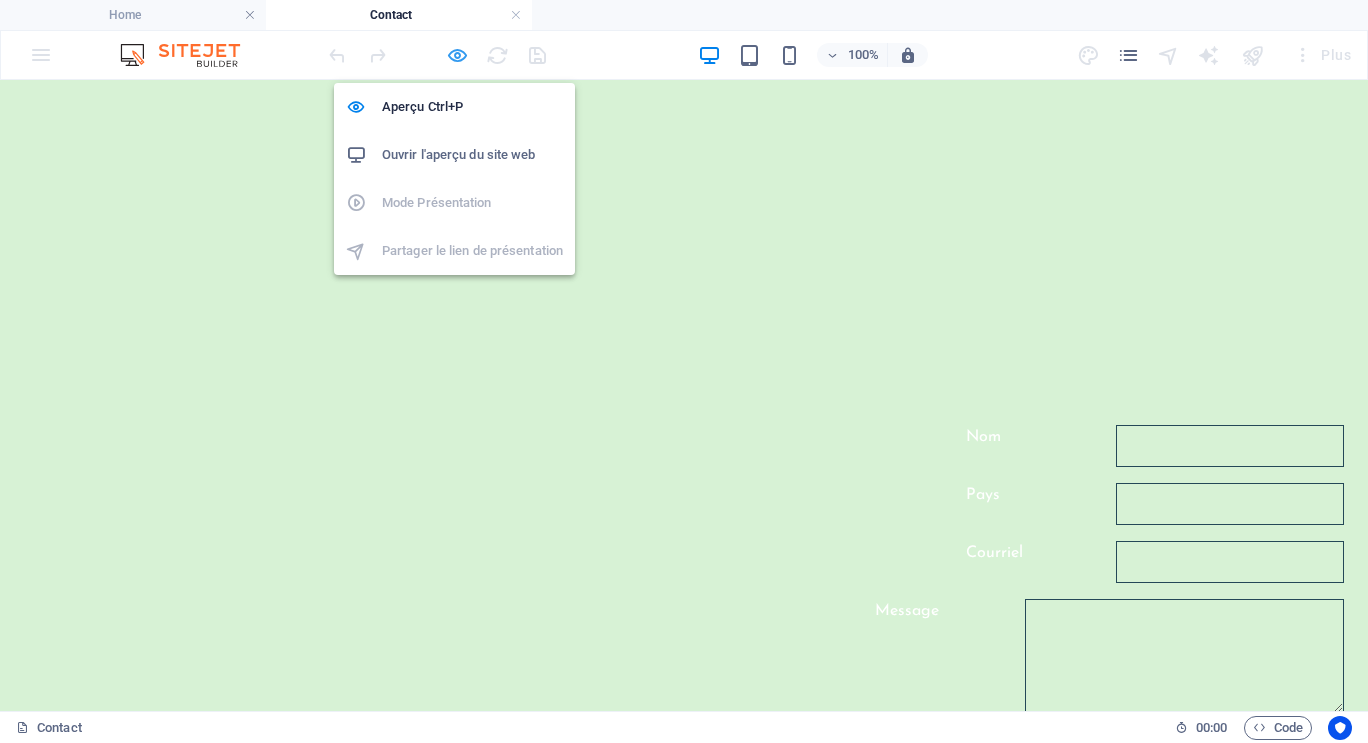 click at bounding box center [457, 55] 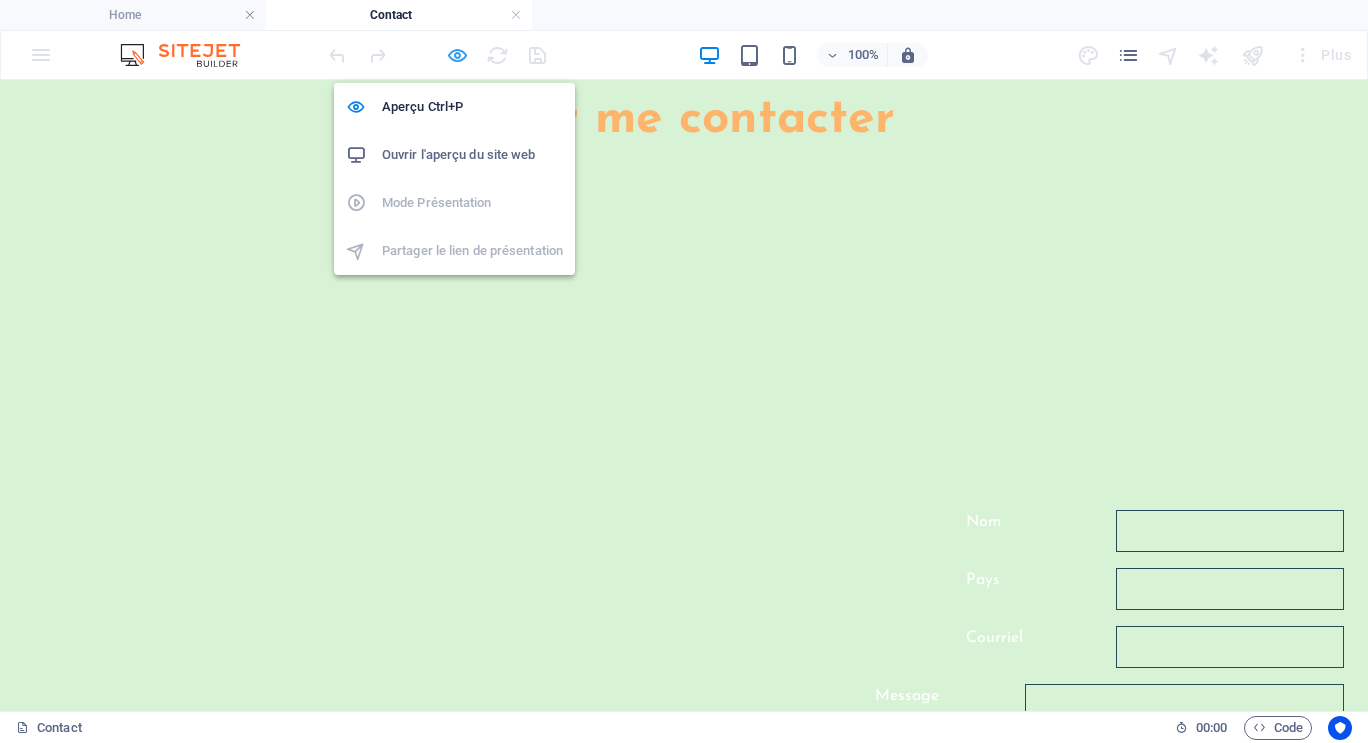 scroll, scrollTop: 600, scrollLeft: 0, axis: vertical 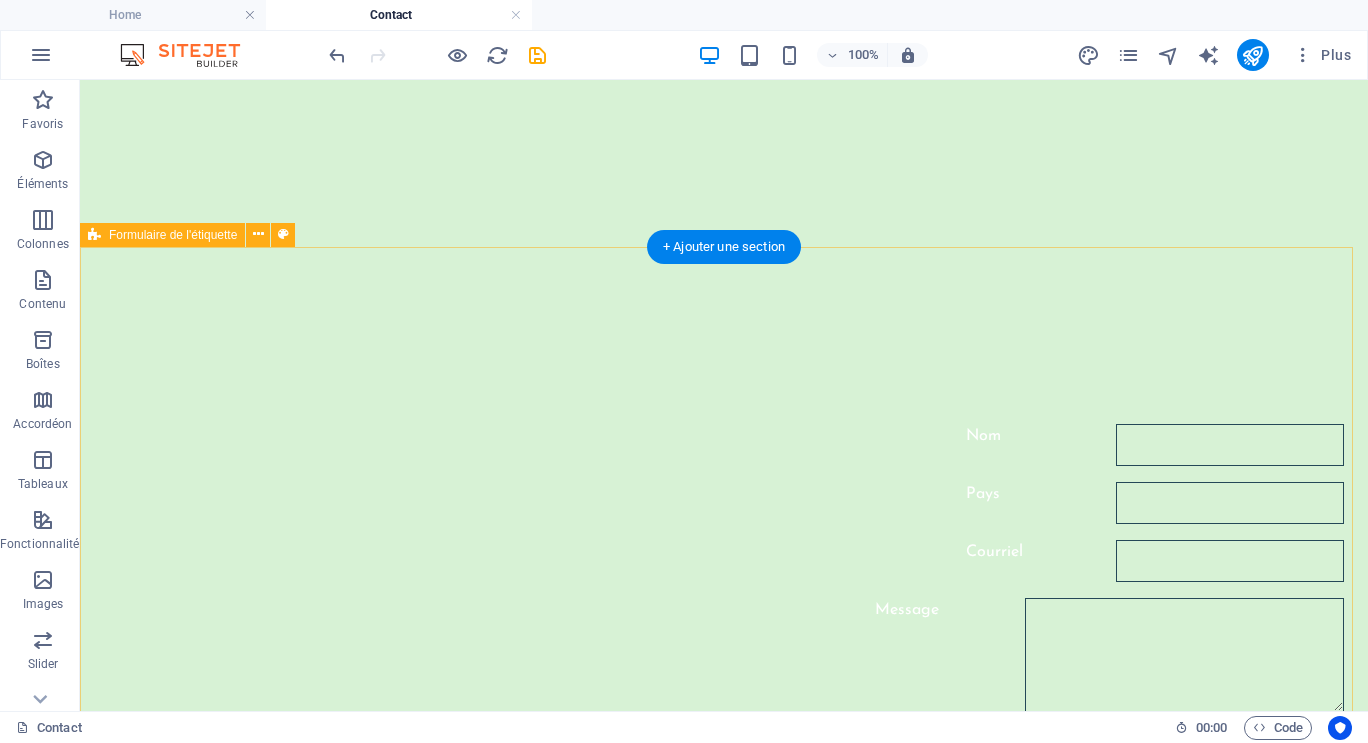 click on "Nom Pays Courriel Message Illisible ? Générer à nouveau. Envoyer" at bounding box center [724, 625] 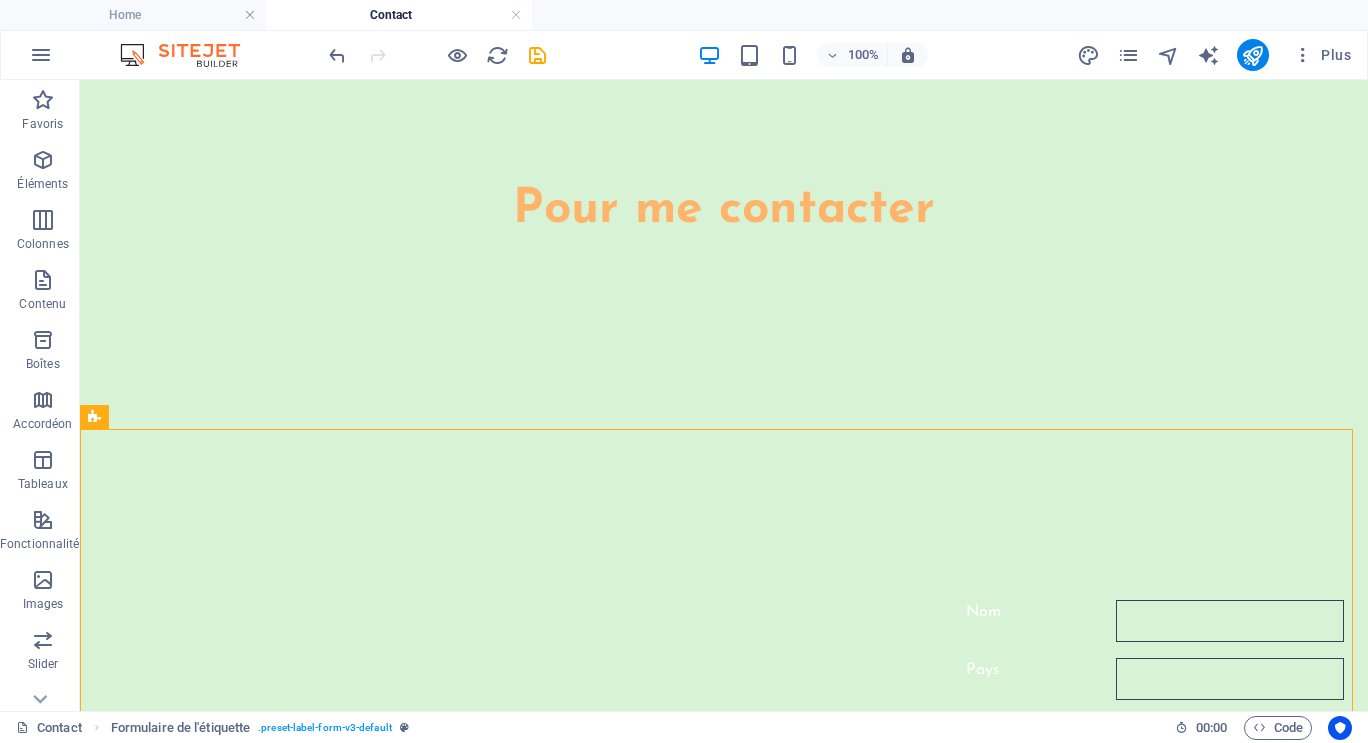 scroll, scrollTop: 391, scrollLeft: 0, axis: vertical 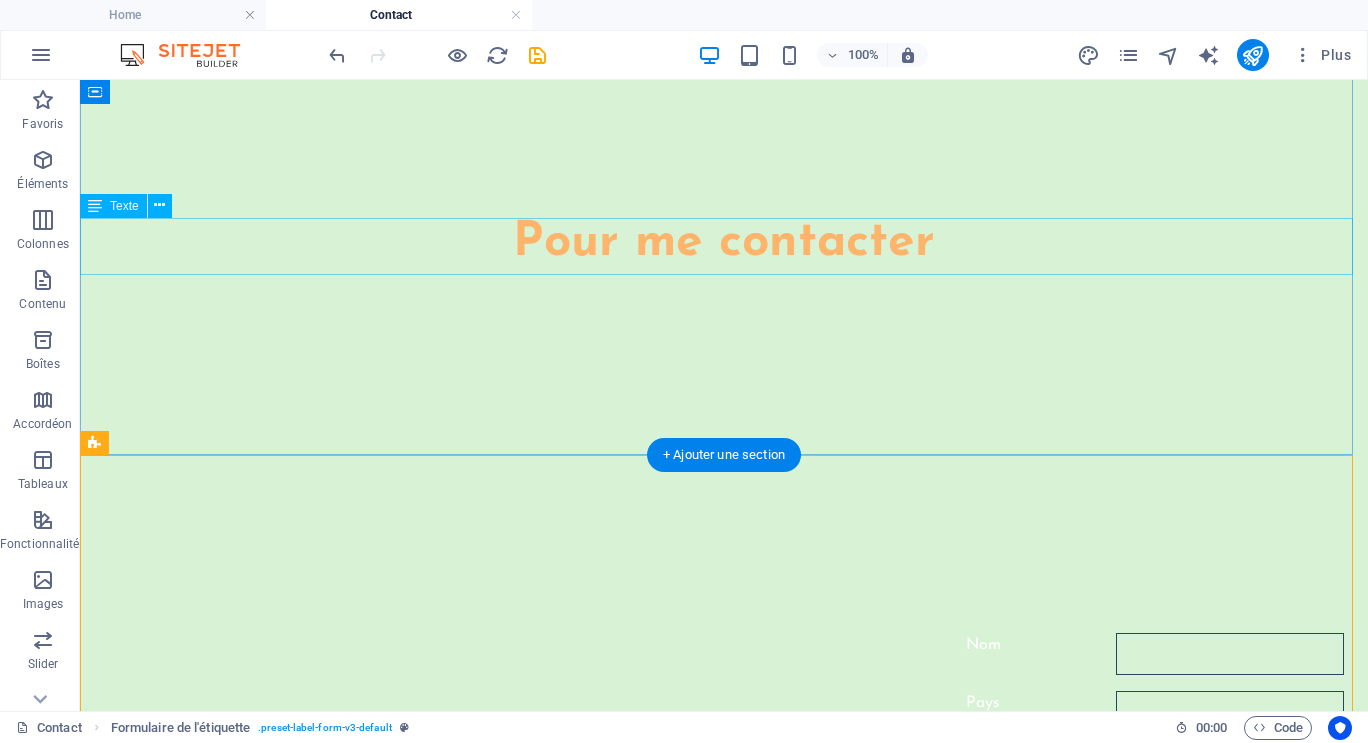 click on "Pour me contacter" at bounding box center [724, 244] 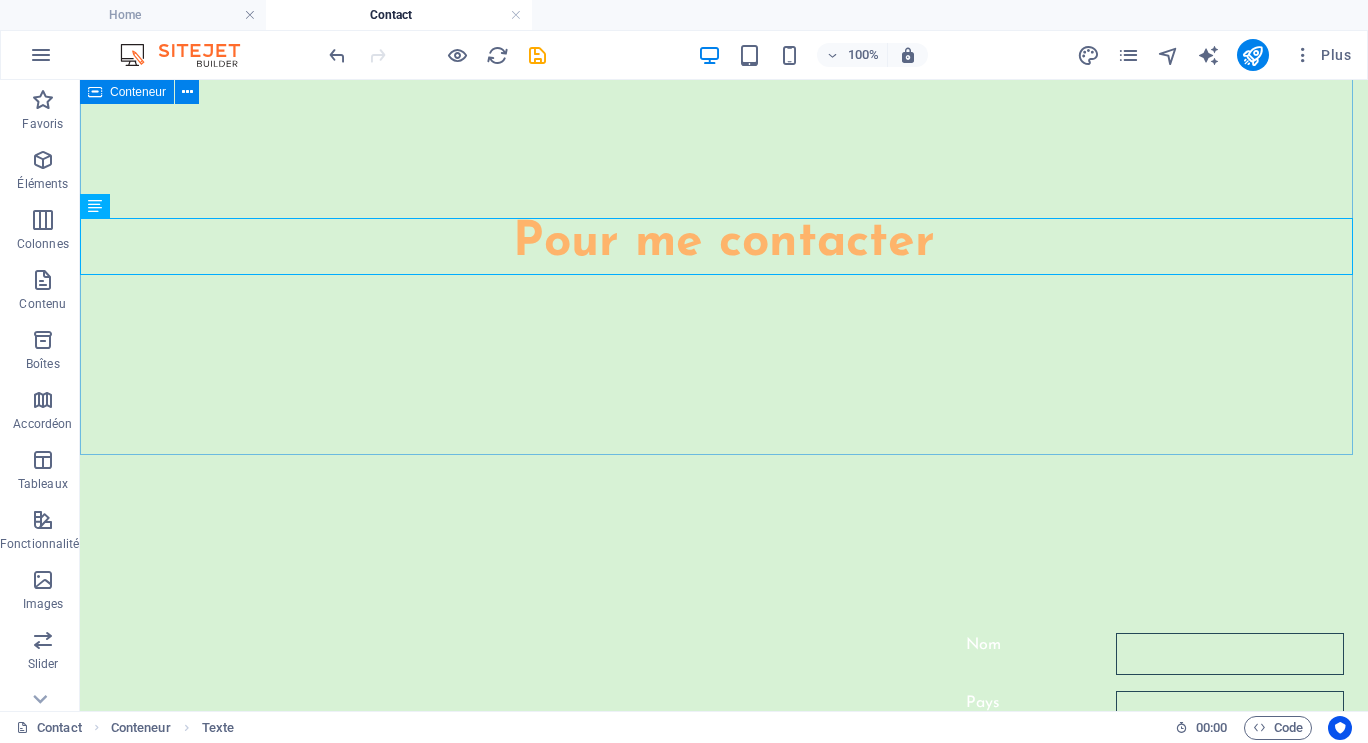 click on "Conteneur" at bounding box center (127, 92) 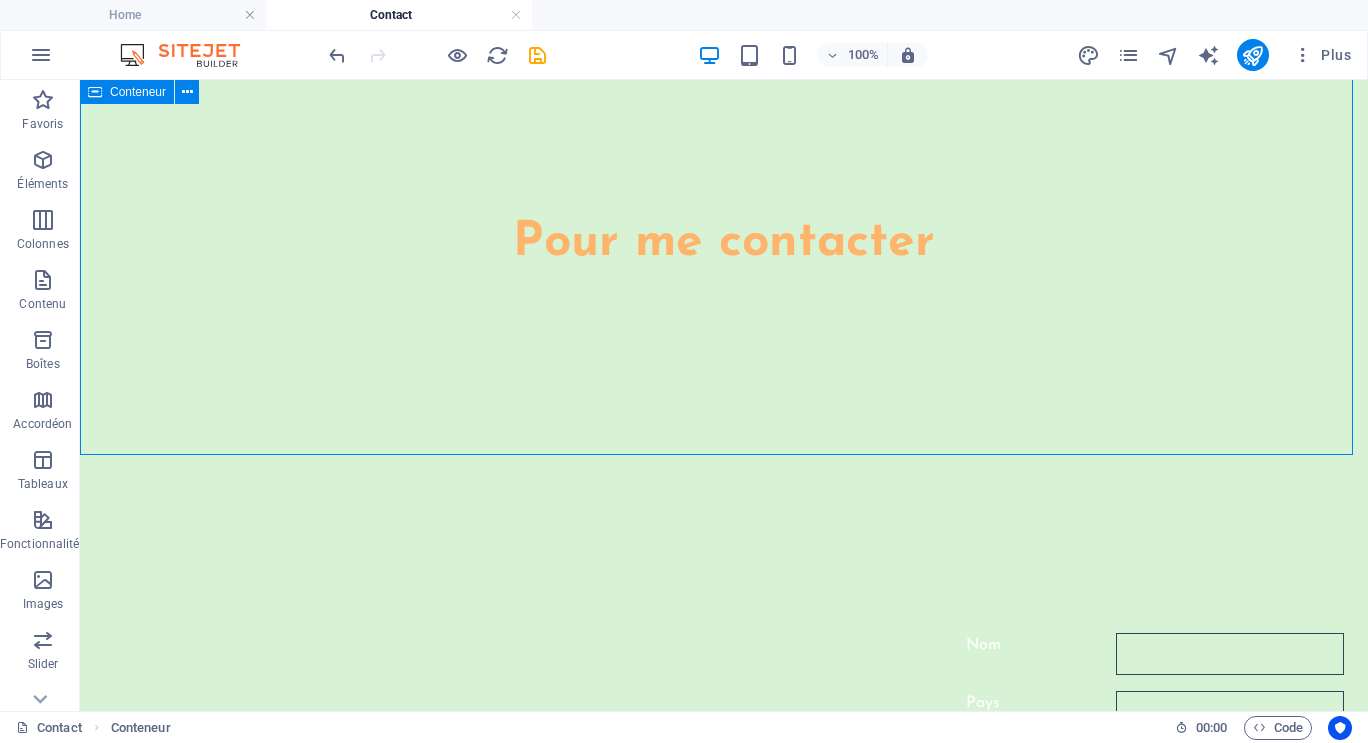 click on "Conteneur" at bounding box center (127, 92) 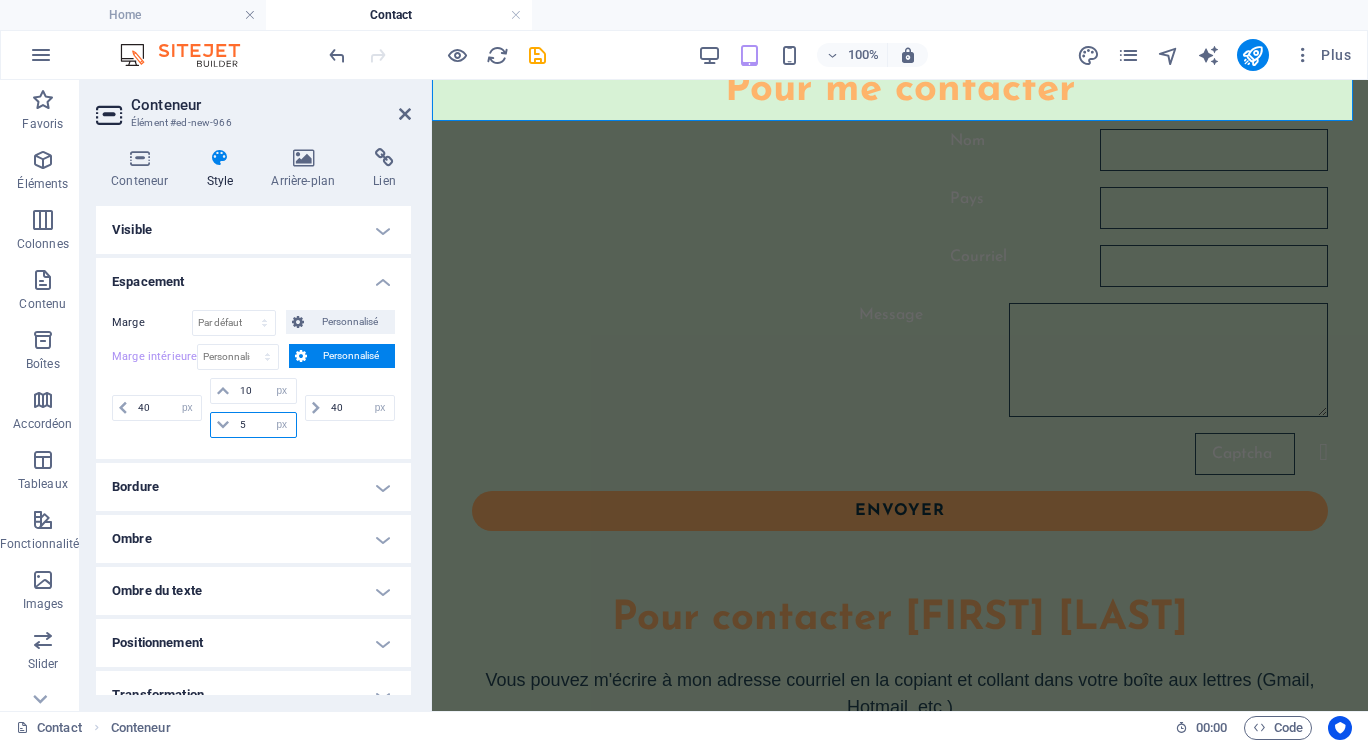 drag, startPoint x: 237, startPoint y: 422, endPoint x: 251, endPoint y: 420, distance: 14.142136 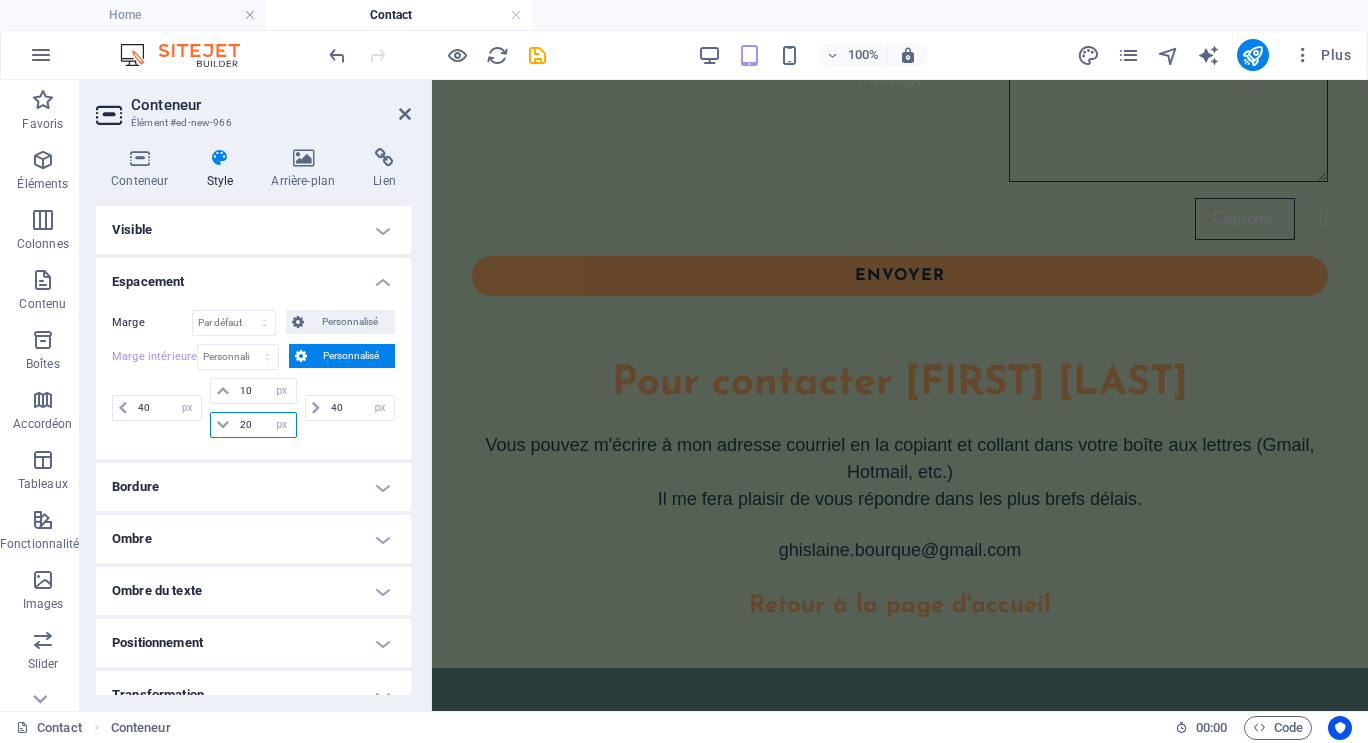 scroll, scrollTop: 0, scrollLeft: 0, axis: both 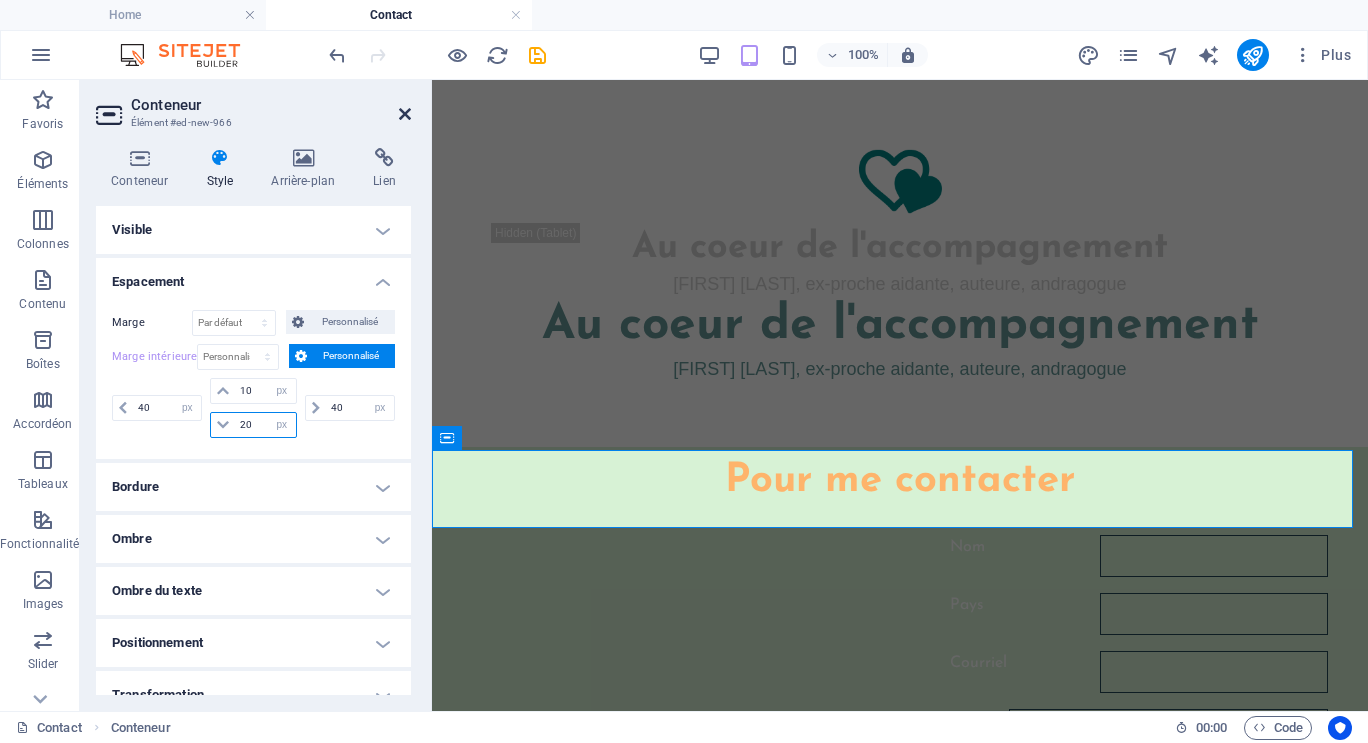 type on "20" 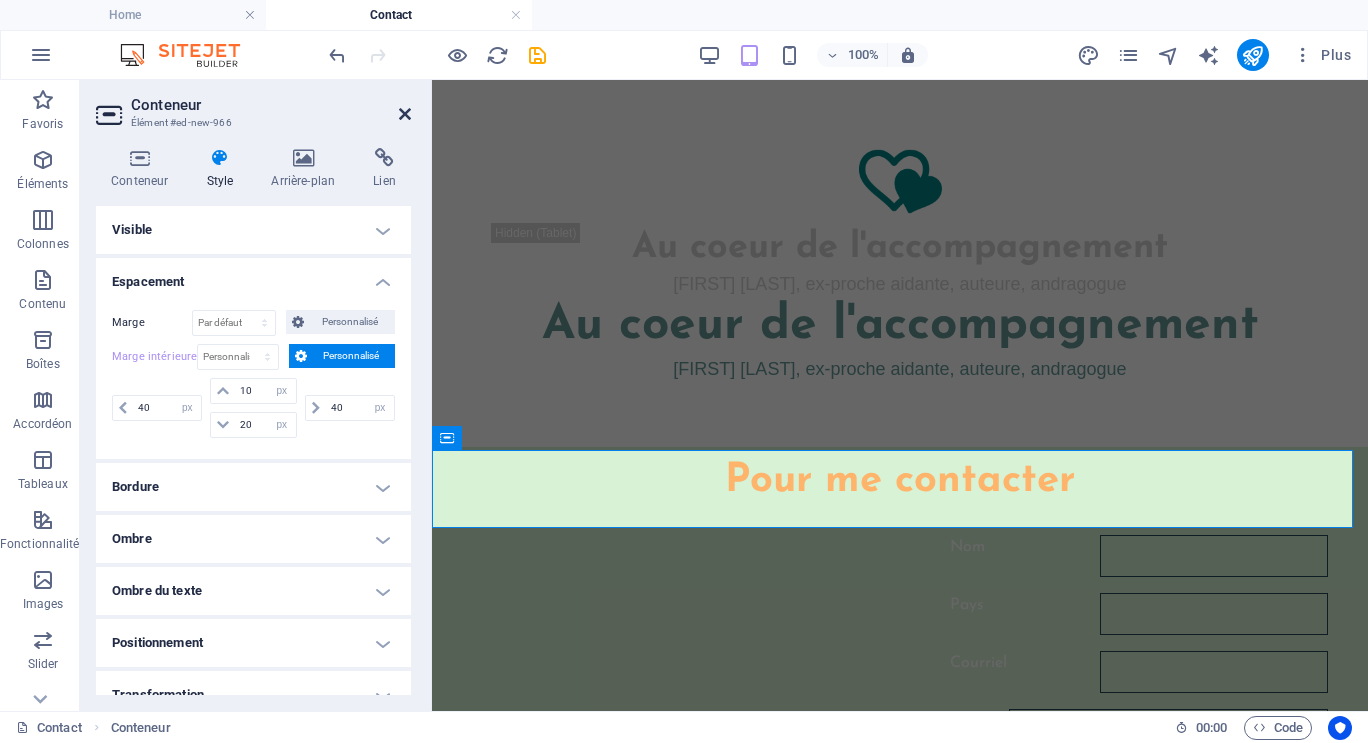click at bounding box center [405, 114] 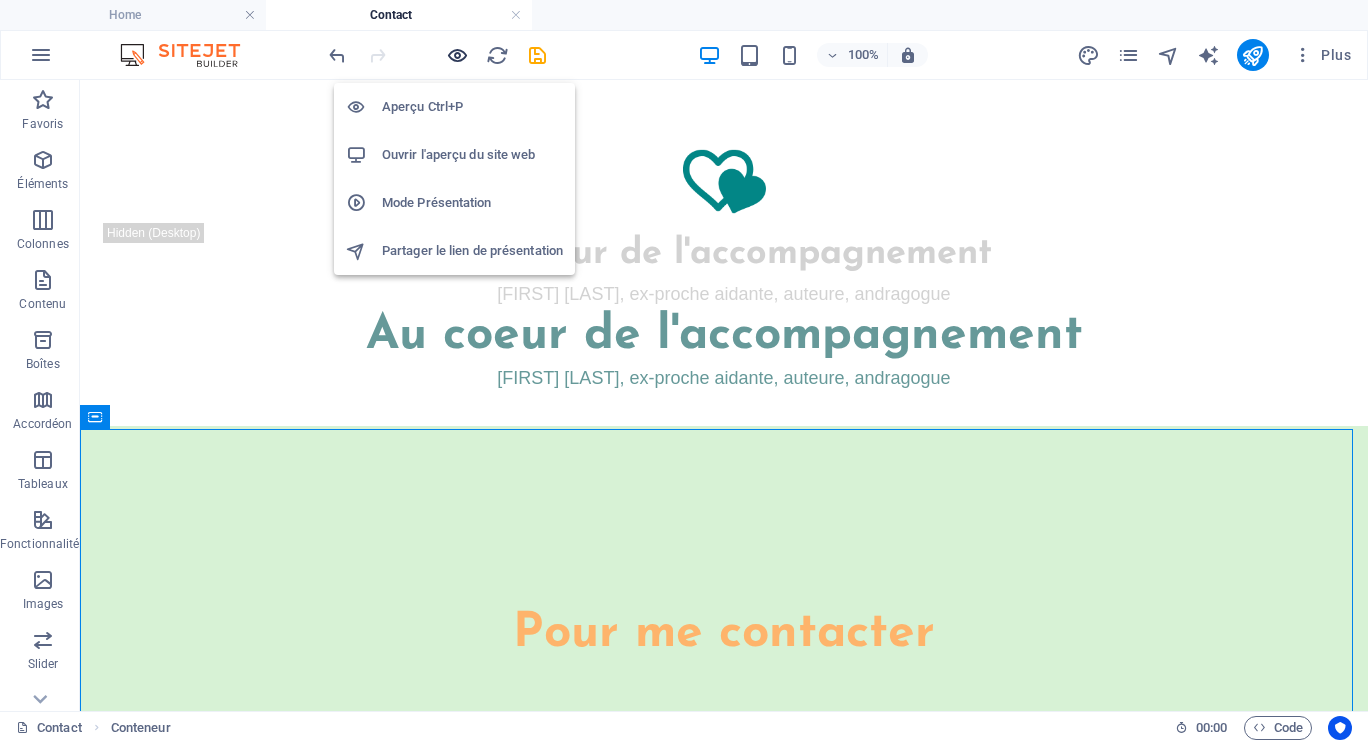 click at bounding box center [457, 55] 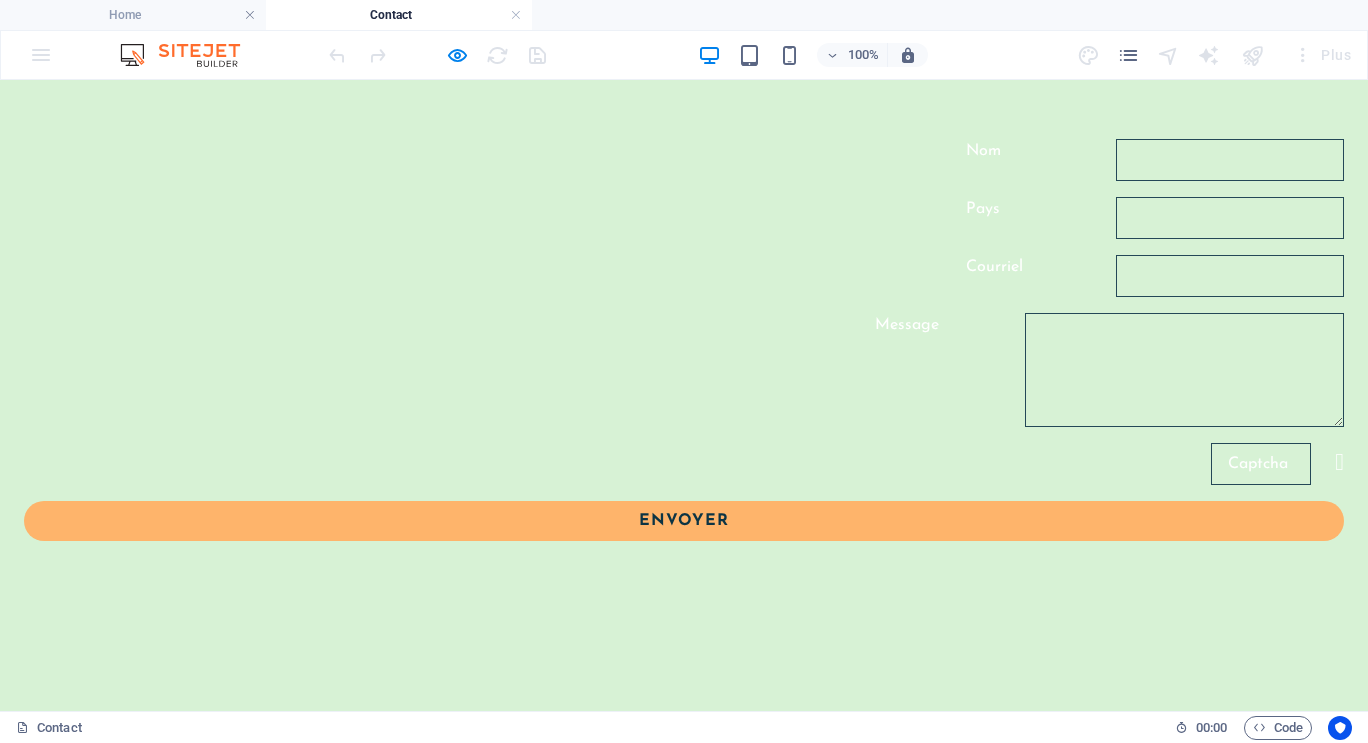 scroll, scrollTop: 800, scrollLeft: 0, axis: vertical 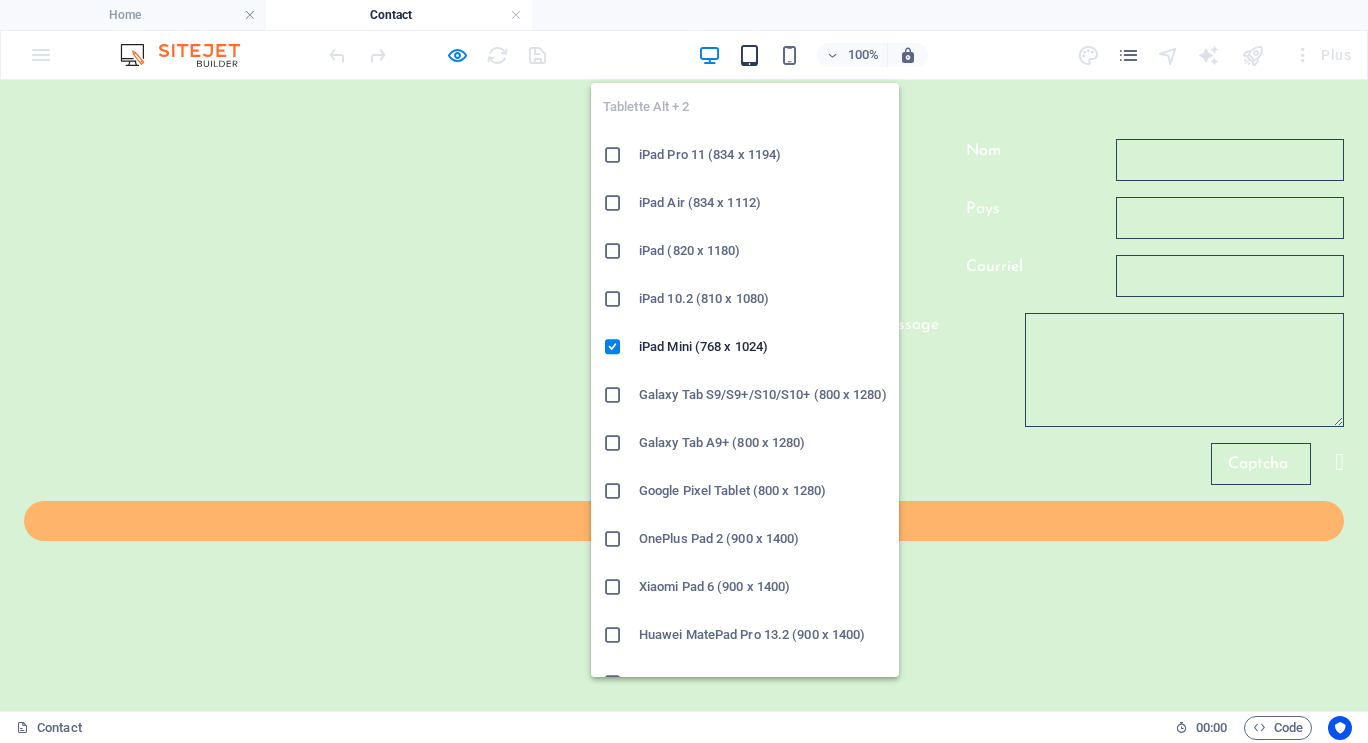 click at bounding box center [749, 55] 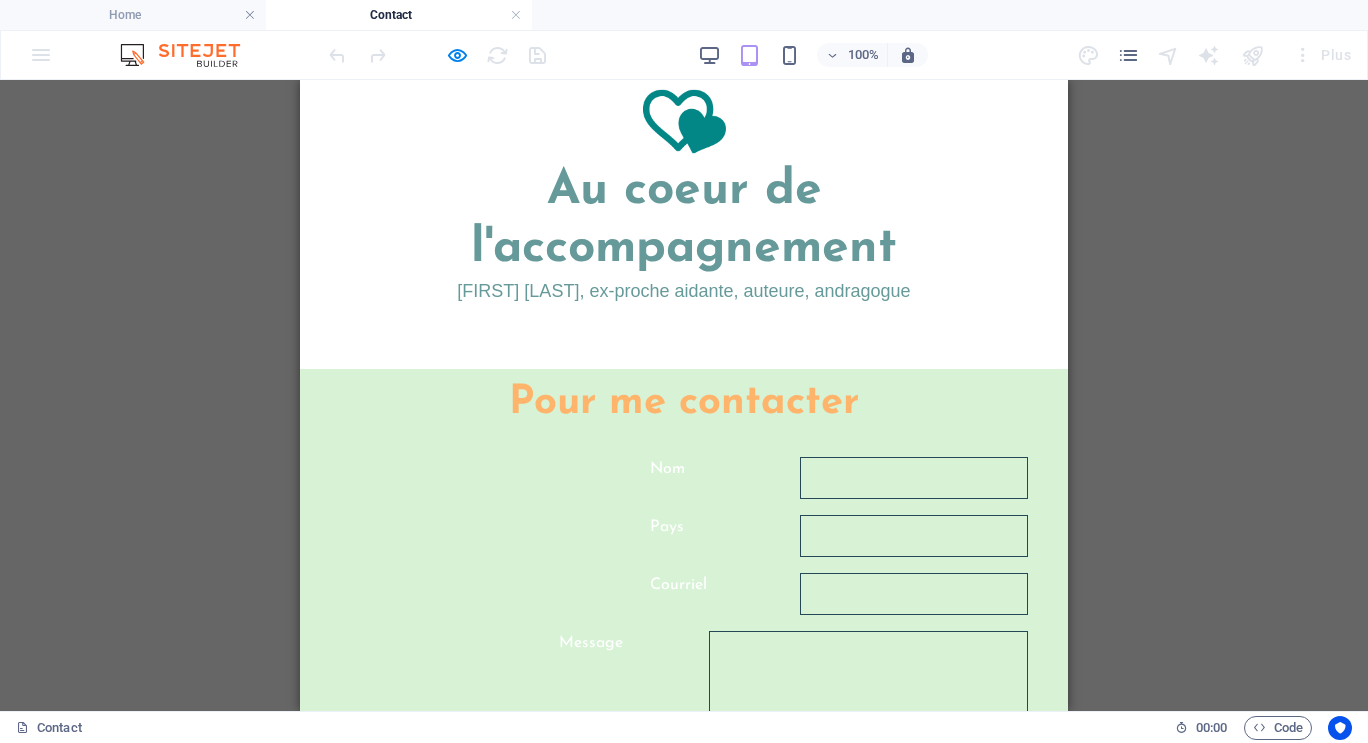 scroll, scrollTop: 0, scrollLeft: 0, axis: both 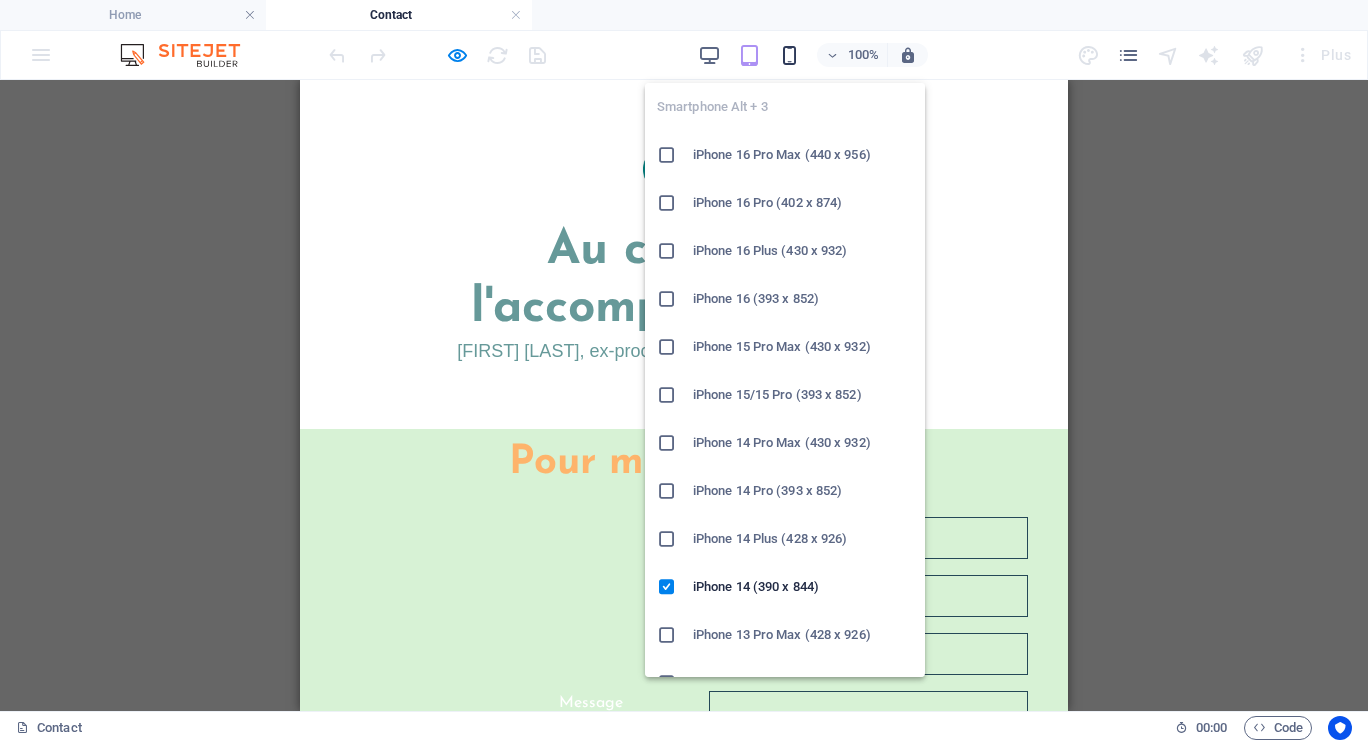 click at bounding box center [789, 55] 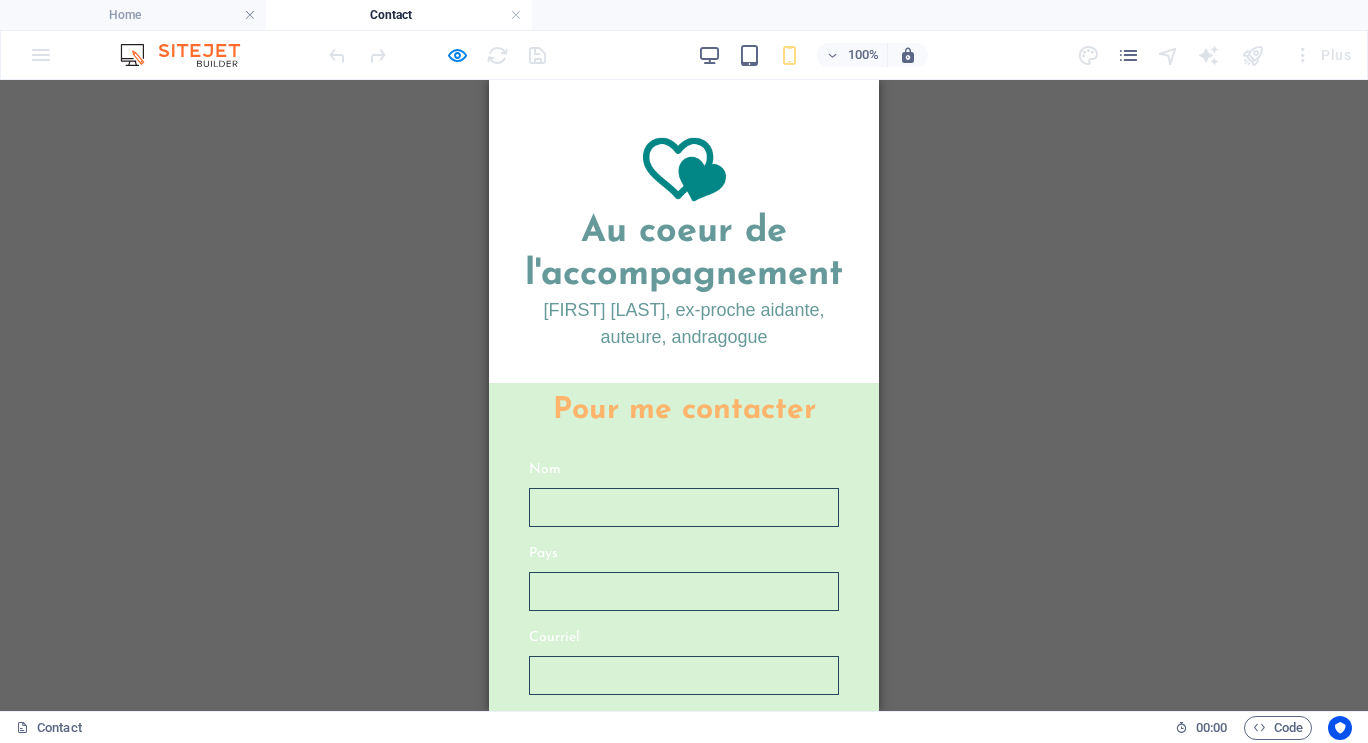 drag, startPoint x: 1368, startPoint y: 274, endPoint x: 869, endPoint y: 247, distance: 499.72992 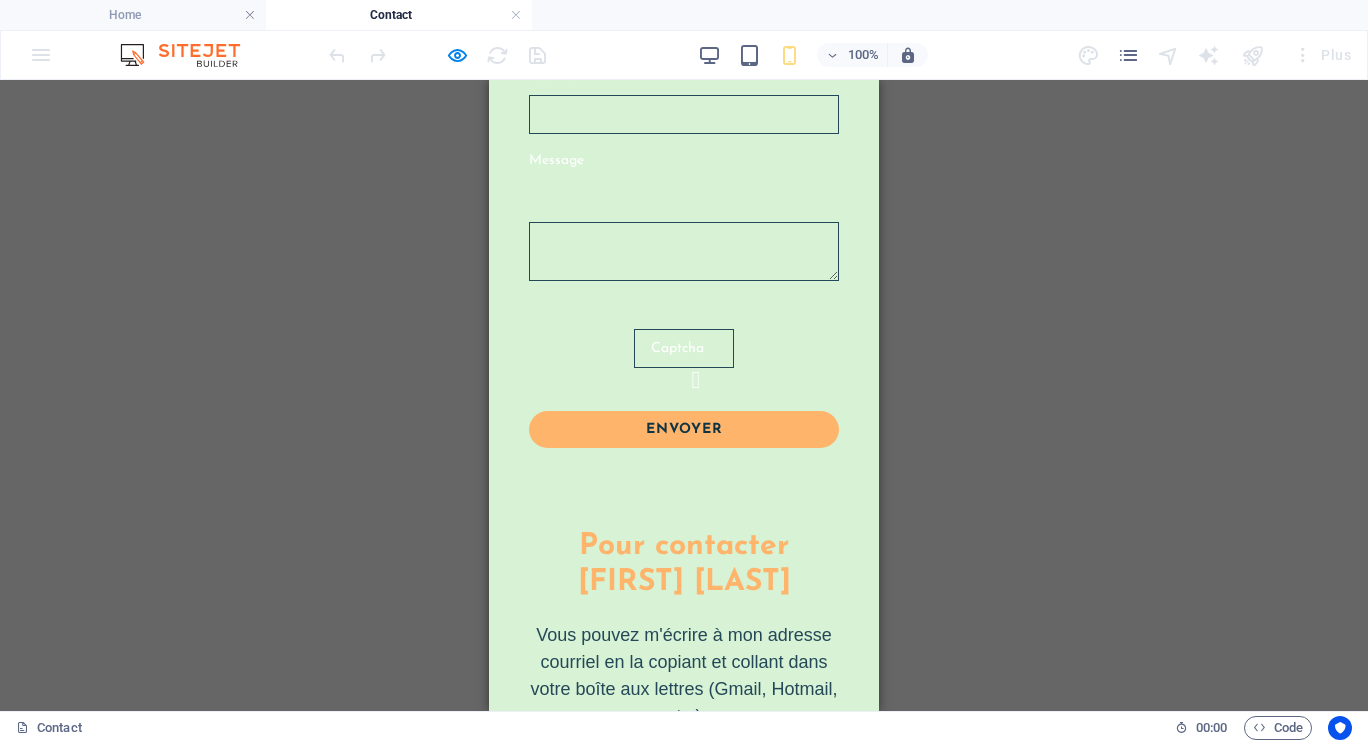 scroll, scrollTop: 0, scrollLeft: 0, axis: both 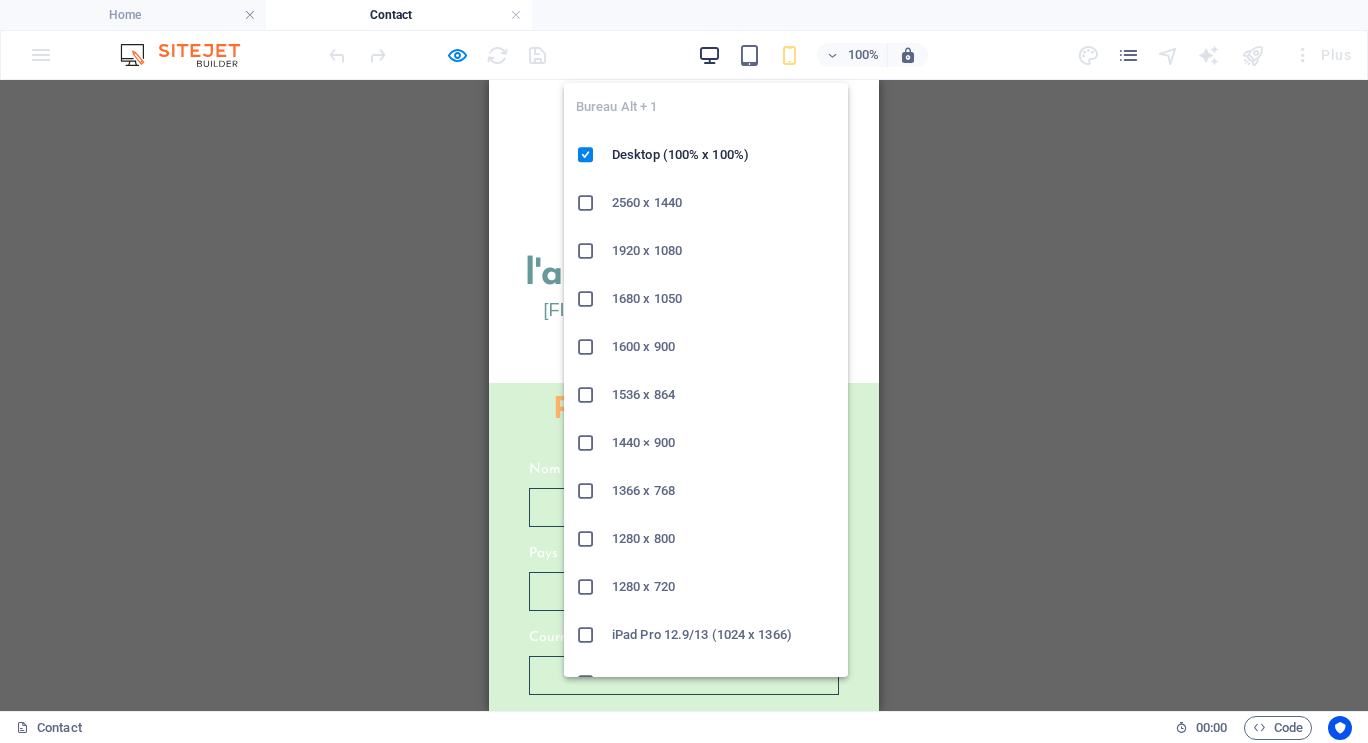 click at bounding box center [709, 55] 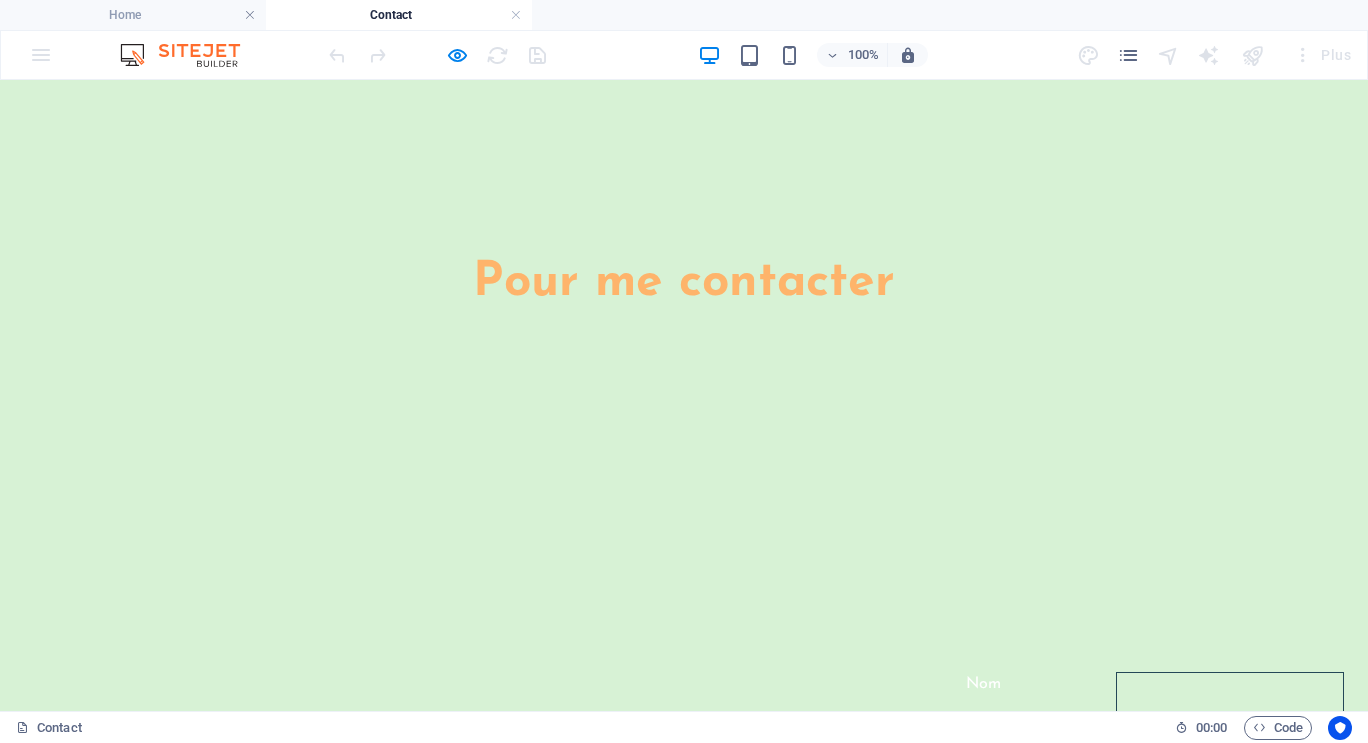 scroll, scrollTop: 258, scrollLeft: 0, axis: vertical 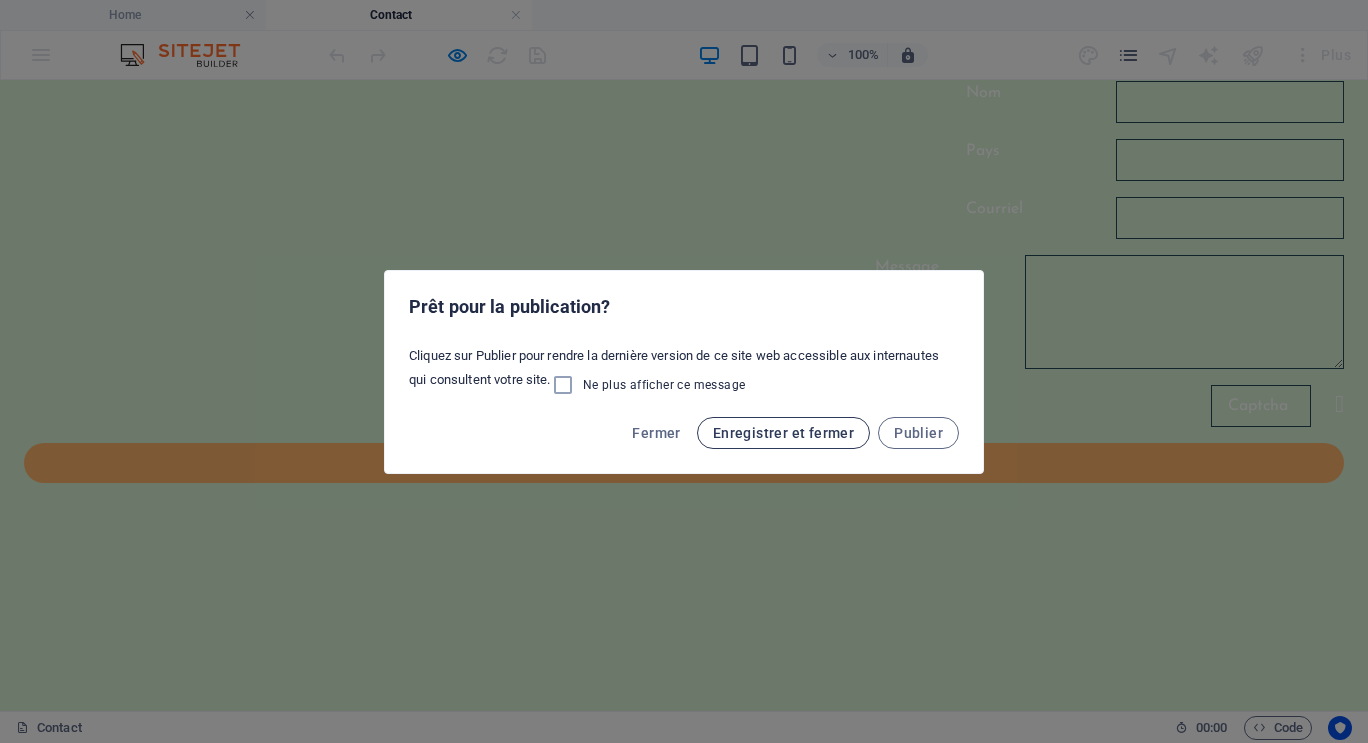 click on "Enregistrer et fermer" at bounding box center (783, 433) 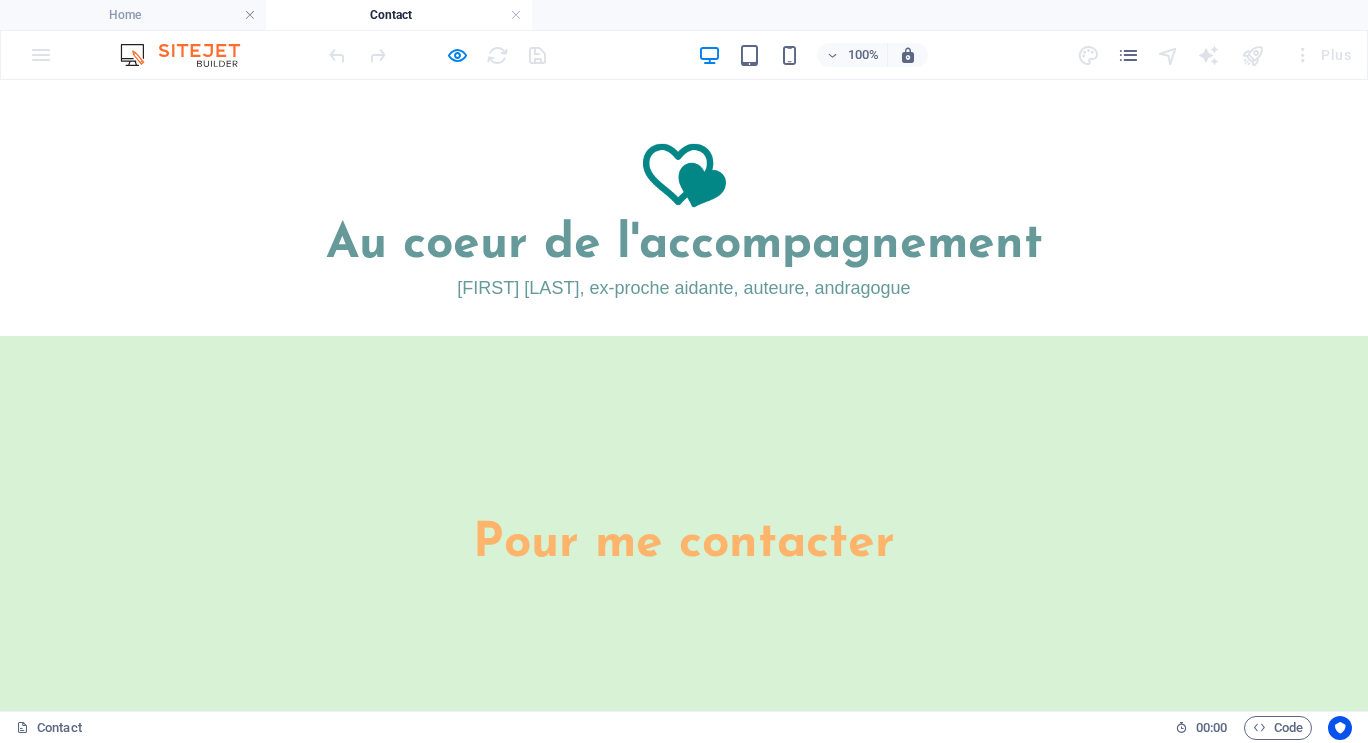 scroll, scrollTop: 0, scrollLeft: 0, axis: both 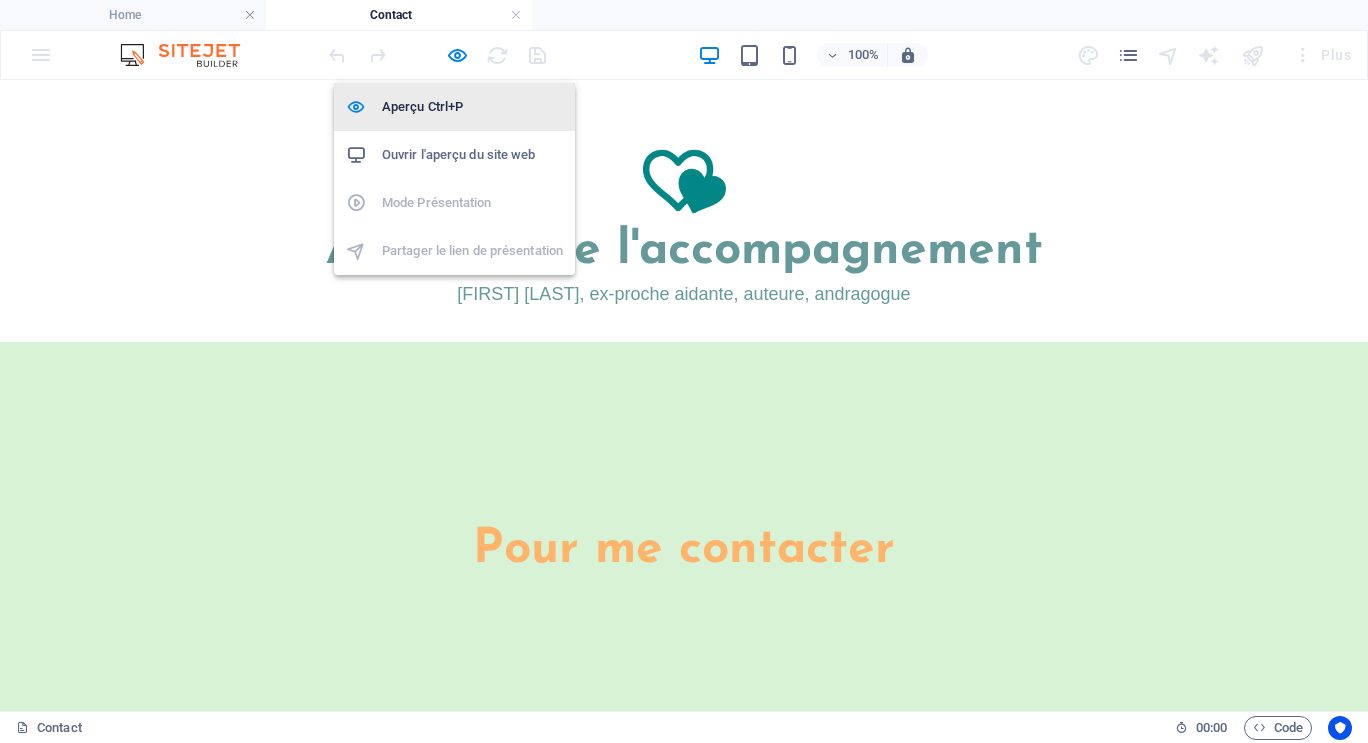 click on "Aperçu Ctrl+P" at bounding box center [472, 107] 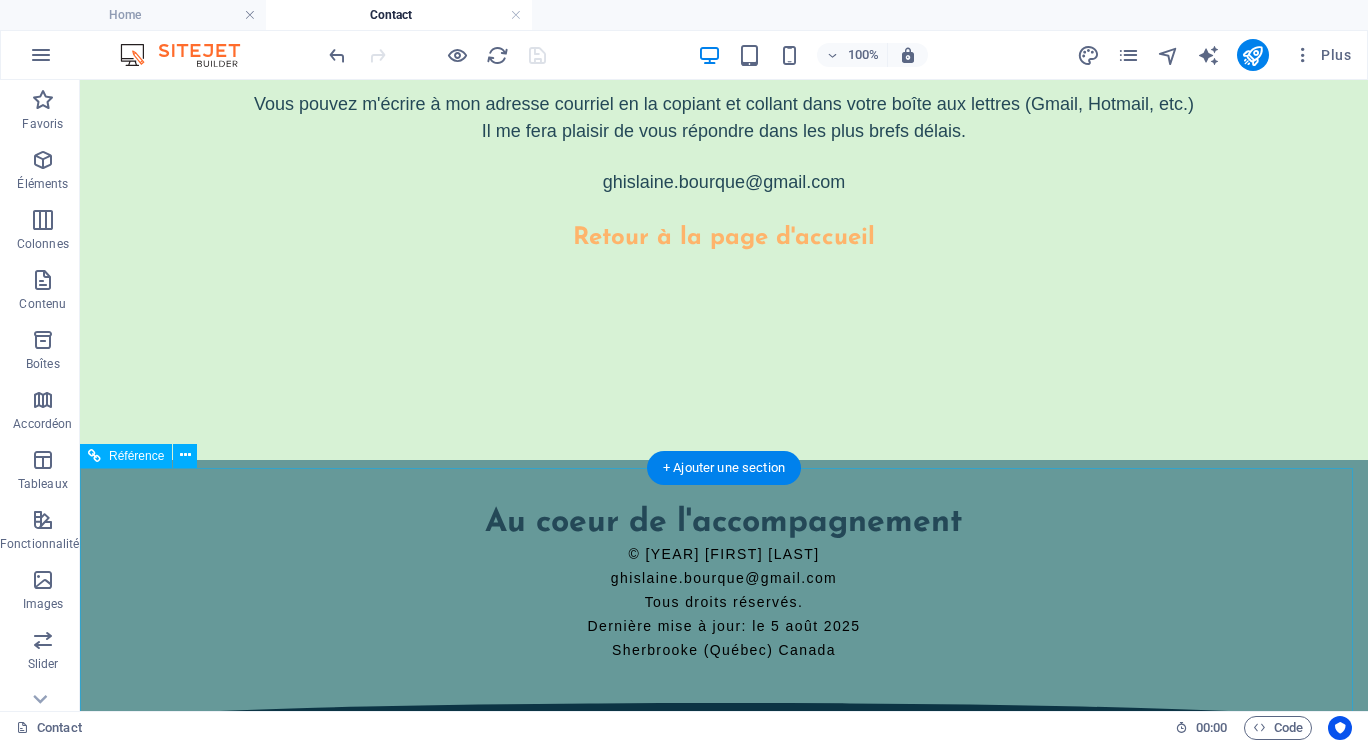 scroll, scrollTop: 1900, scrollLeft: 0, axis: vertical 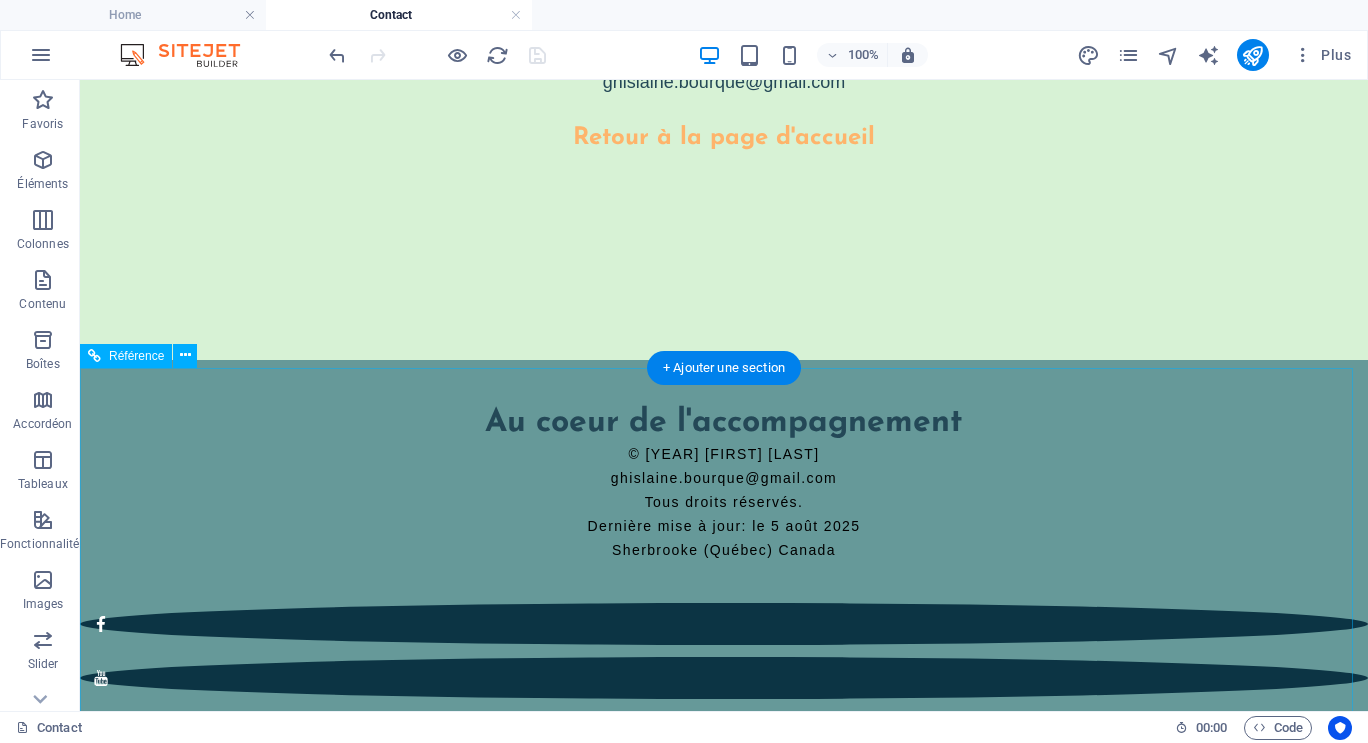 click on "Au coeur de l'accompagnement © [YEAR] [FIRST] [LAST] [EMAIL] Tous droits réservés. Dernière mise à jour: le 5 août [YEAR] [CITY] ([STATE]) [COUNTRY]" at bounding box center (724, 483) 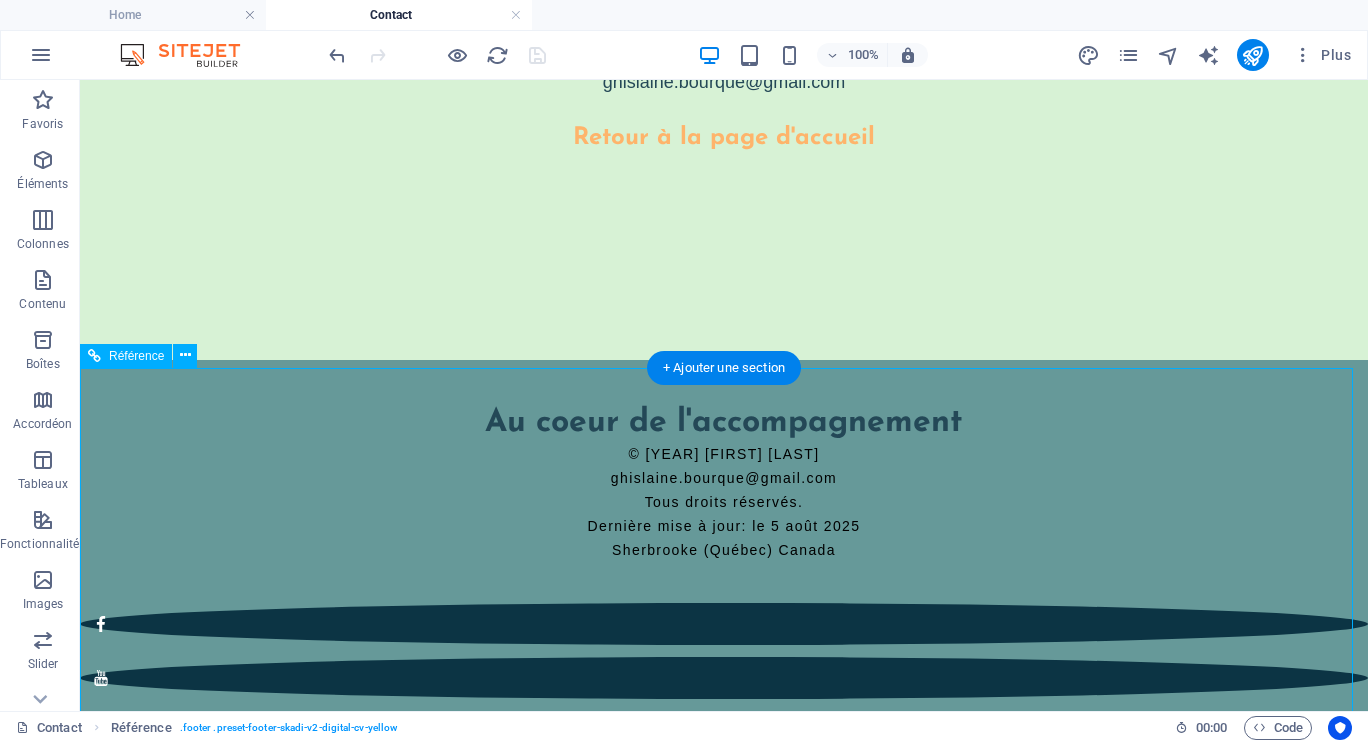 click on "Au coeur de l'accompagnement © [YEAR] [FIRST] [LAST] [EMAIL] Tous droits réservés. Dernière mise à jour: le 5 août [YEAR] [CITY] ([STATE]) [COUNTRY]" at bounding box center [724, 483] 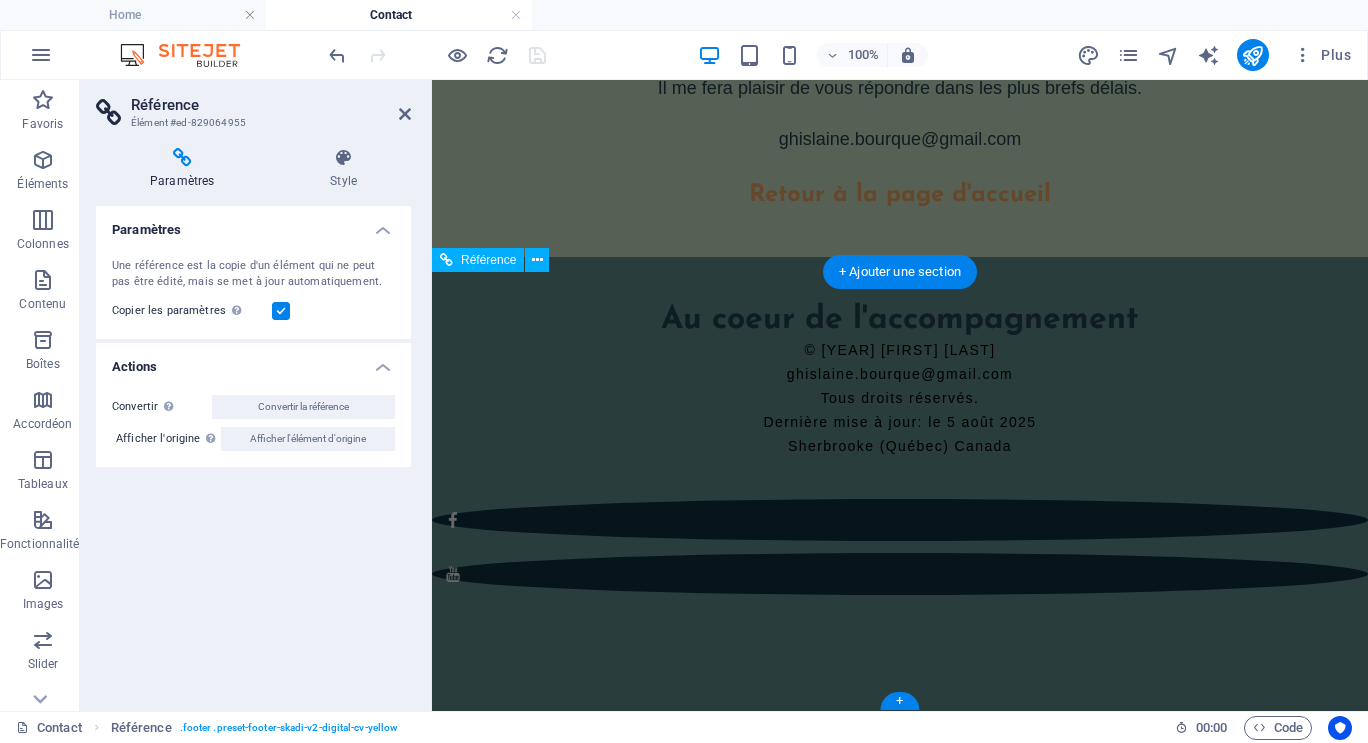 scroll, scrollTop: 1045, scrollLeft: 0, axis: vertical 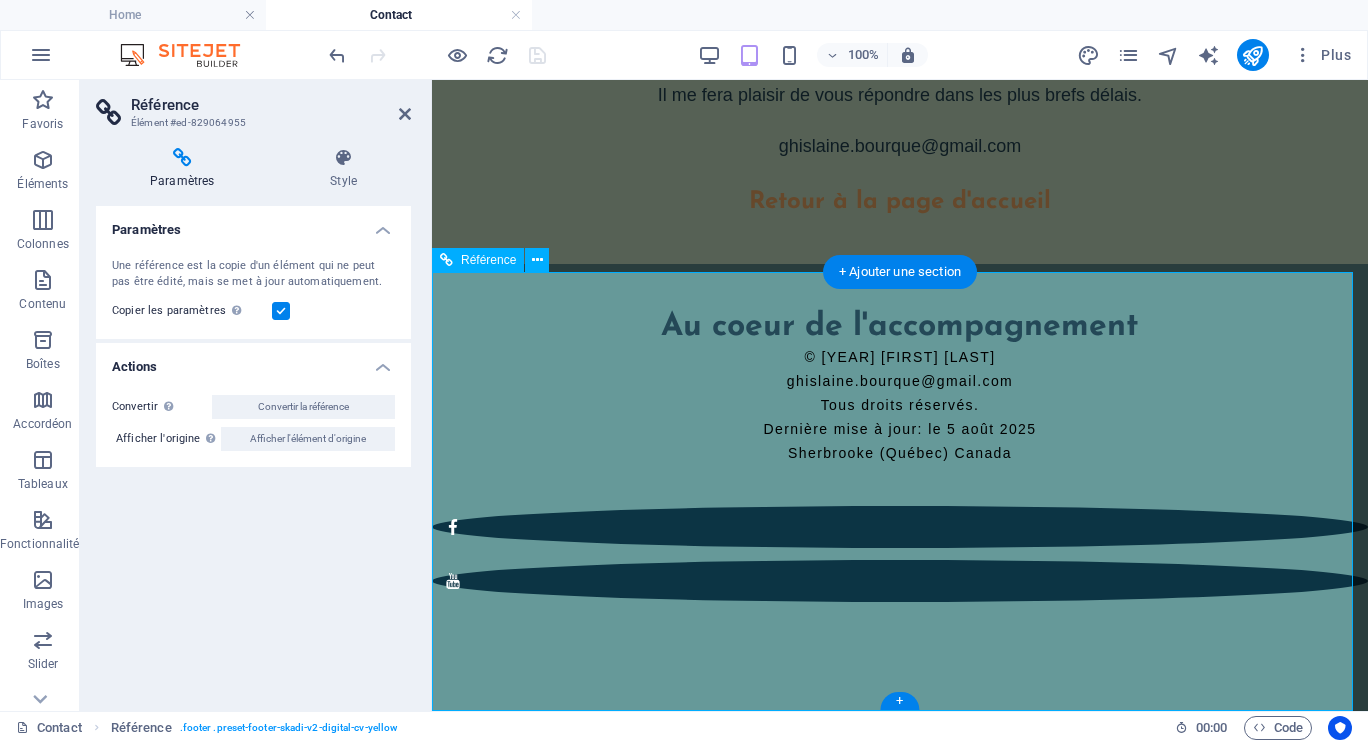 click on "Au coeur de l'accompagnement © [YEAR] [FIRST] [LAST] [EMAIL] Tous droits réservés. Dernière mise à jour: le 5 août [YEAR] [CITY] ([STATE]) [COUNTRY]" at bounding box center (900, 387) 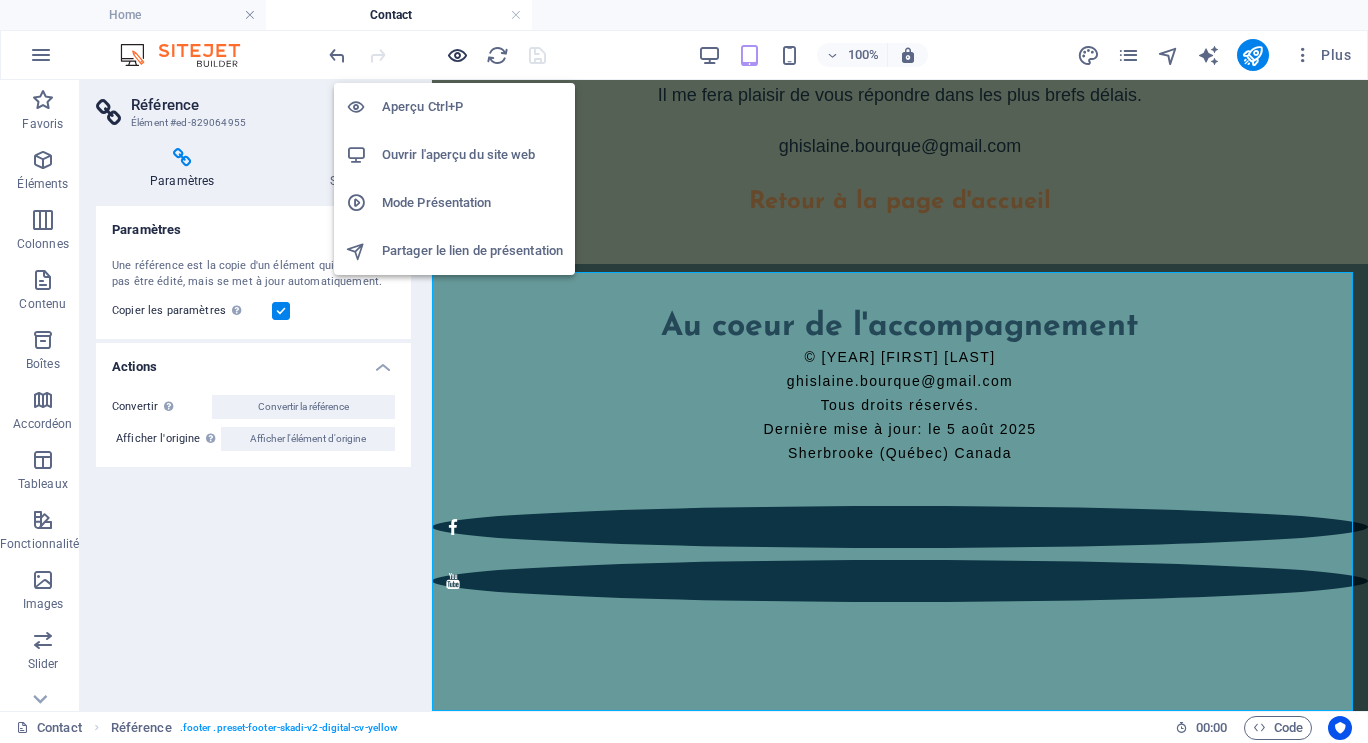click at bounding box center (457, 55) 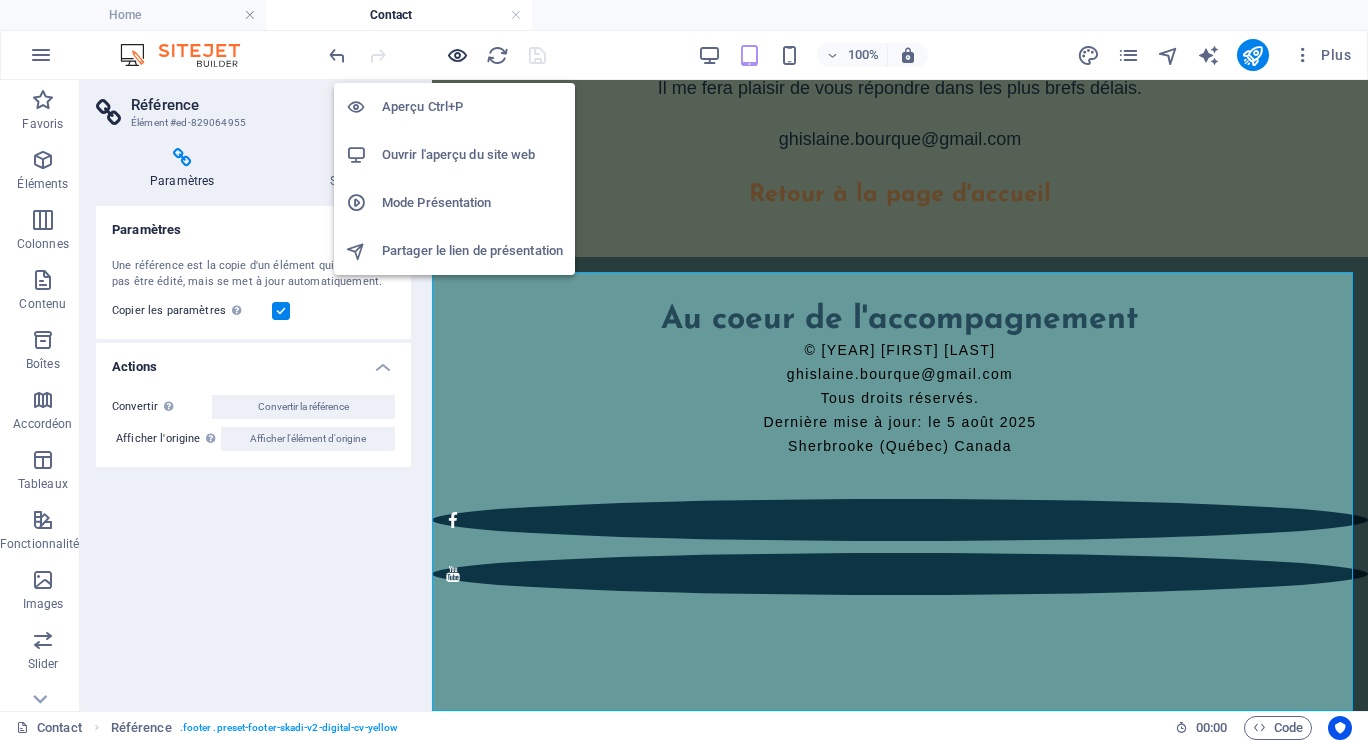 scroll, scrollTop: 1871, scrollLeft: 0, axis: vertical 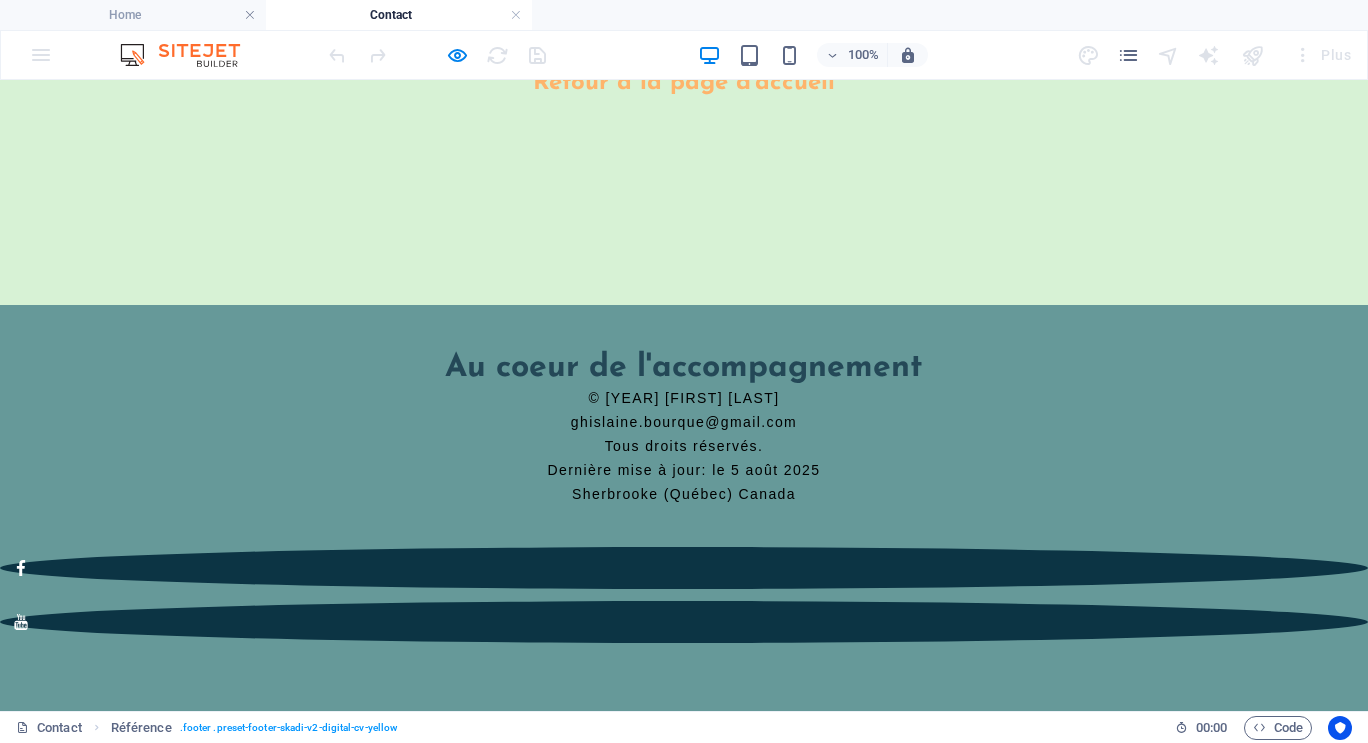 click on "Dernière mise à jour: le 5 août 2025" at bounding box center [684, 470] 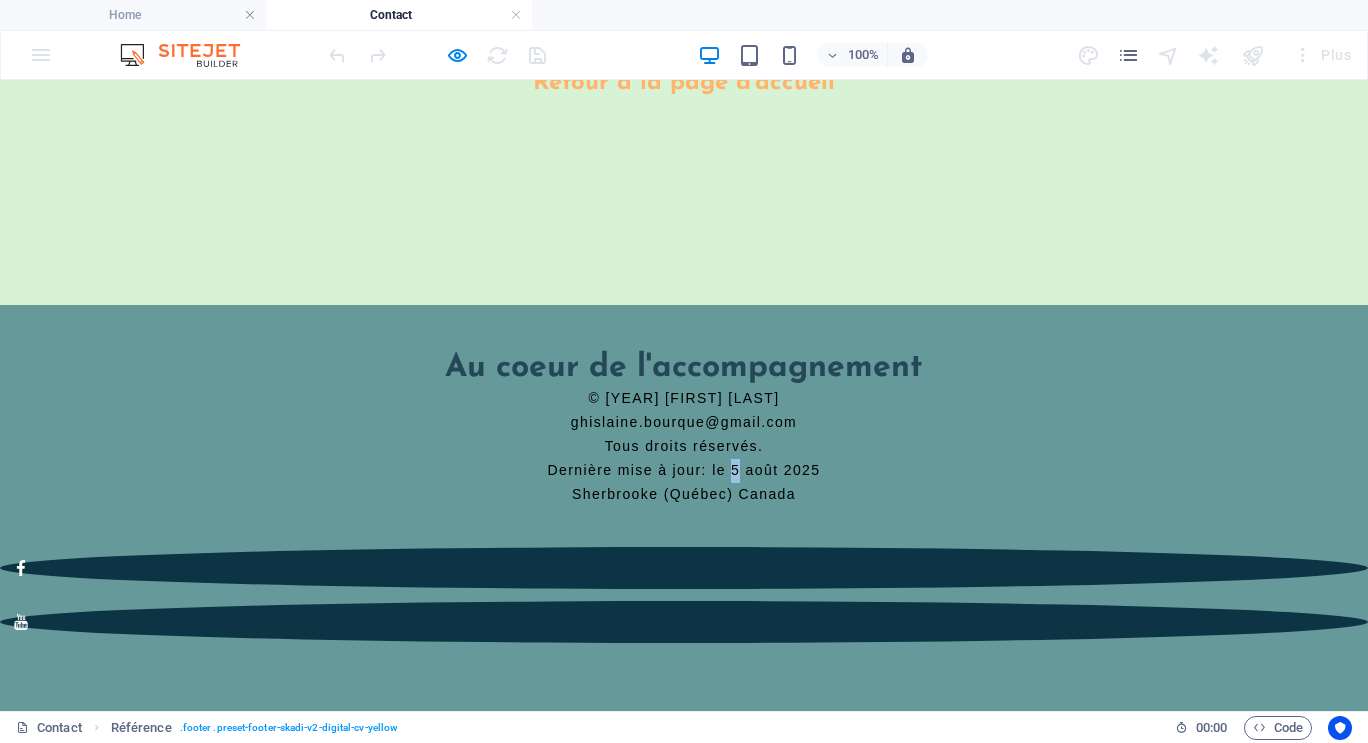 click on "Dernière mise à jour: le 5 août 2025" at bounding box center [684, 470] 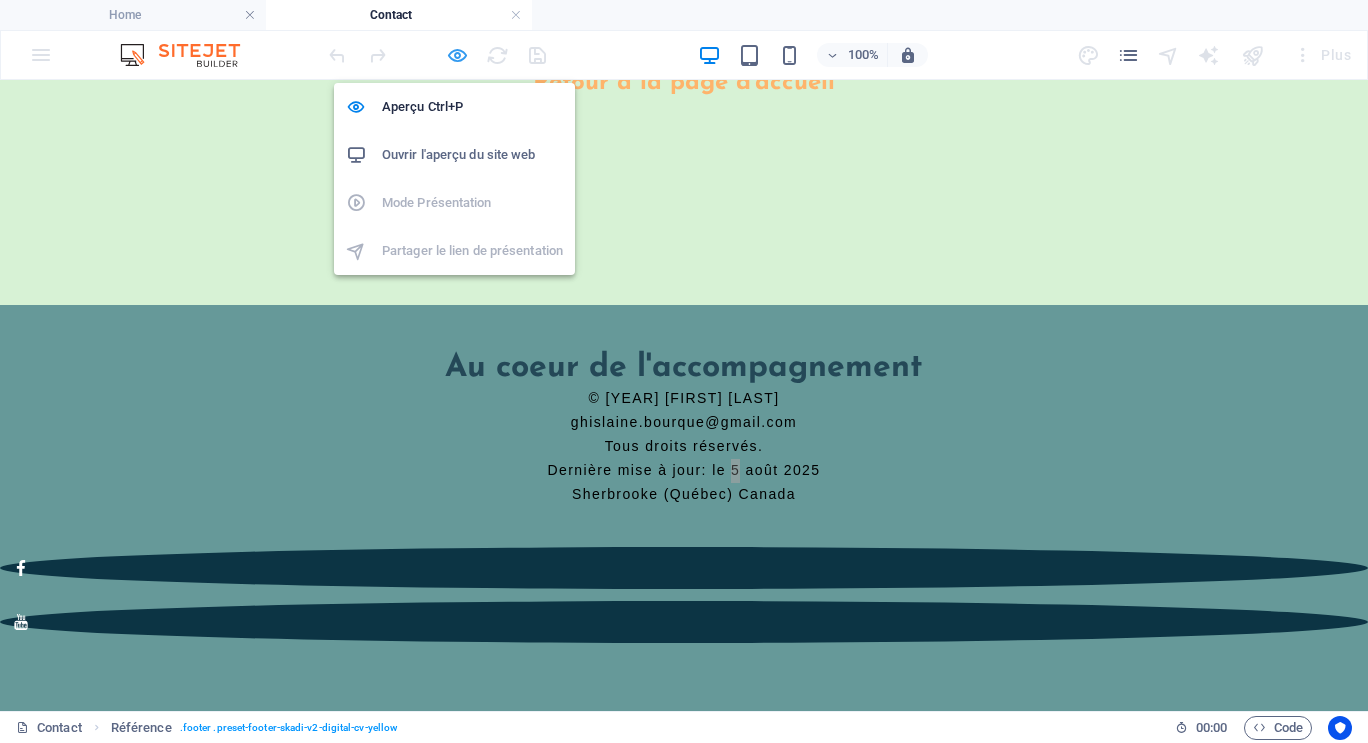 click at bounding box center [457, 55] 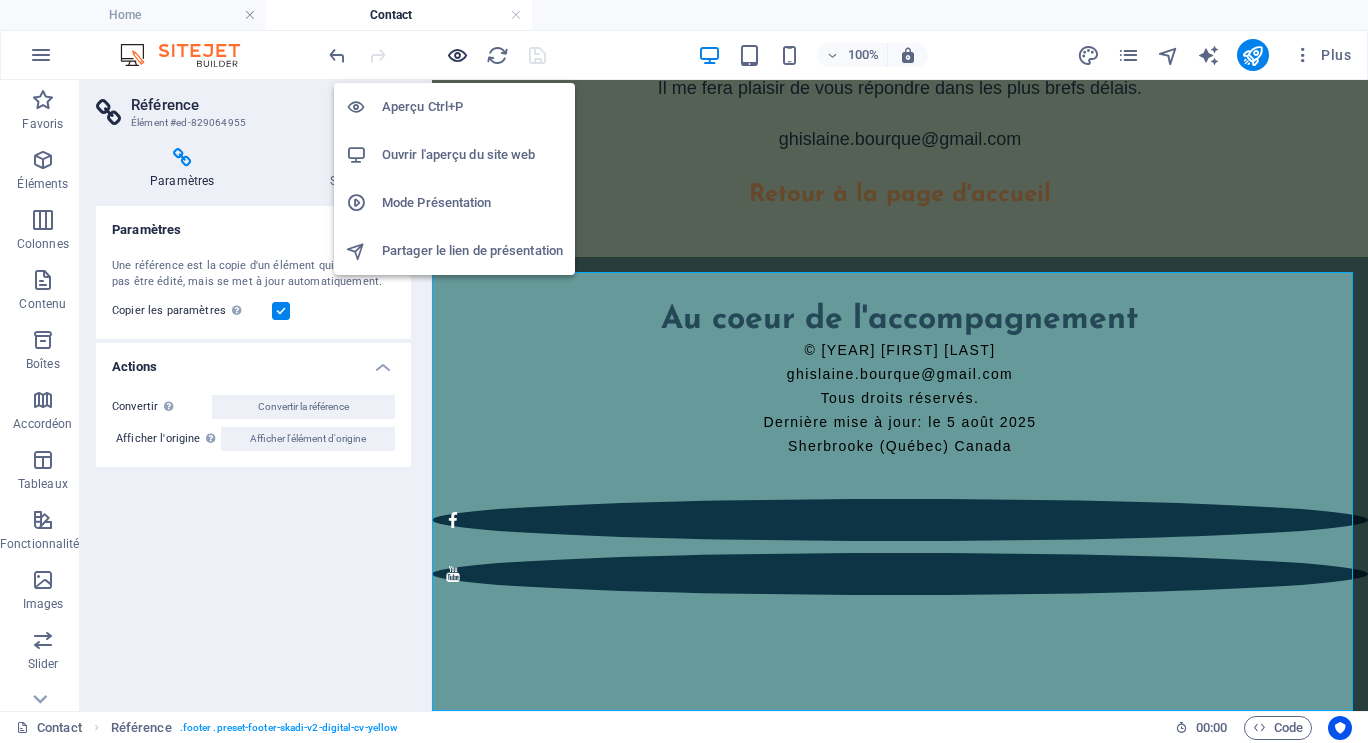 scroll, scrollTop: 1045, scrollLeft: 0, axis: vertical 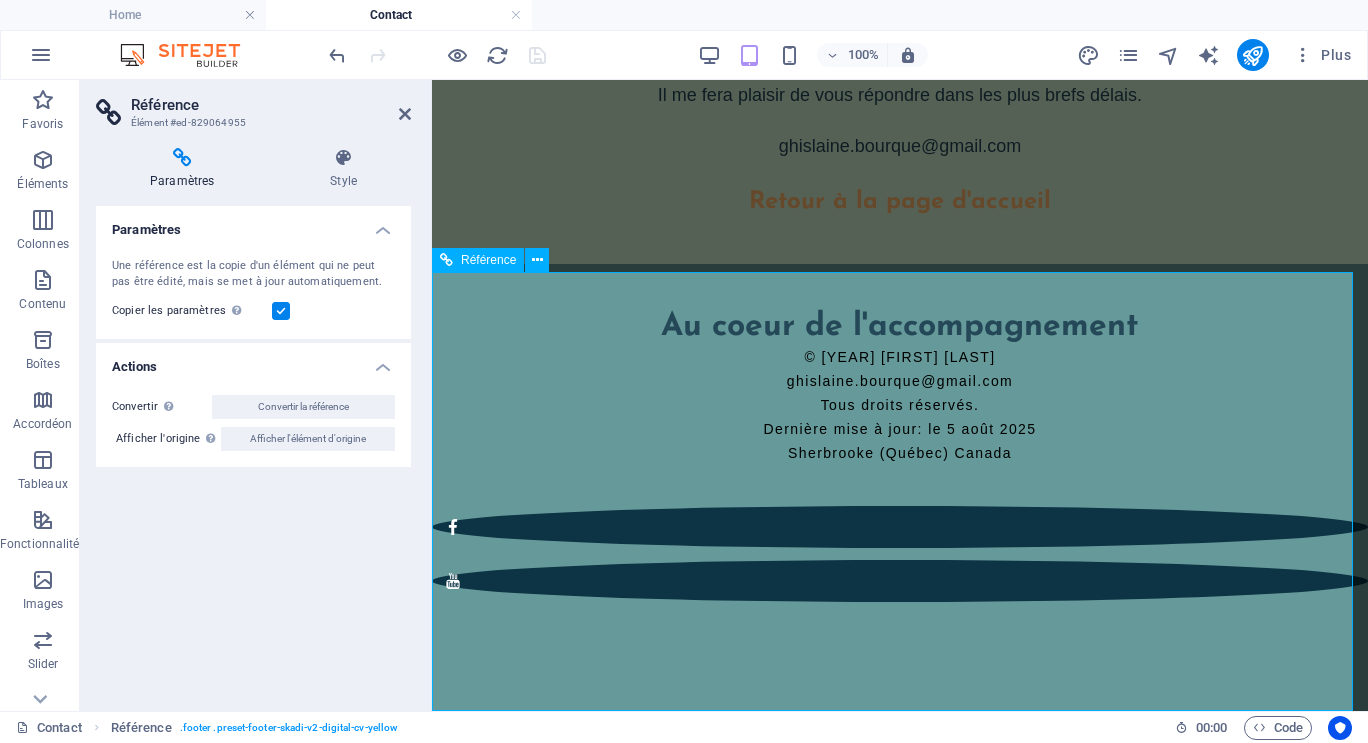 click on "Au coeur de l'accompagnement © [YEAR] [FIRST] [LAST] [EMAIL] Tous droits réservés. Dernière mise à jour: le 5 août [YEAR] [CITY] ([STATE]) [COUNTRY]" at bounding box center (900, 387) 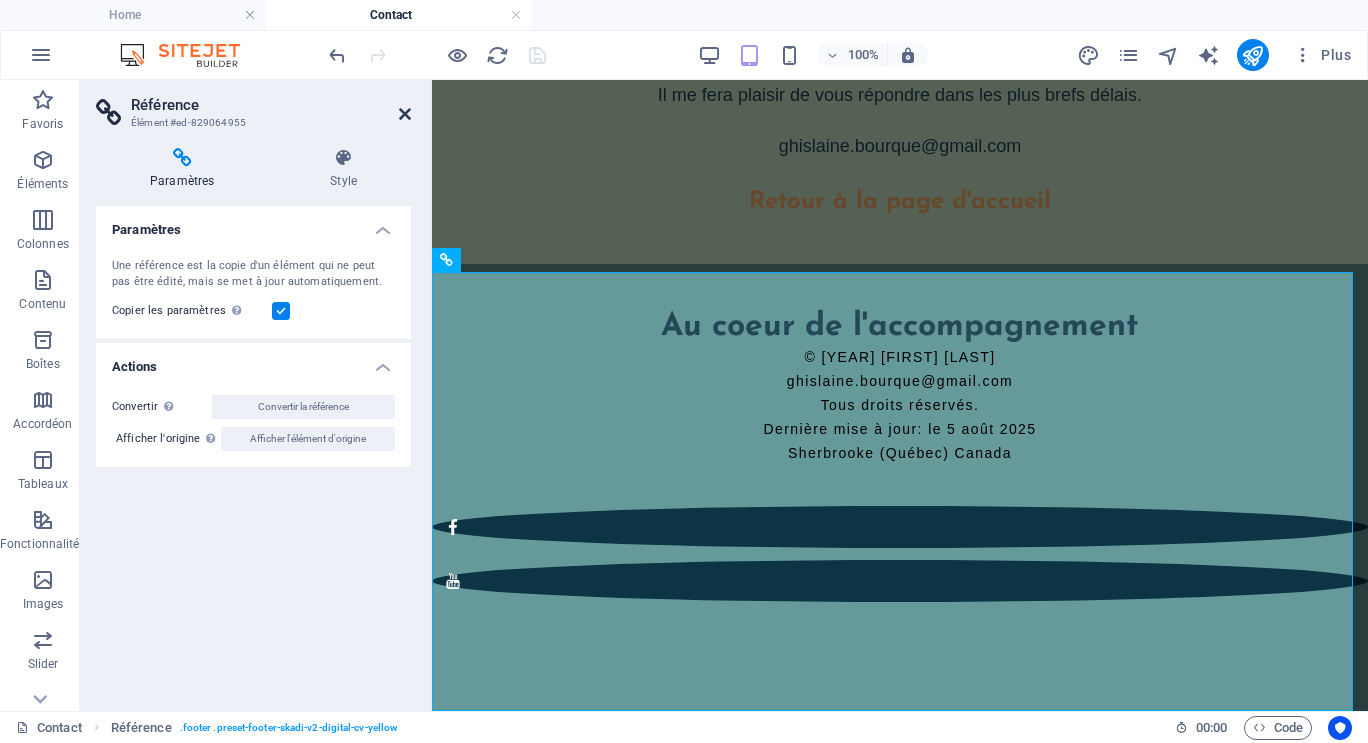 click at bounding box center [405, 114] 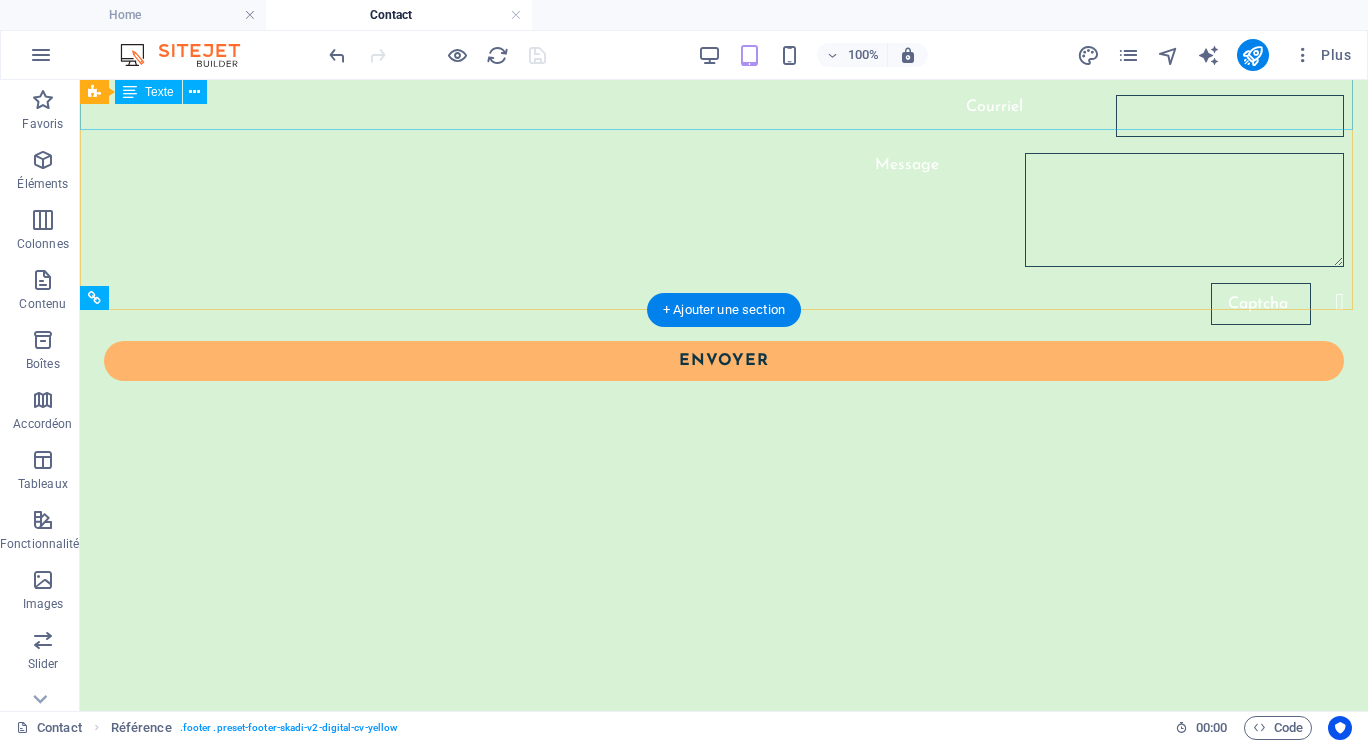 scroll, scrollTop: 1957, scrollLeft: 0, axis: vertical 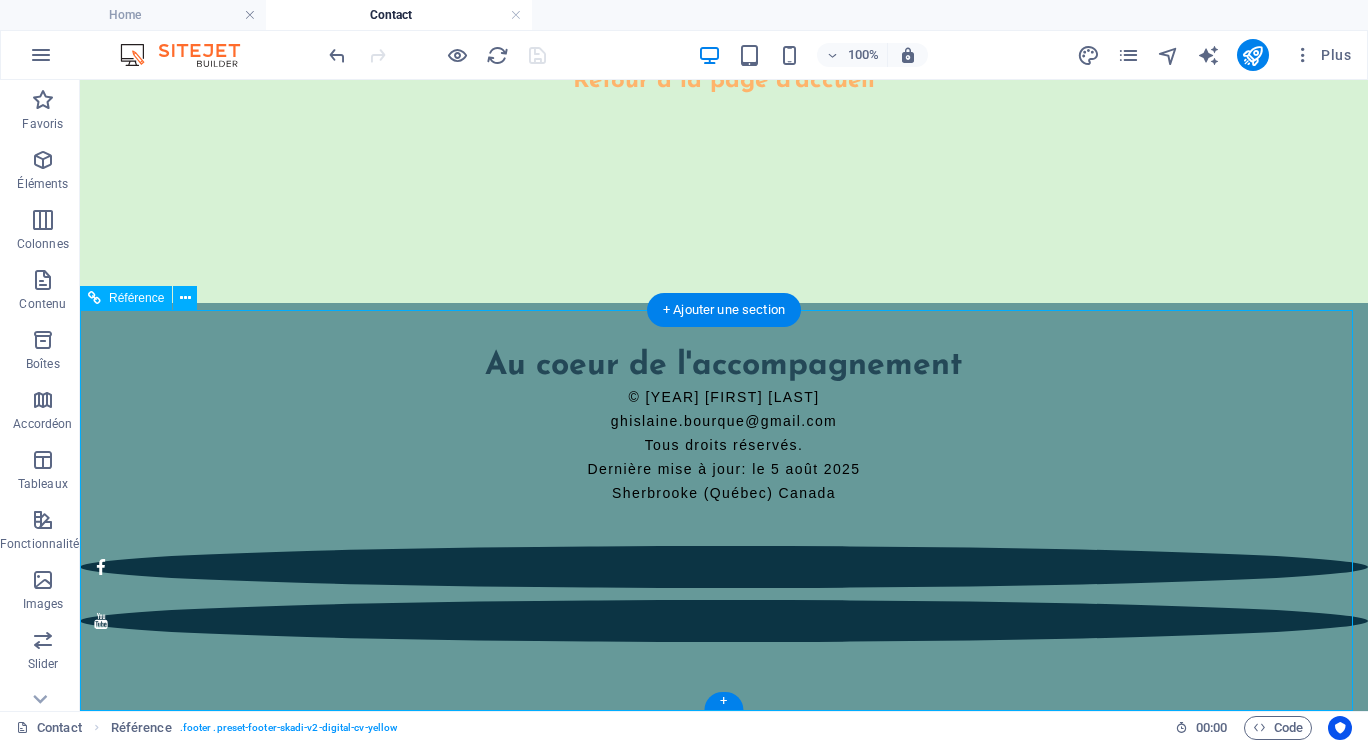 click on "Au coeur de l'accompagnement © [YEAR] [FIRST] [LAST] [EMAIL] Tous droits réservés. Dernière mise à jour: le 5 août [YEAR] [CITY] ([STATE]) [COUNTRY]" at bounding box center [724, 426] 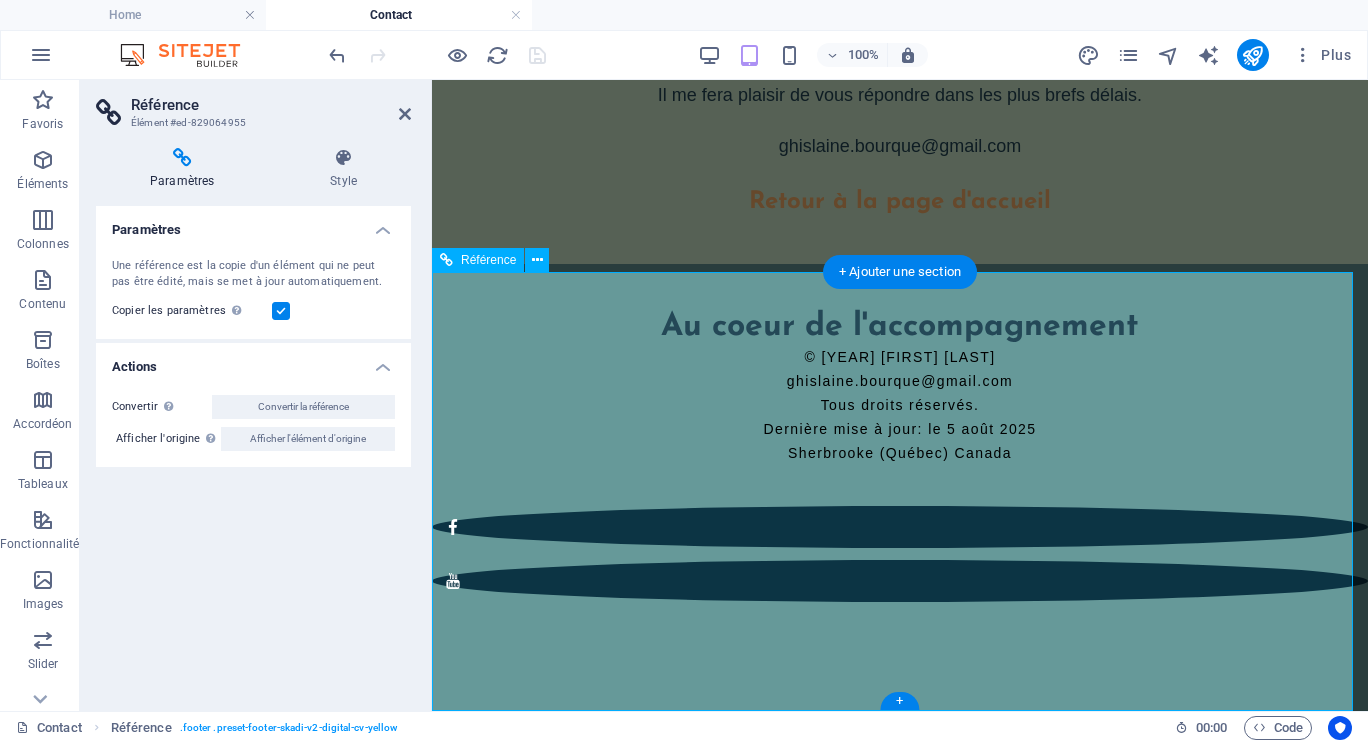click on "Au coeur de l'accompagnement © [YEAR] [FIRST] [LAST] [EMAIL] Tous droits réservés. Dernière mise à jour: le 5 août [YEAR] [CITY] ([STATE]) [COUNTRY]" at bounding box center [900, 387] 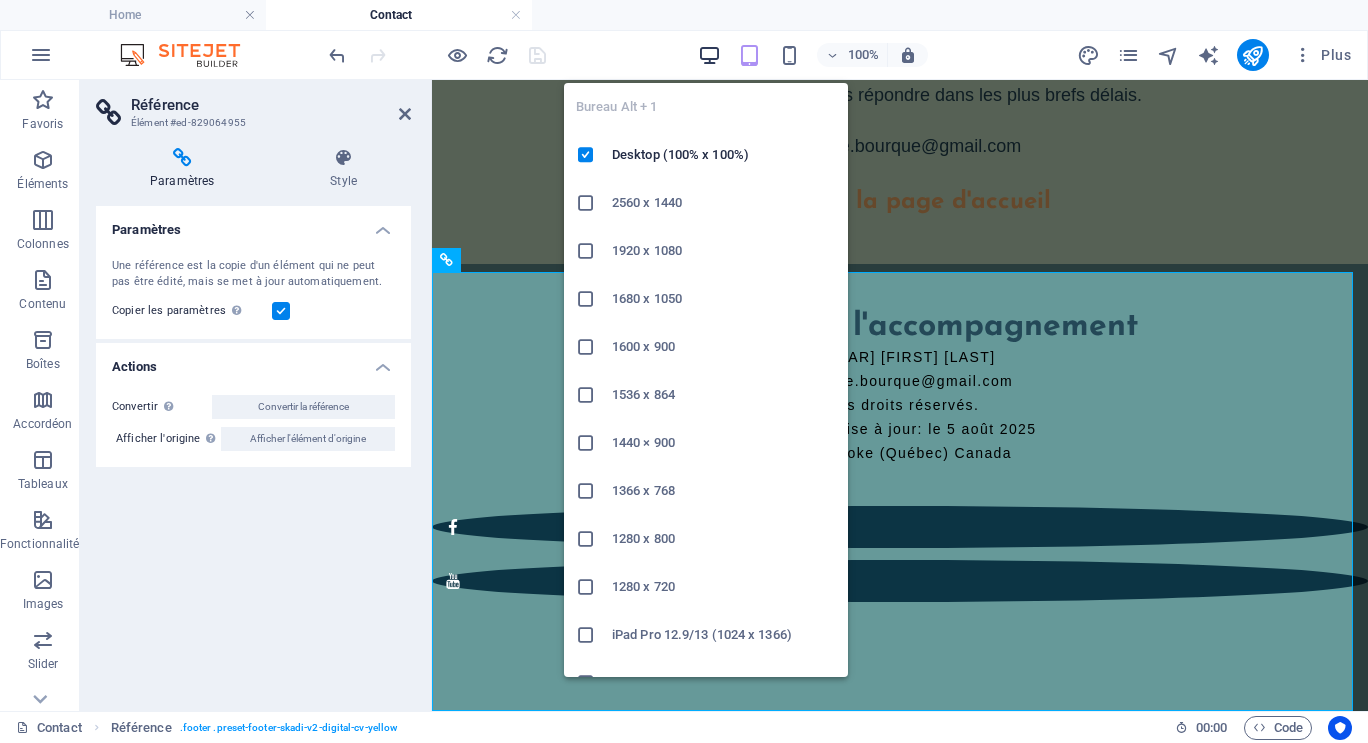 click at bounding box center [709, 55] 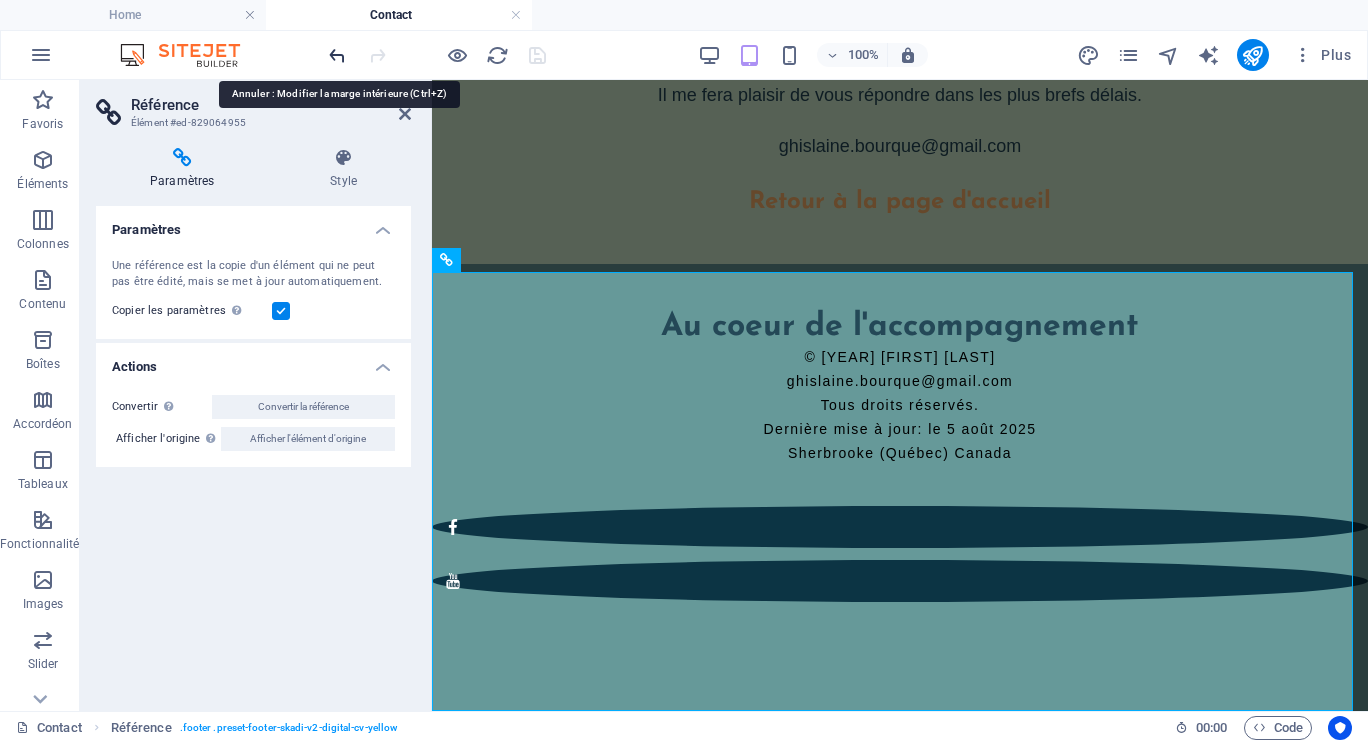 click at bounding box center (337, 55) 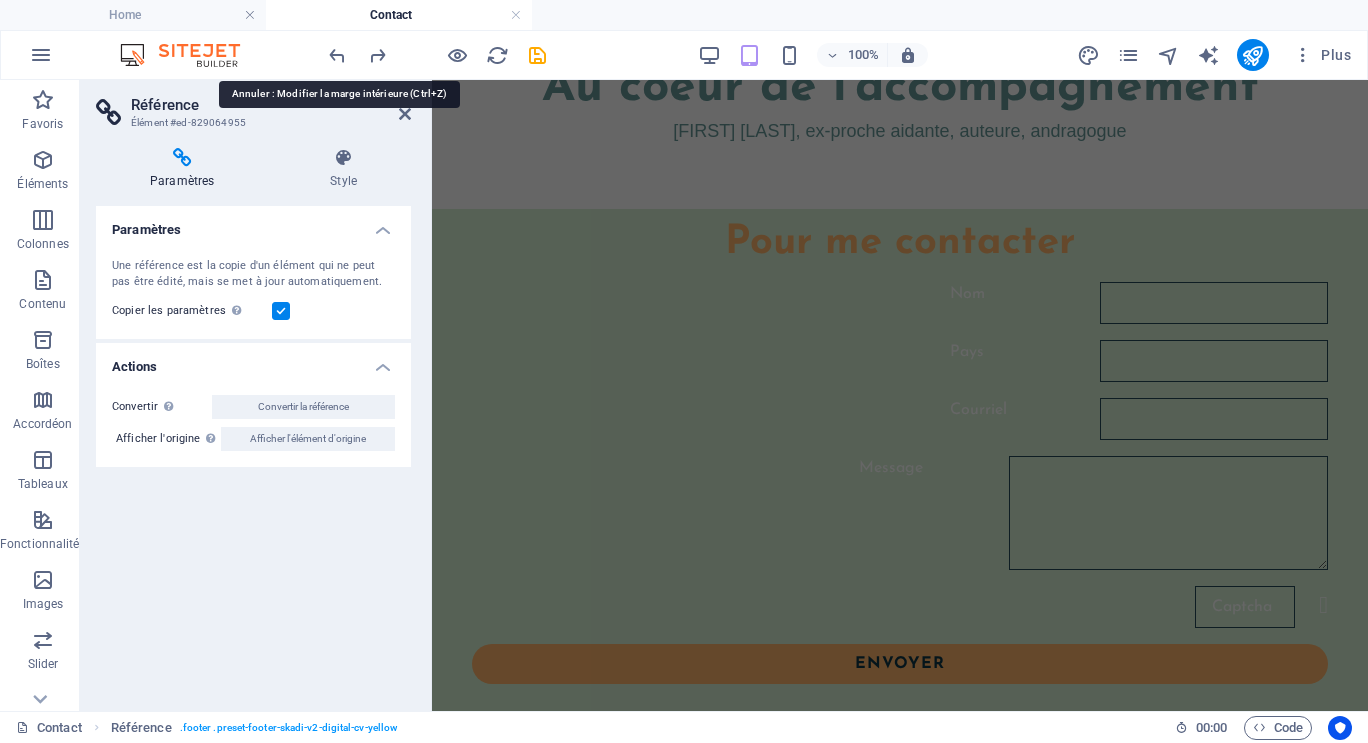 scroll, scrollTop: 85, scrollLeft: 0, axis: vertical 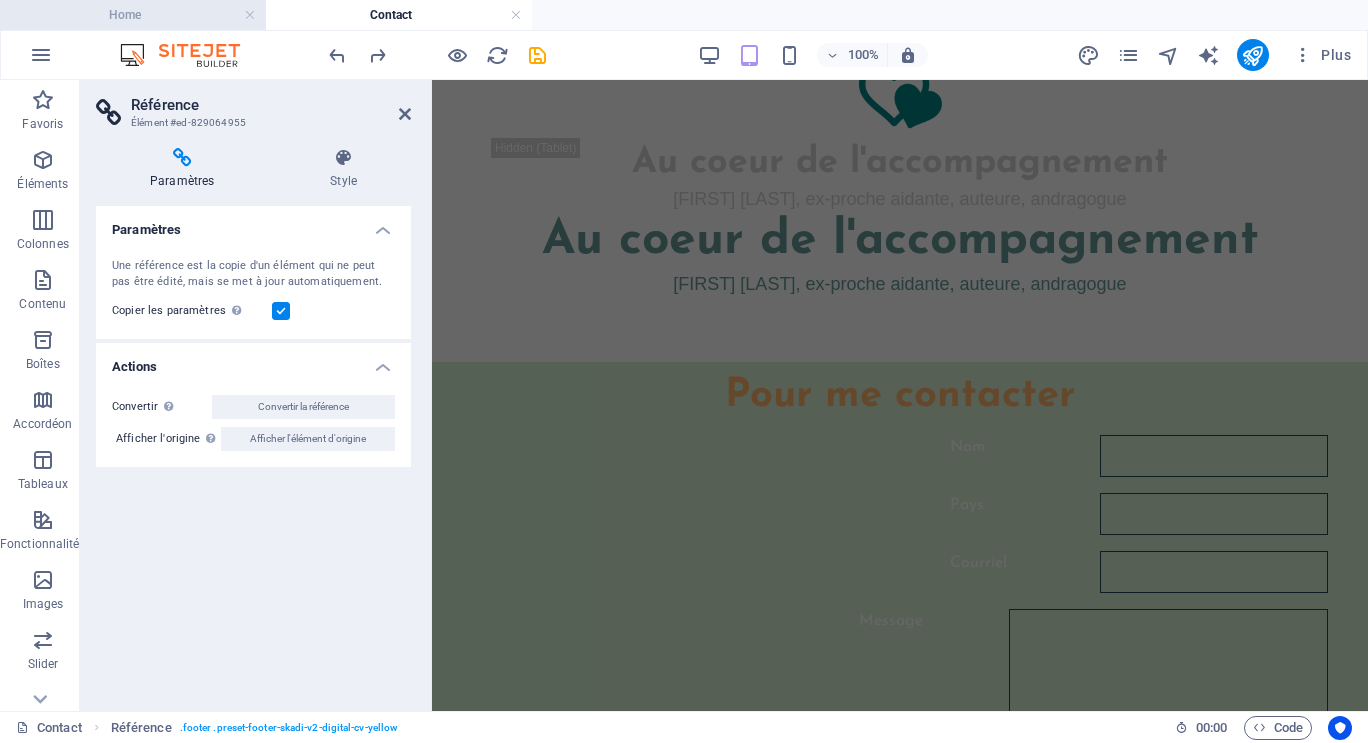 click on "Home" at bounding box center (133, 15) 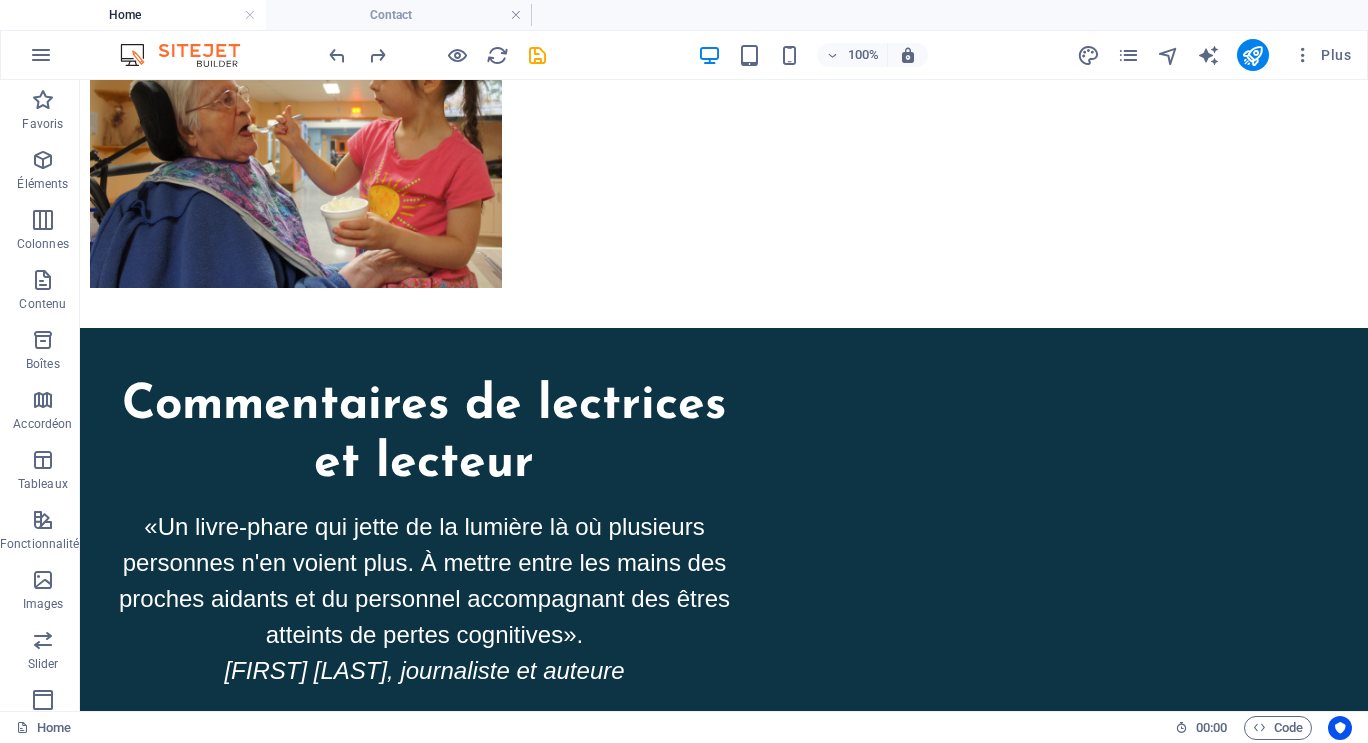 scroll, scrollTop: 10577, scrollLeft: 0, axis: vertical 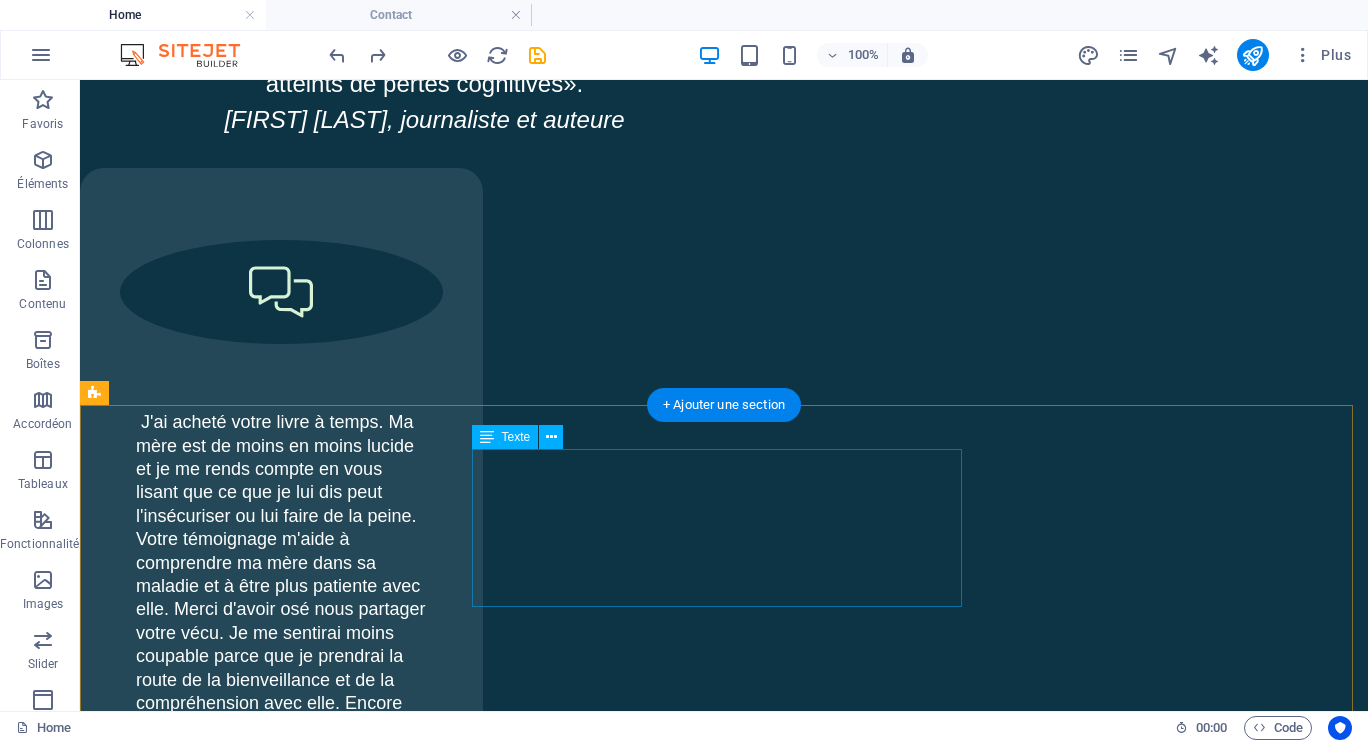 click on "Au coeur de l'accompagnement © [YEAR] [FIRST] [LAST] [EMAIL] Tous droits réservés. Dernière mise à jour: le 5 août [YEAR] [CITY] ([STATE]) [COUNTRY]" at bounding box center [724, 8744] 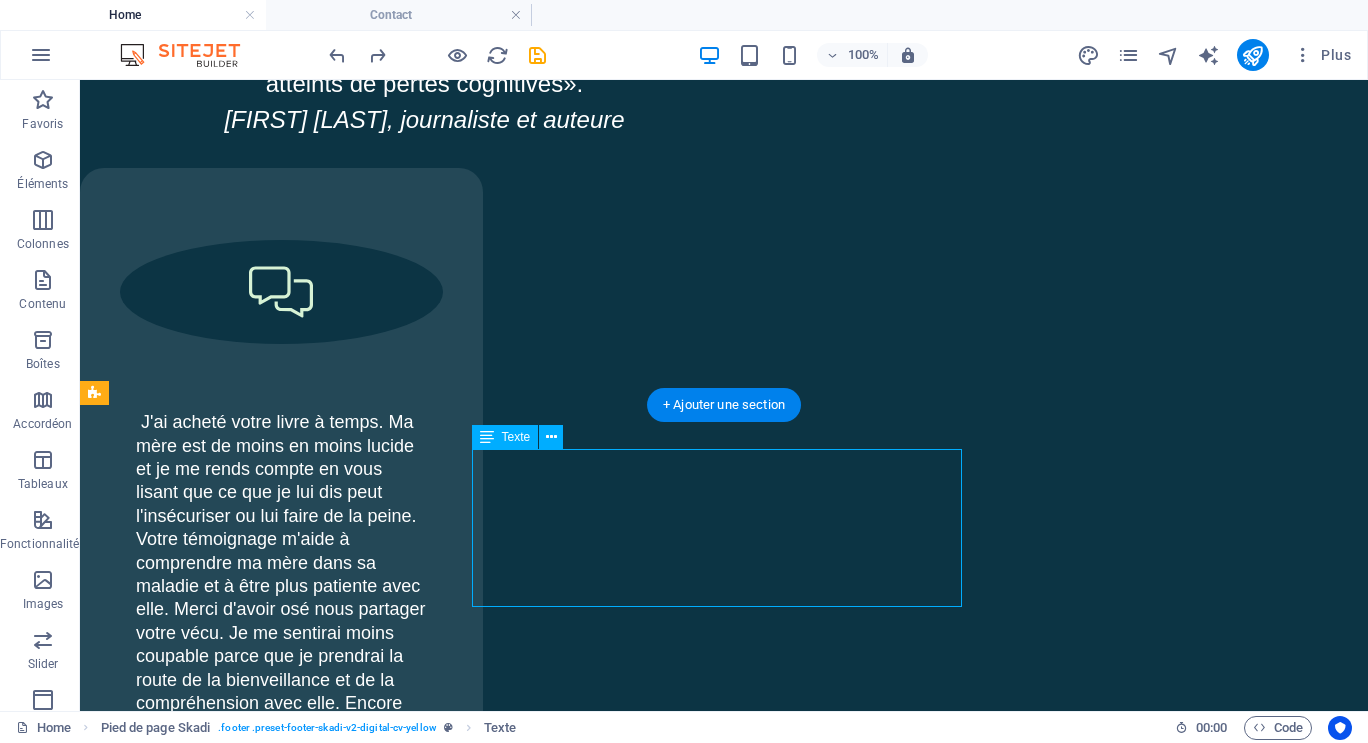 click on "Au coeur de l'accompagnement © [YEAR] [FIRST] [LAST] [EMAIL] Tous droits réservés. Dernière mise à jour: le 5 août [YEAR] [CITY] ([STATE]) [COUNTRY]" at bounding box center [724, 8744] 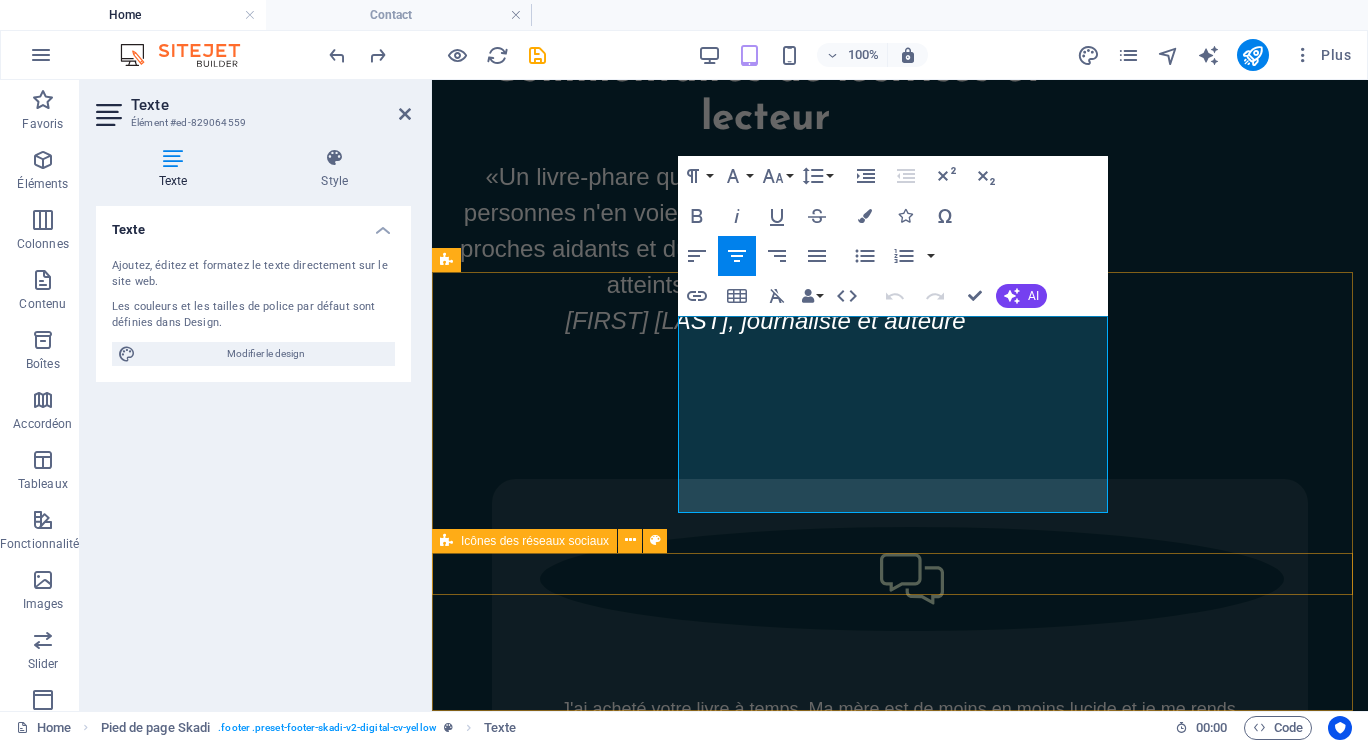 scroll, scrollTop: 13058, scrollLeft: 0, axis: vertical 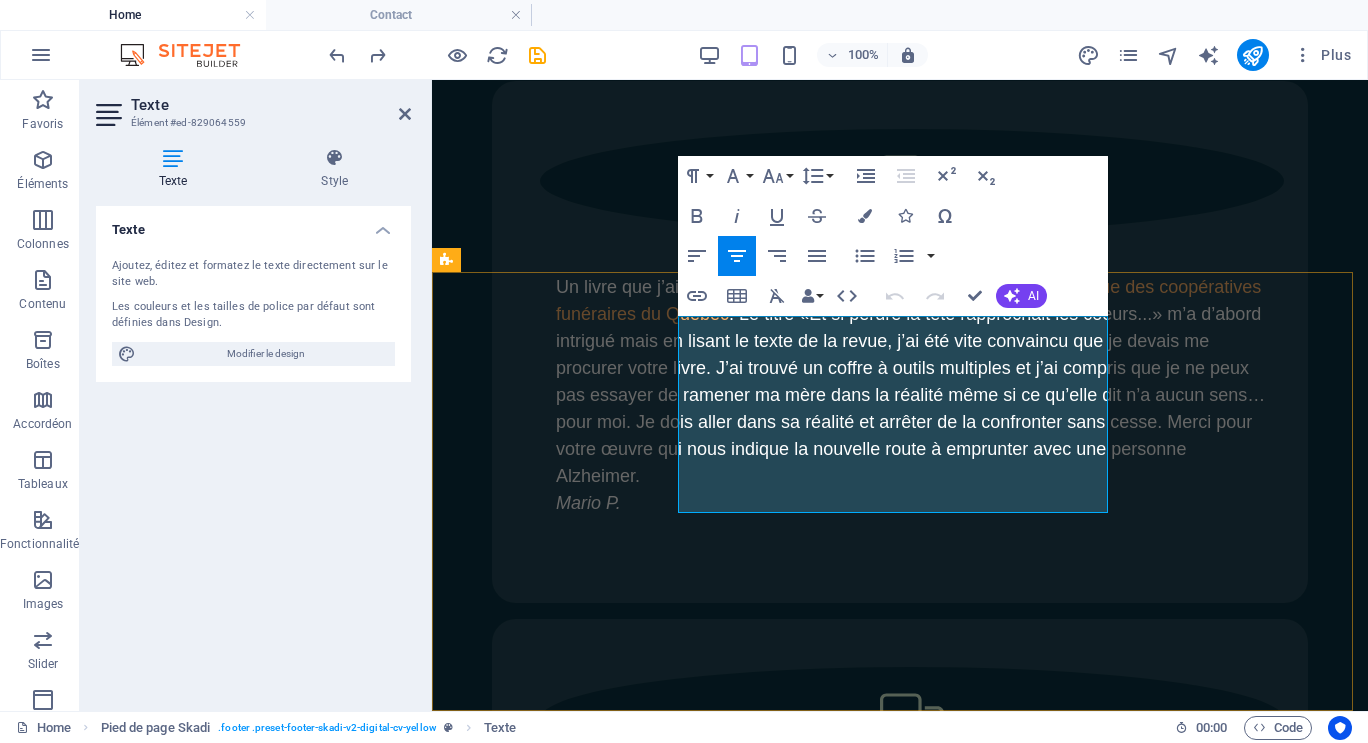 click on "Dernière mise à jour: le 5 août 2025" at bounding box center [900, 4173] 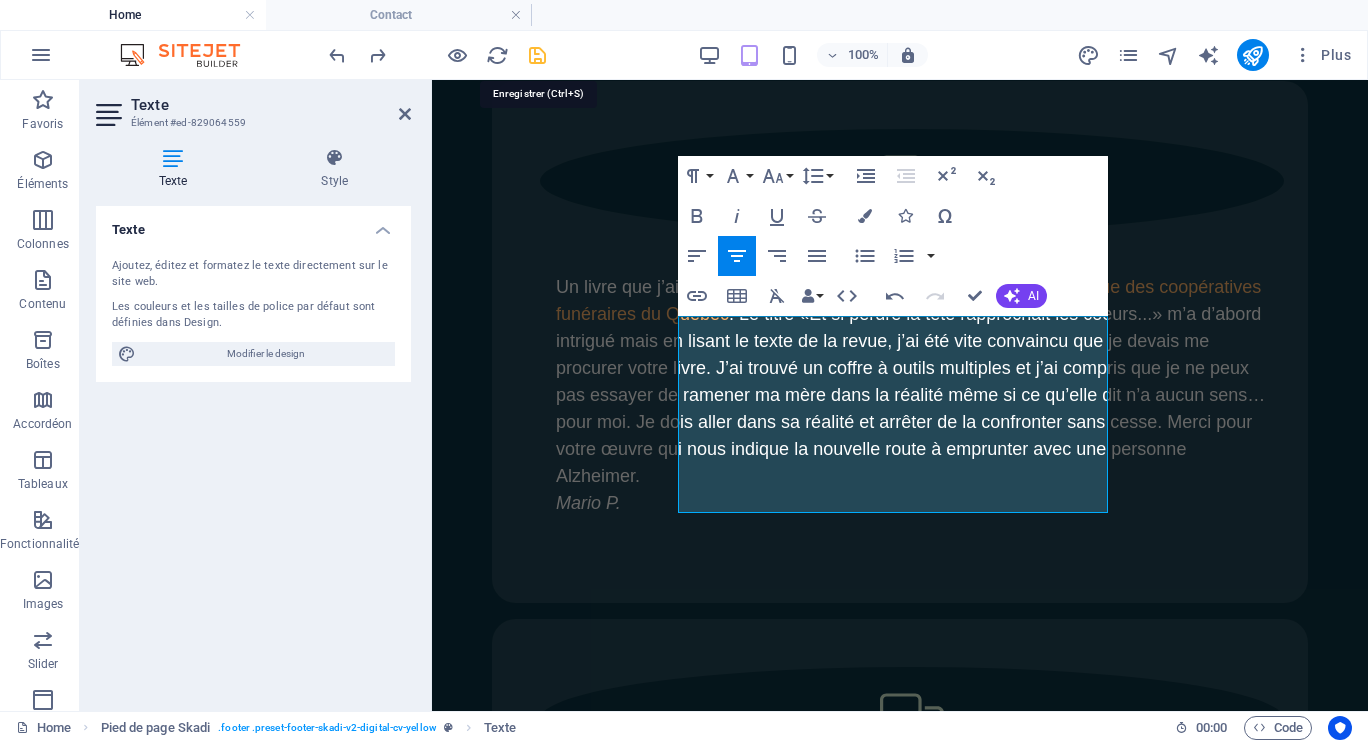 click at bounding box center (537, 55) 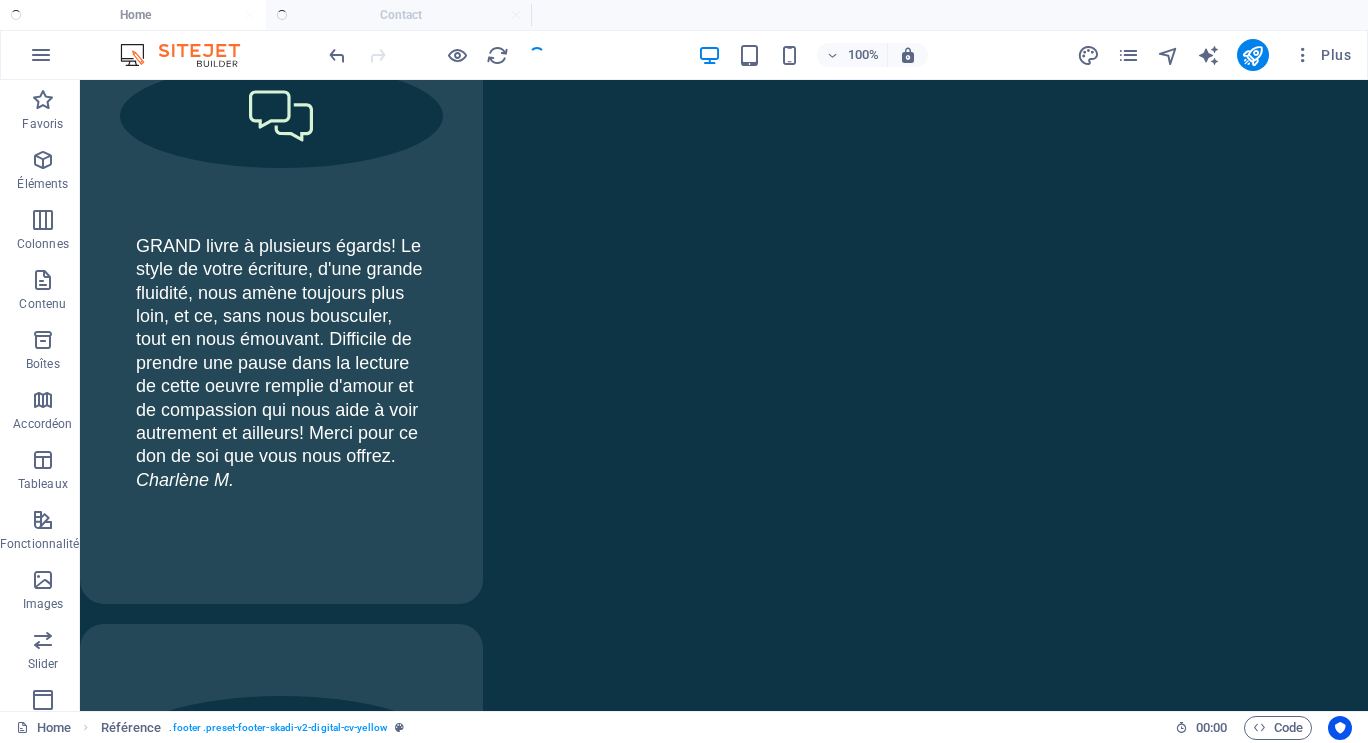 scroll, scrollTop: 10475, scrollLeft: 0, axis: vertical 